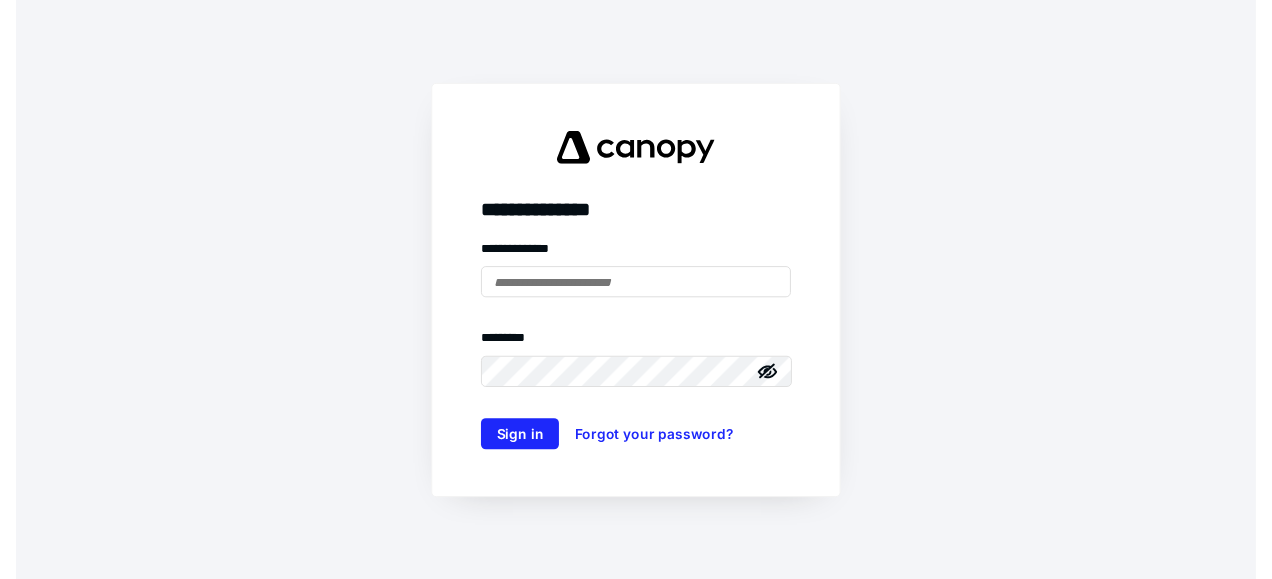 scroll, scrollTop: 0, scrollLeft: 0, axis: both 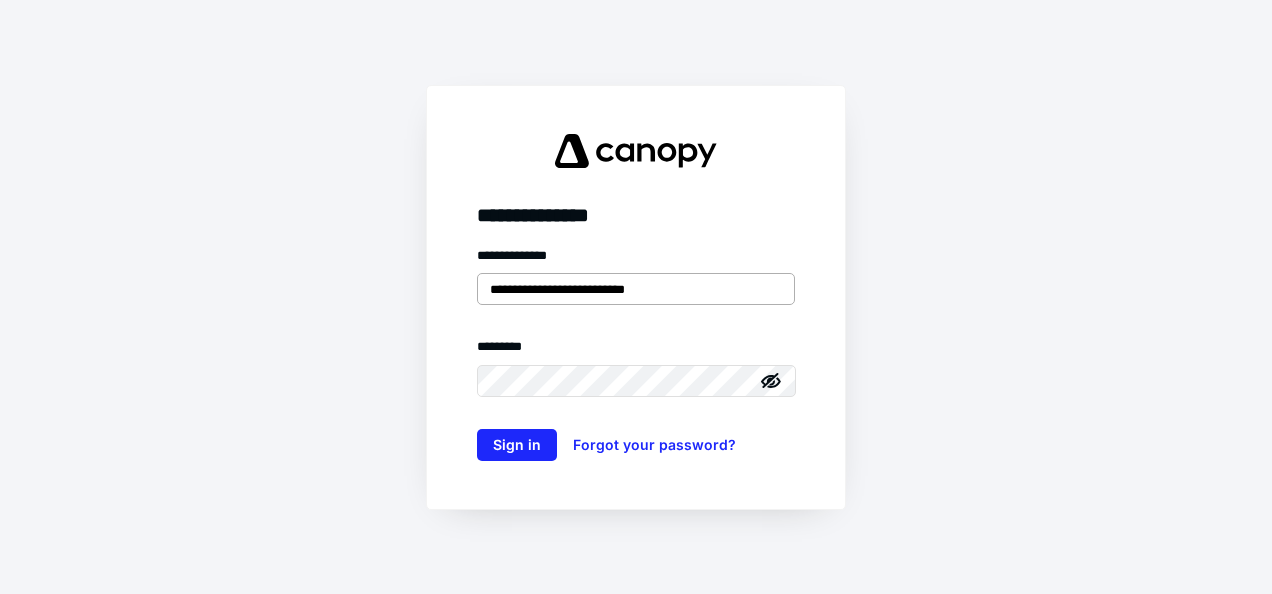click on "**********" at bounding box center [636, 289] 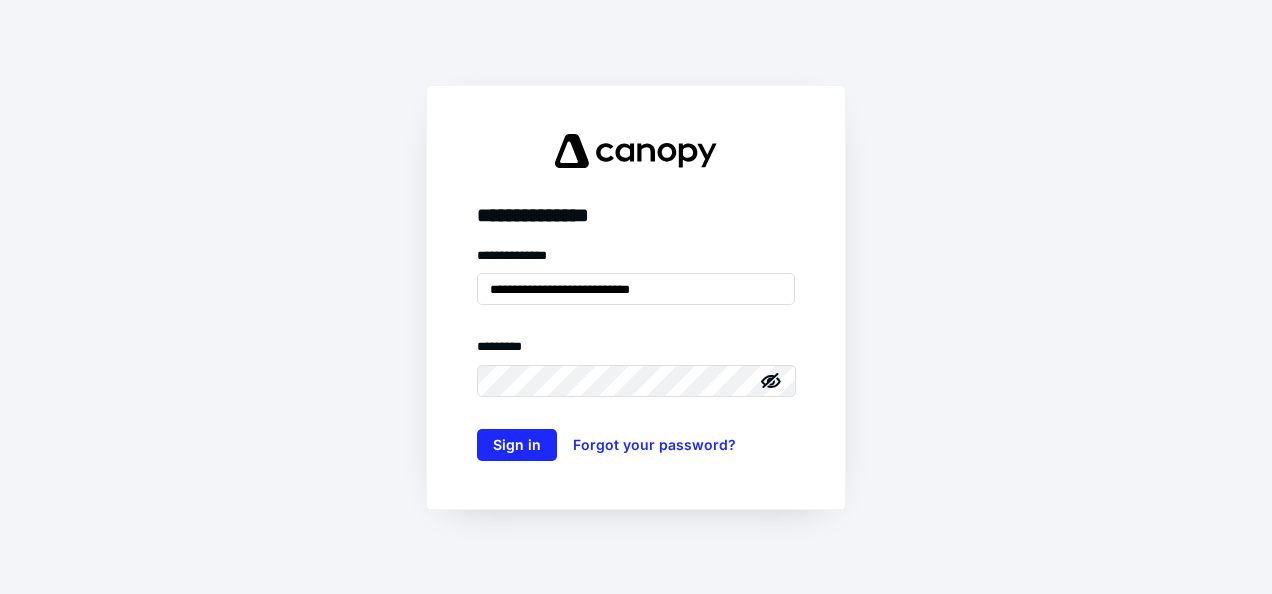 type on "**********" 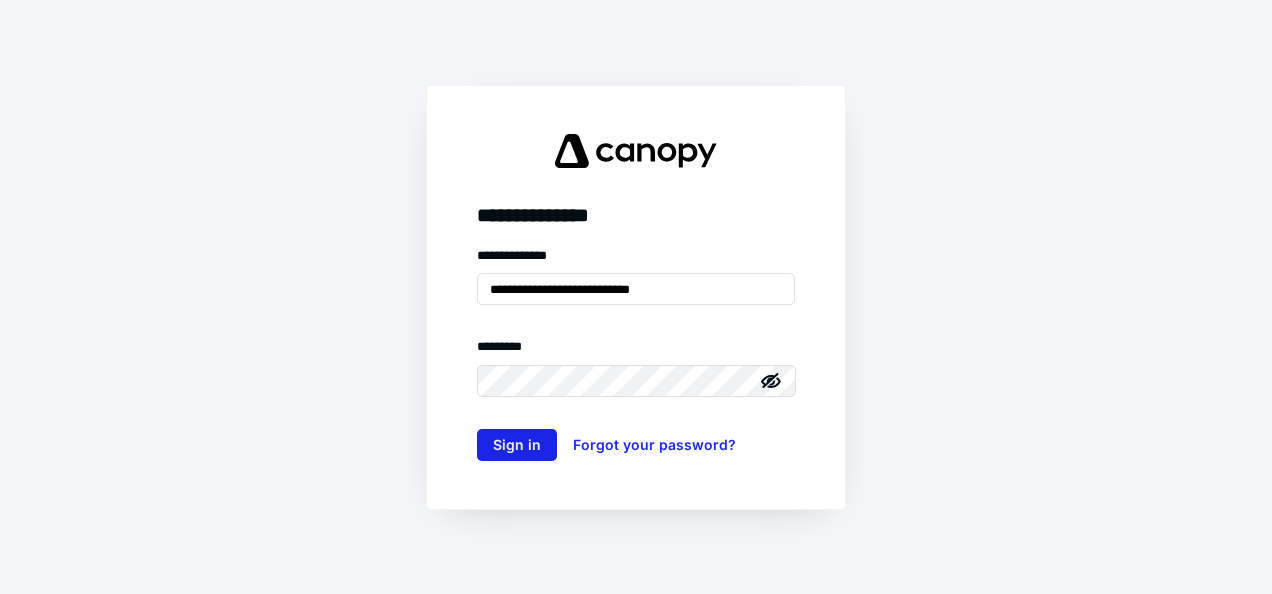 click on "Sign in" at bounding box center [517, 445] 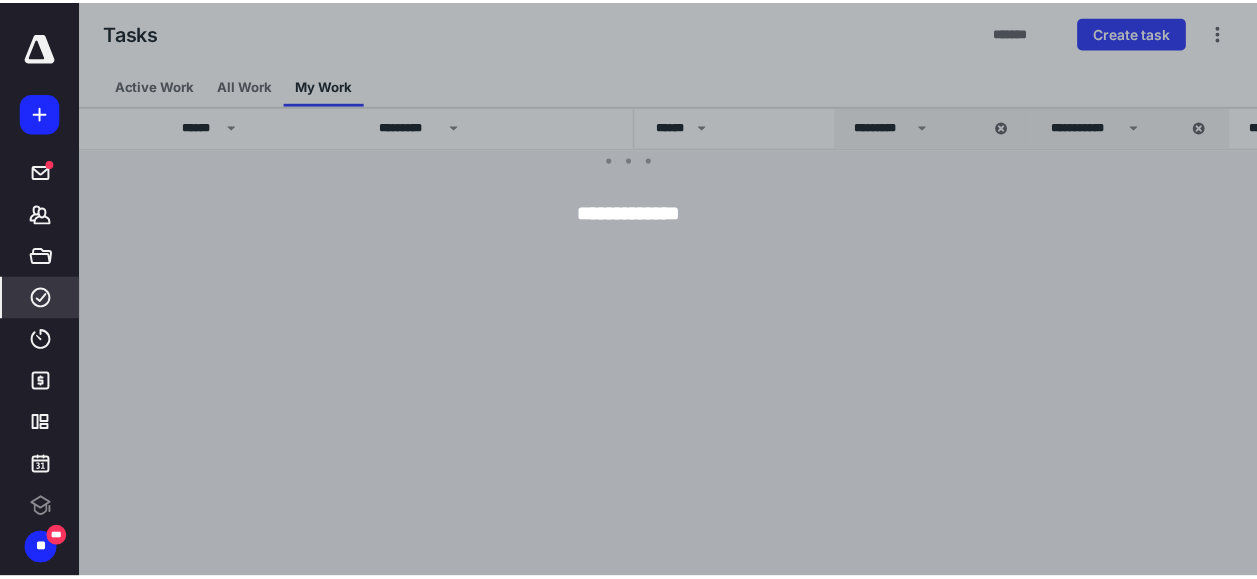scroll, scrollTop: 0, scrollLeft: 0, axis: both 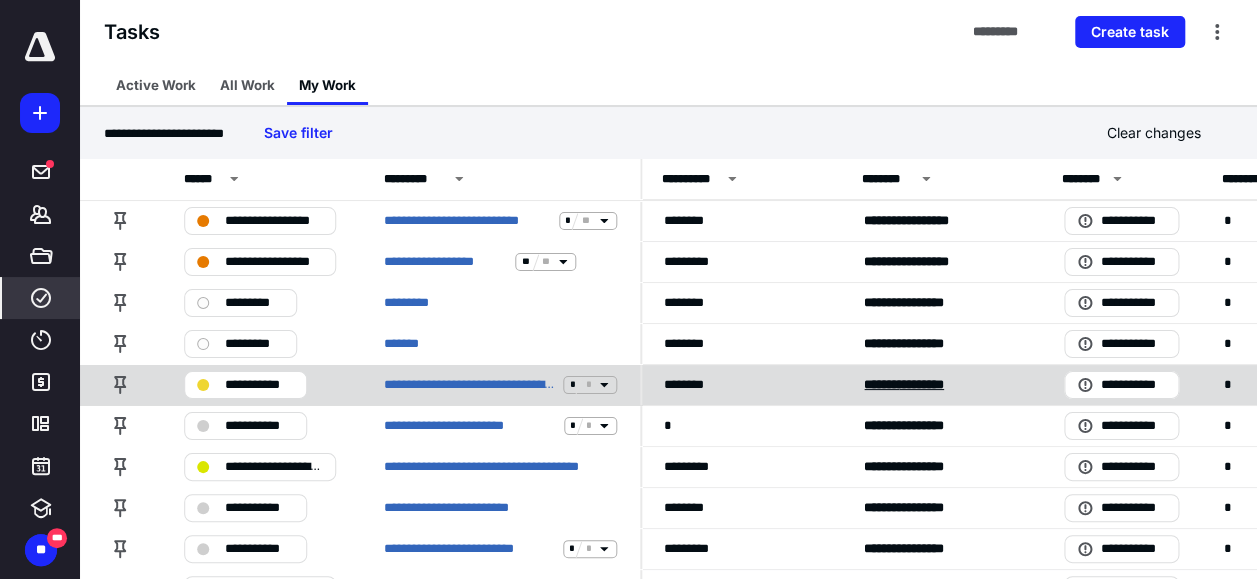 click on "******* ********" at bounding box center (904, 384) 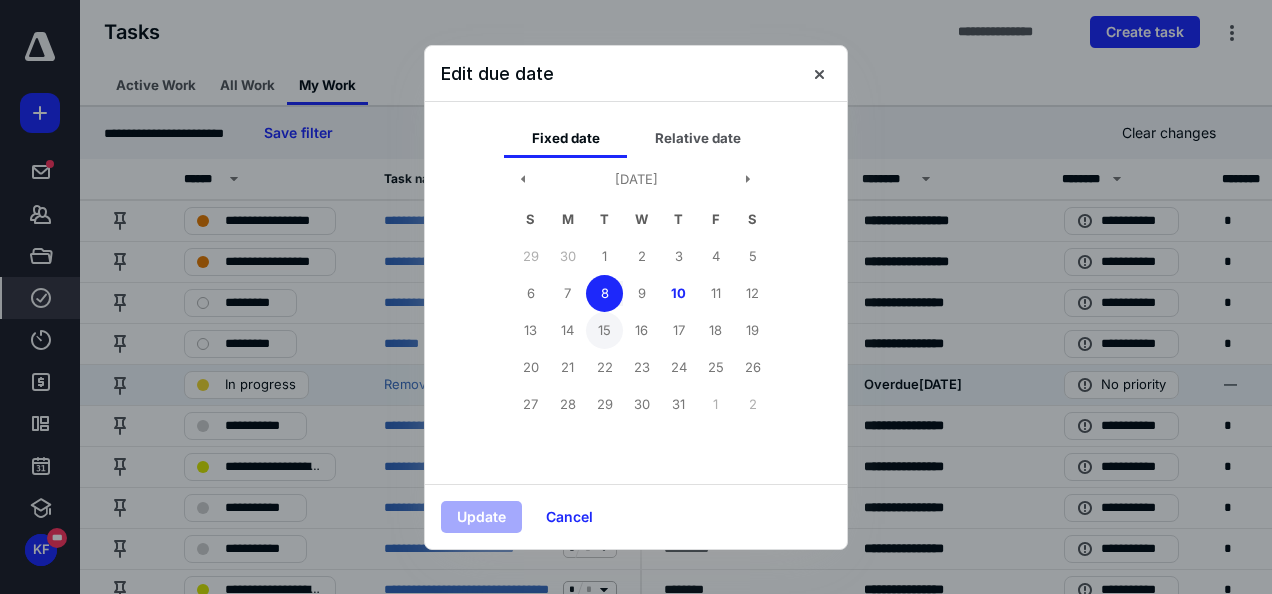 click on "15" at bounding box center (604, 330) 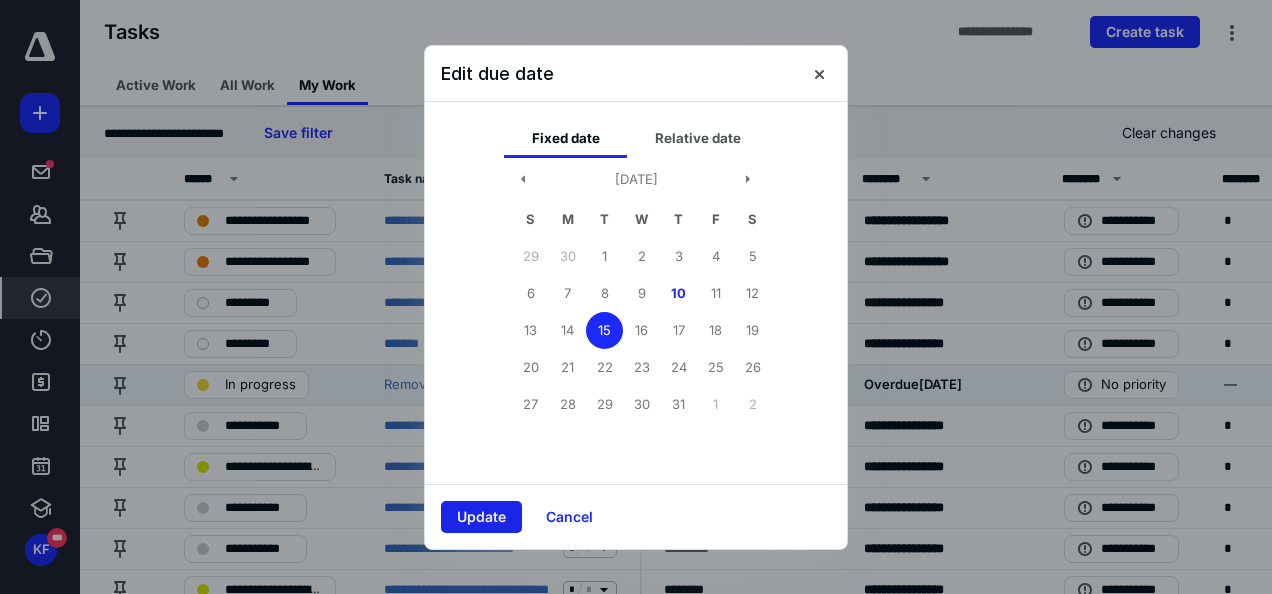 click on "Update" at bounding box center (481, 517) 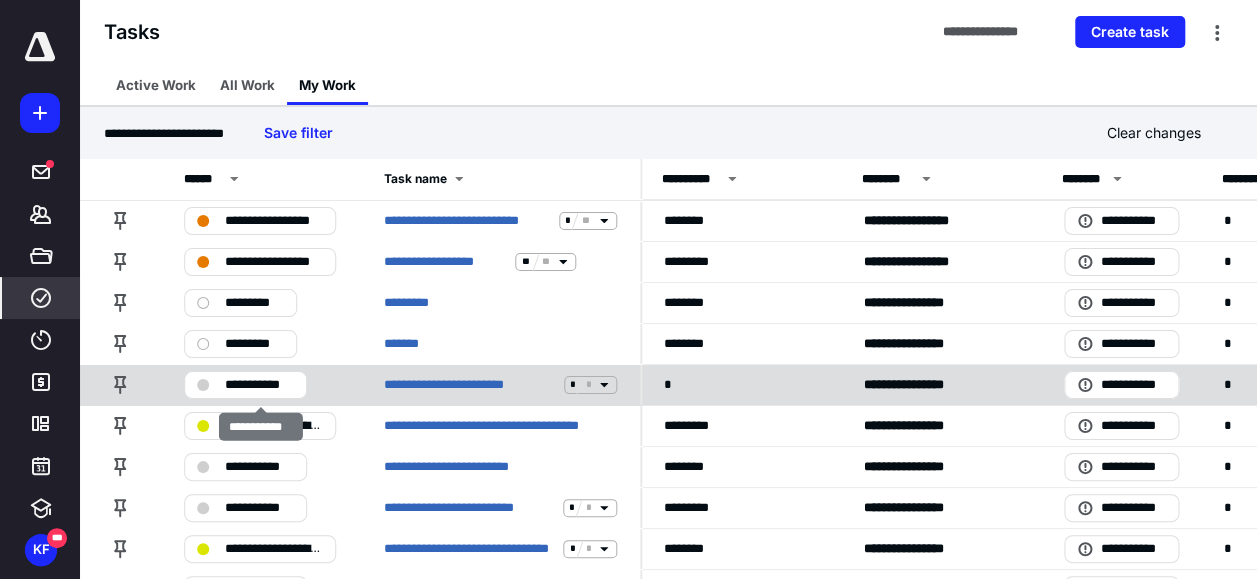 click on "**********" at bounding box center (245, 385) 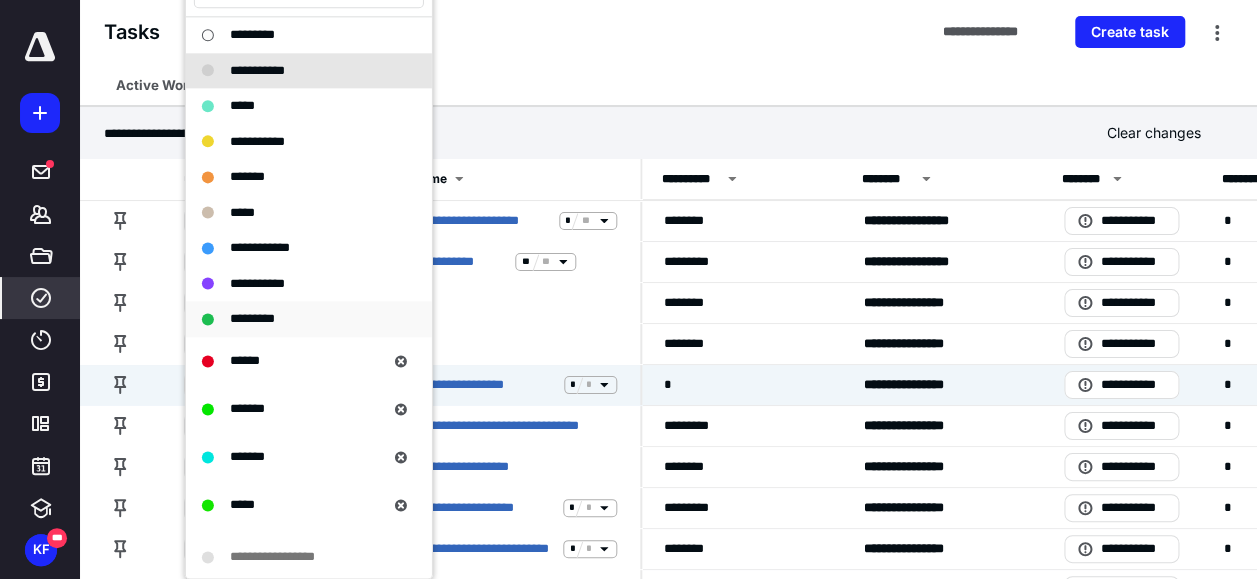click on "*********" at bounding box center [297, 319] 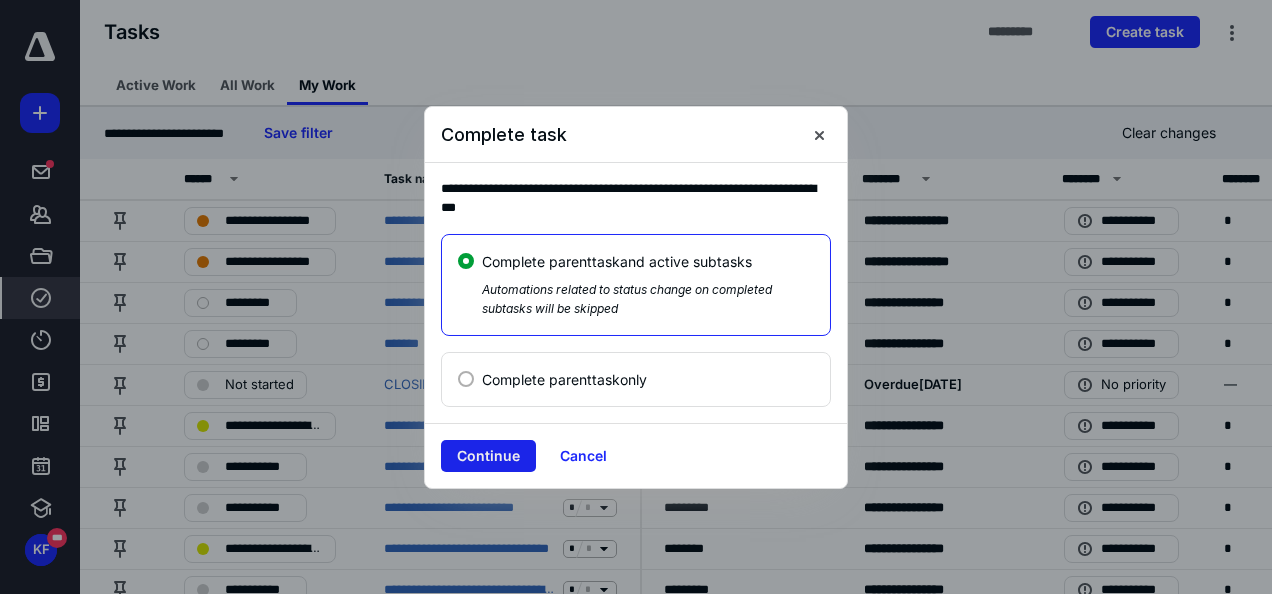 click on "Continue" at bounding box center (488, 456) 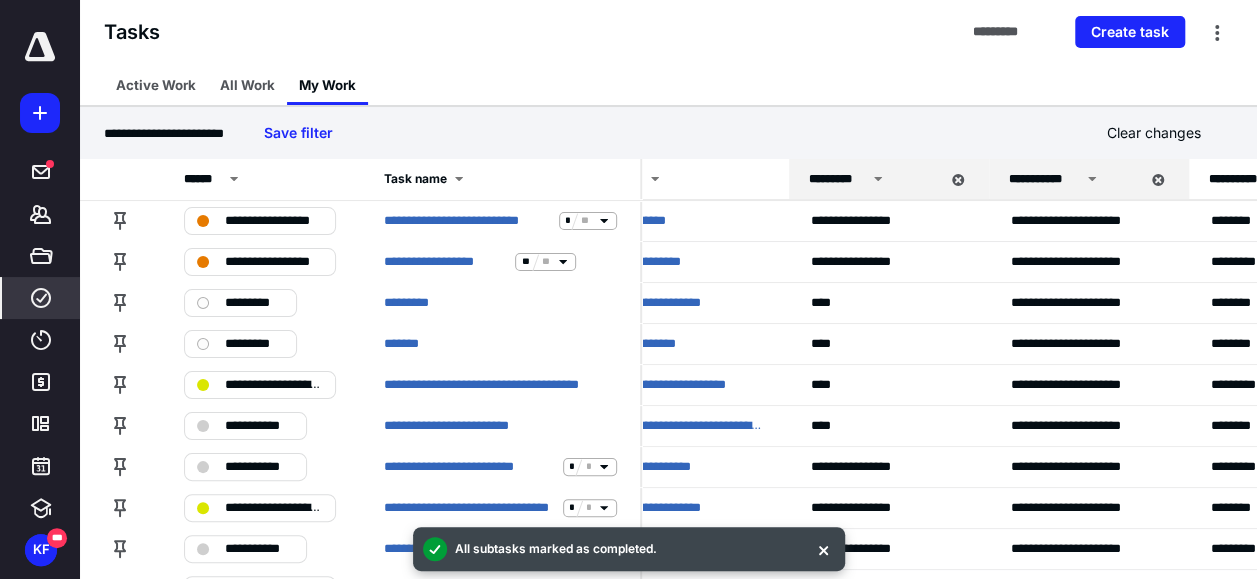 scroll, scrollTop: 0, scrollLeft: 0, axis: both 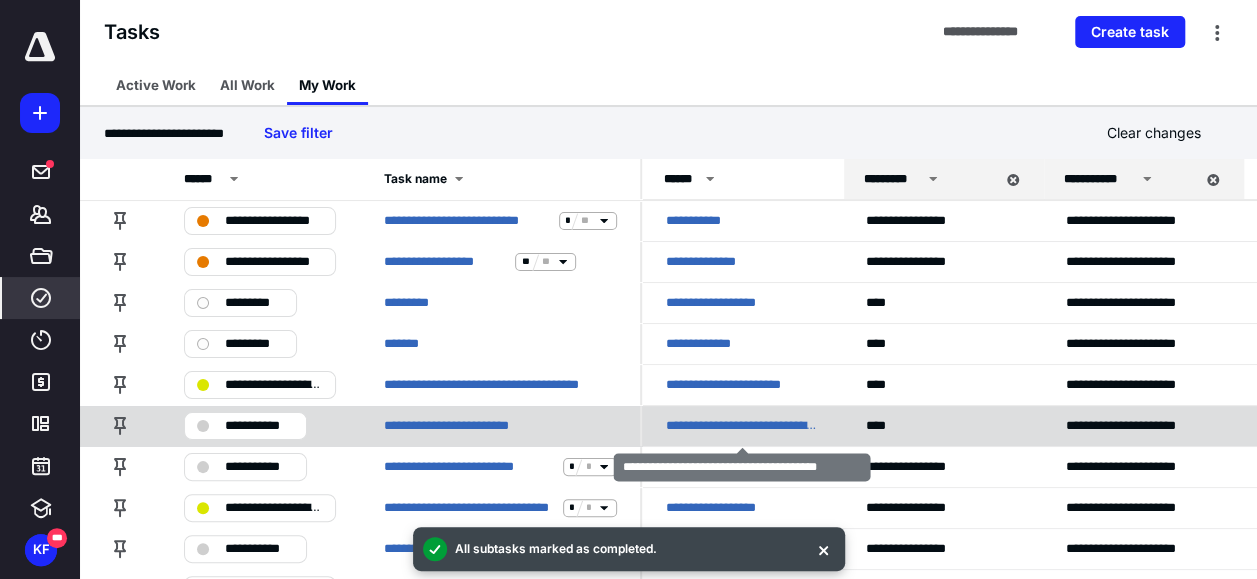 click on "**********" at bounding box center (742, 426) 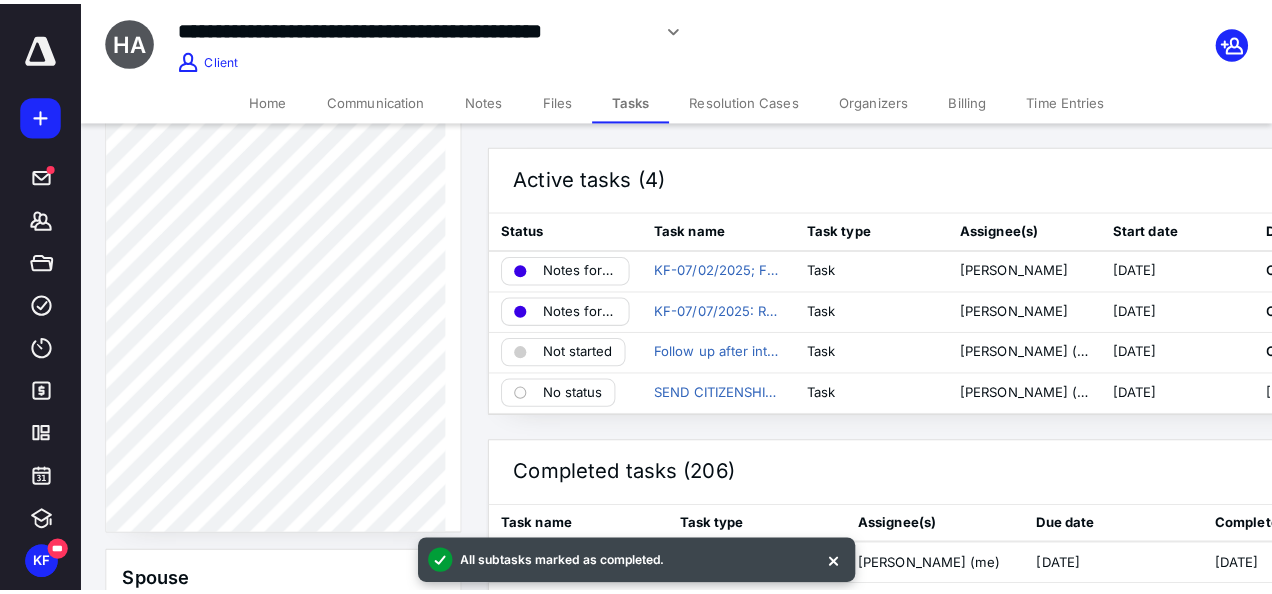 scroll, scrollTop: 626, scrollLeft: 0, axis: vertical 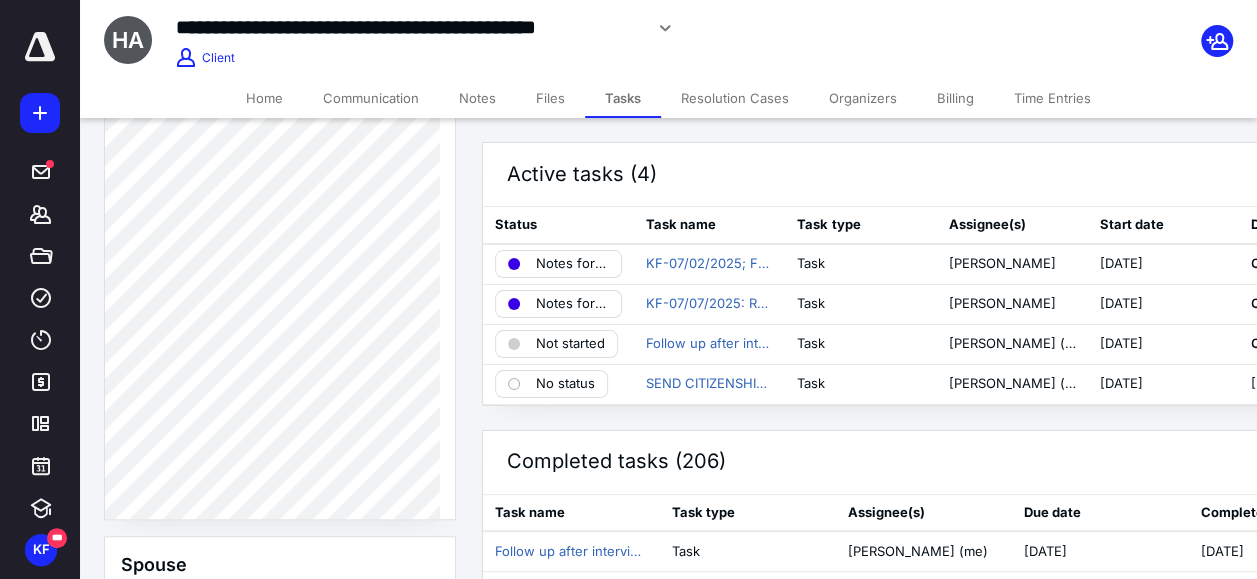 click on "Notes" at bounding box center (477, 98) 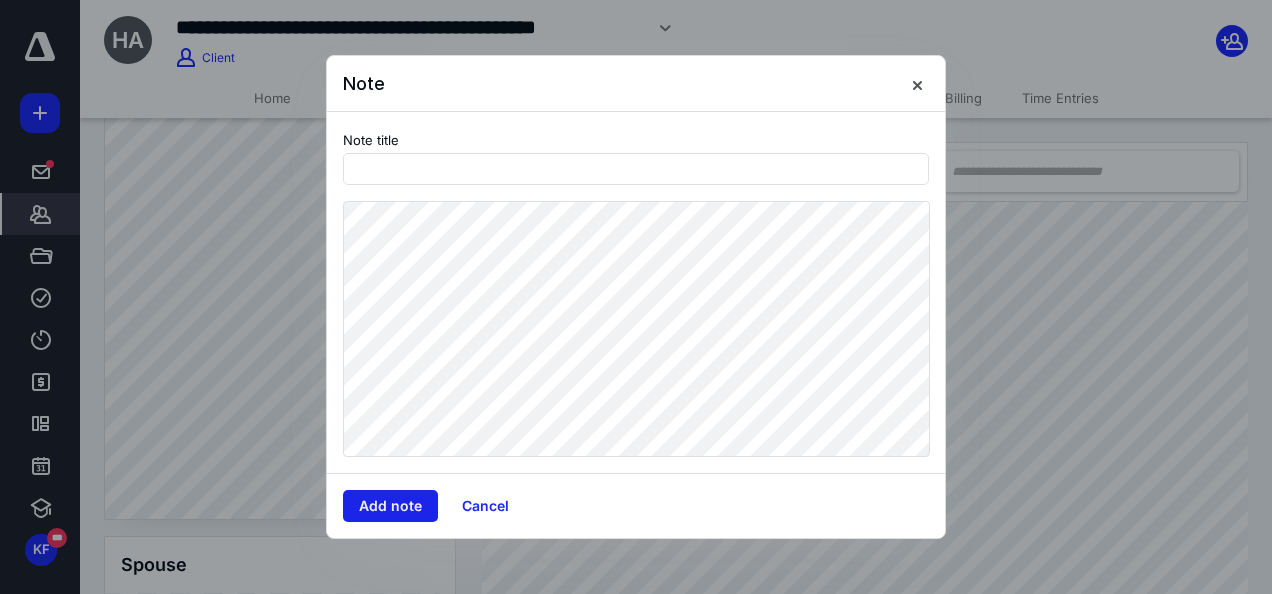 click on "Add note" at bounding box center (390, 506) 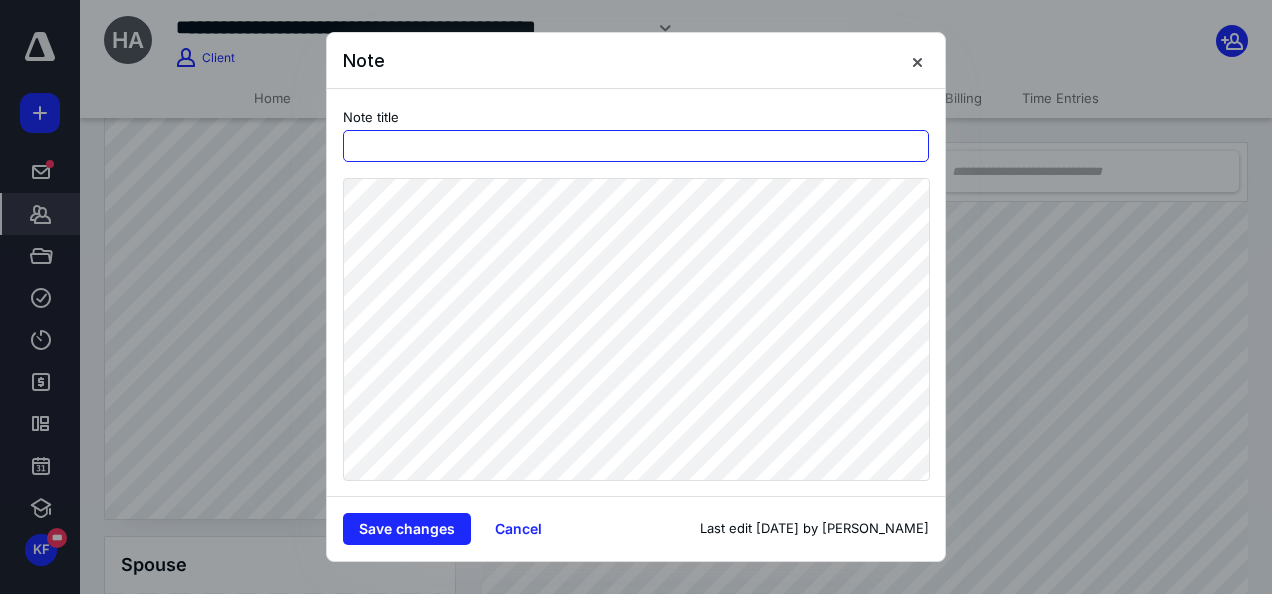 click at bounding box center [636, 146] 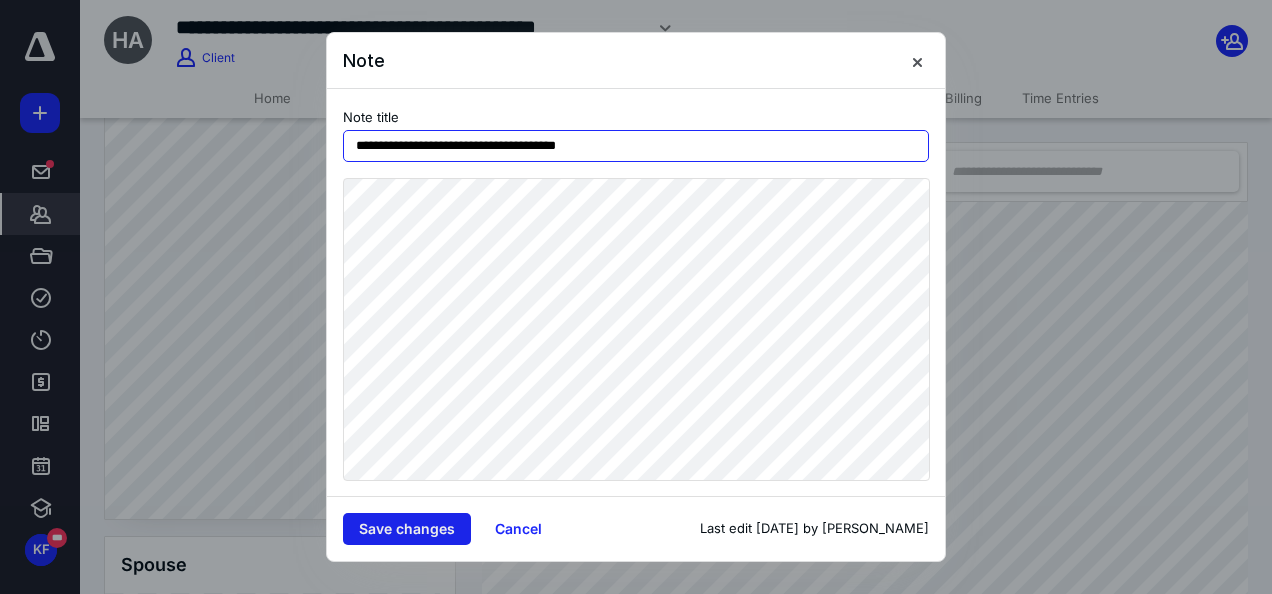 type on "**********" 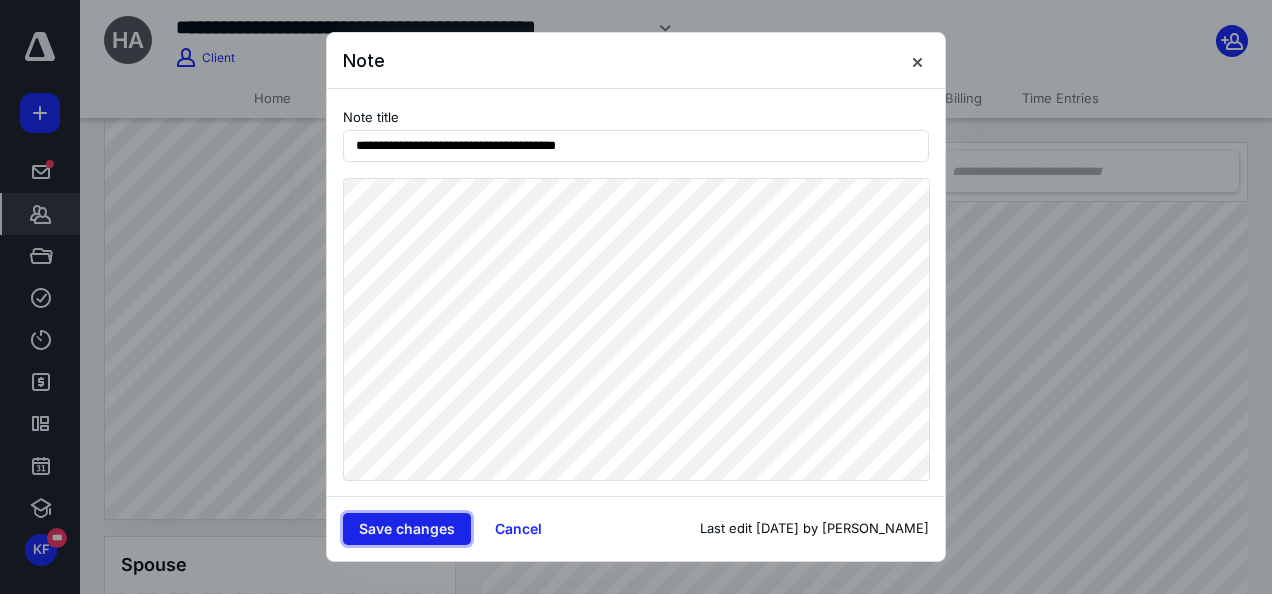 click on "Save changes" at bounding box center [407, 529] 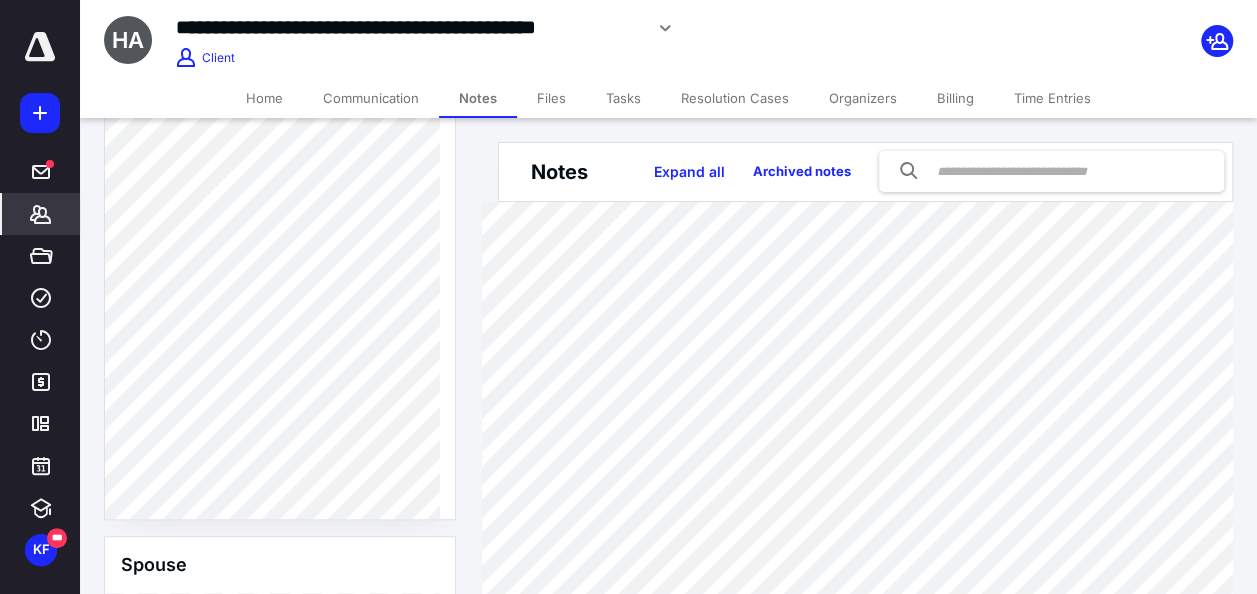 click 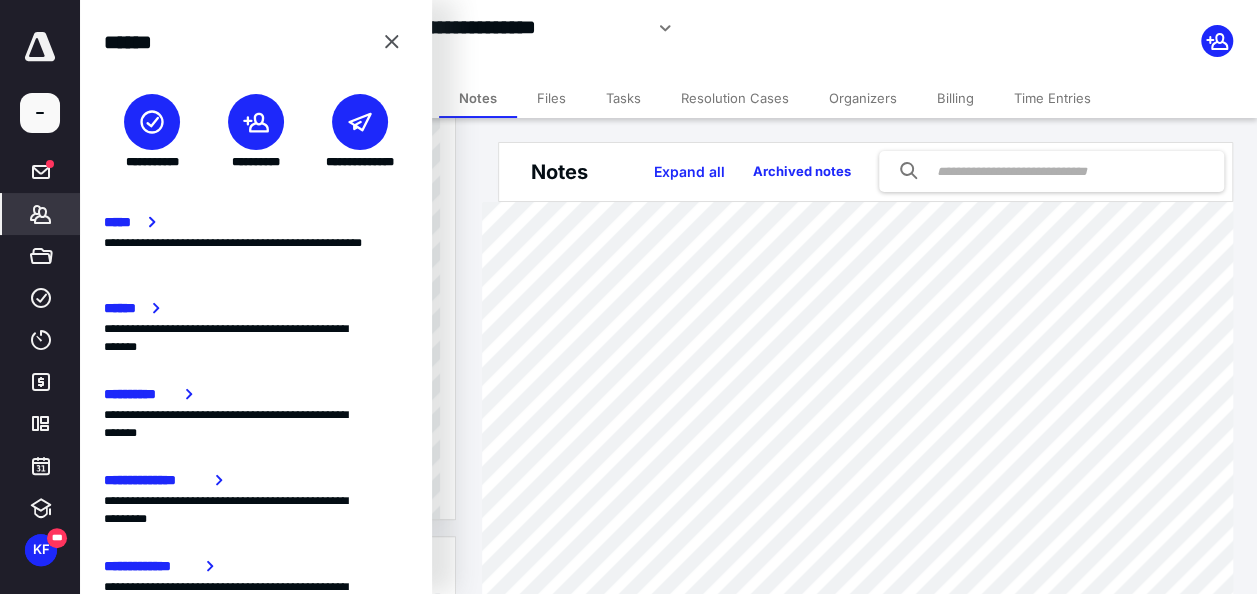 click 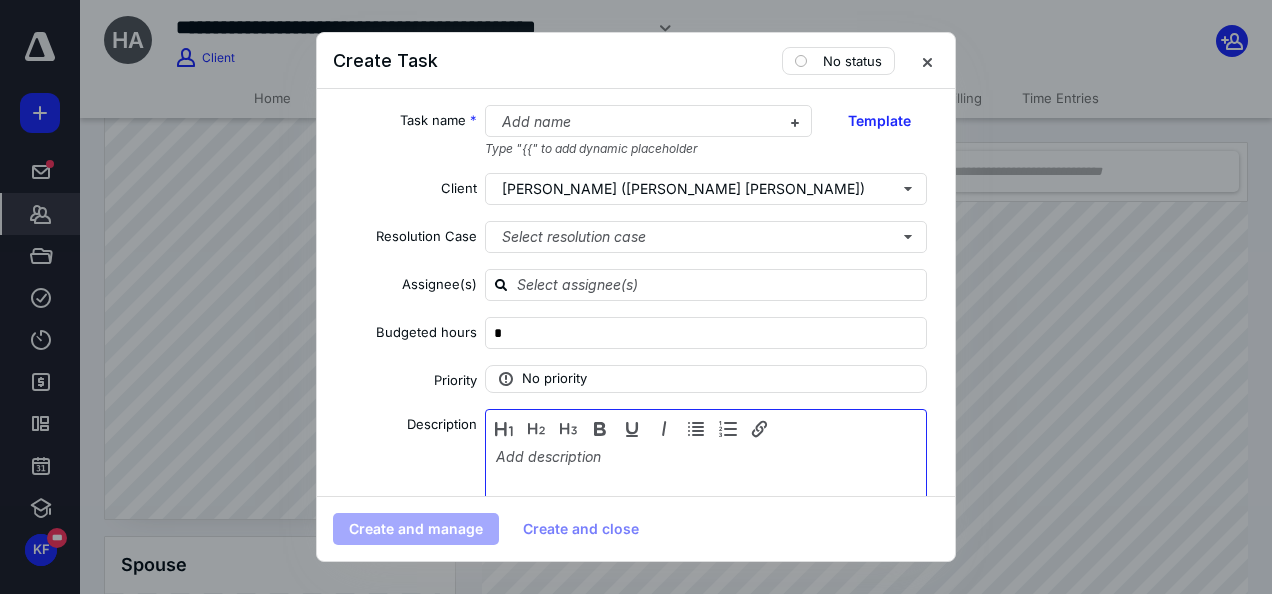 click at bounding box center (706, 498) 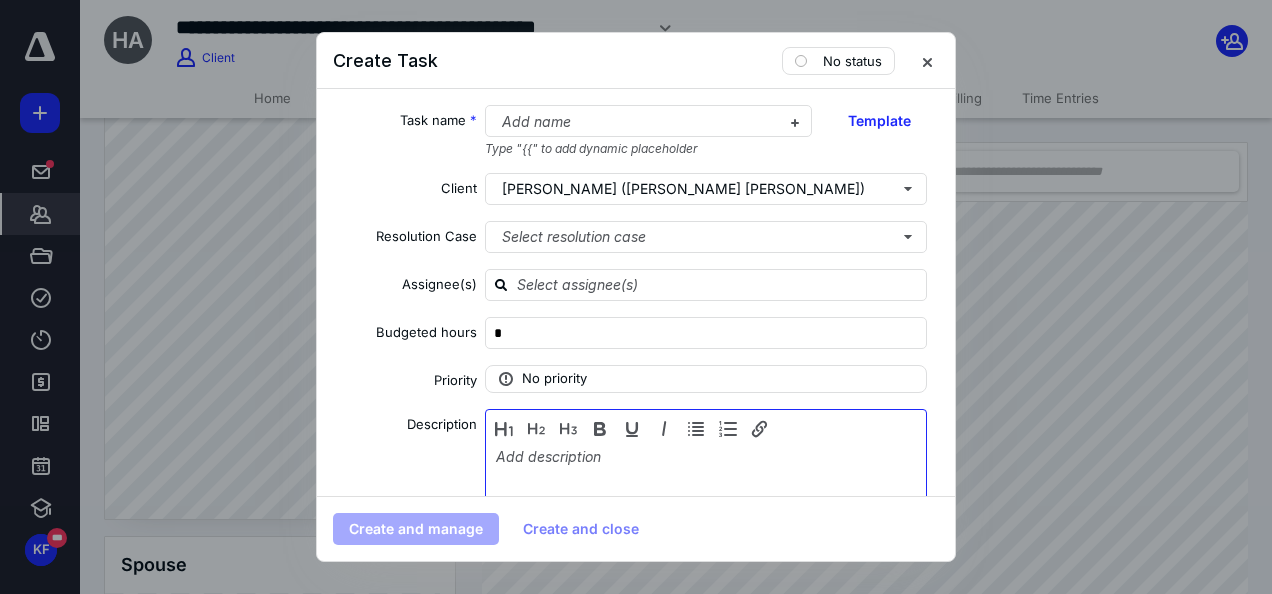 type 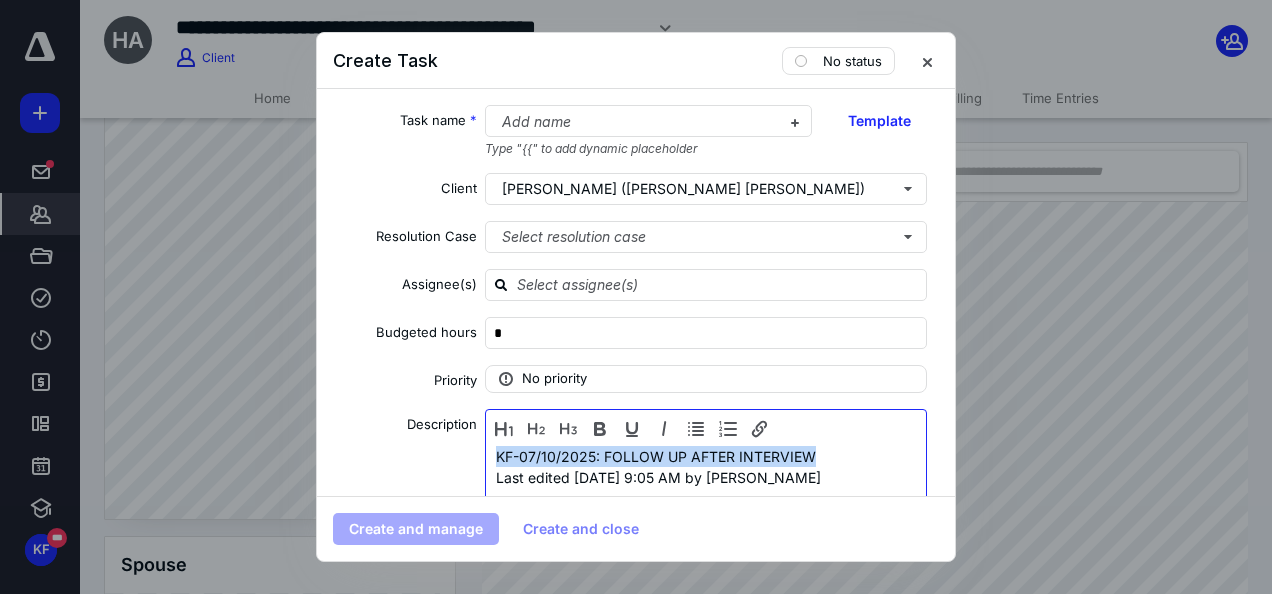 drag, startPoint x: 818, startPoint y: 450, endPoint x: 468, endPoint y: 458, distance: 350.09143 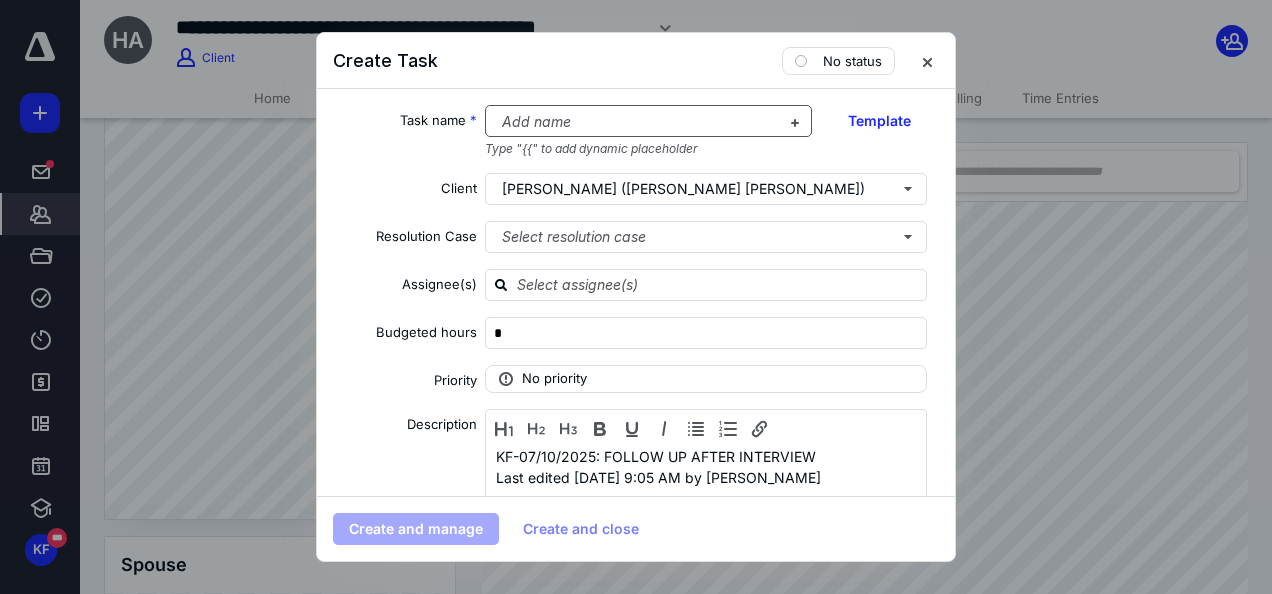 click at bounding box center [637, 122] 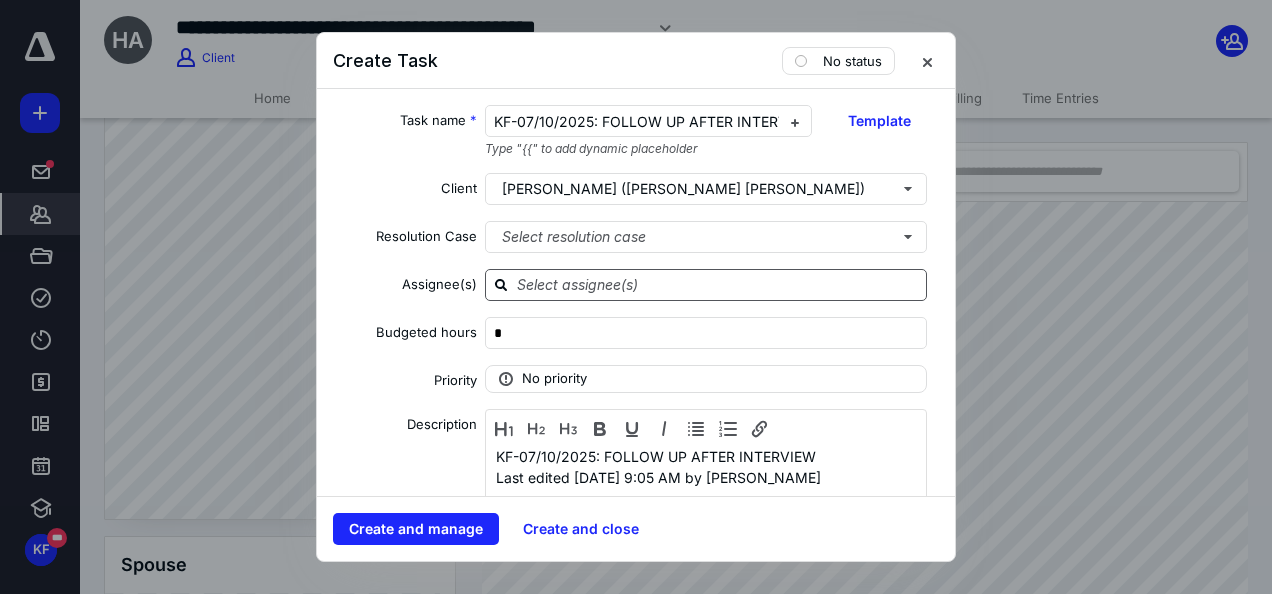 click 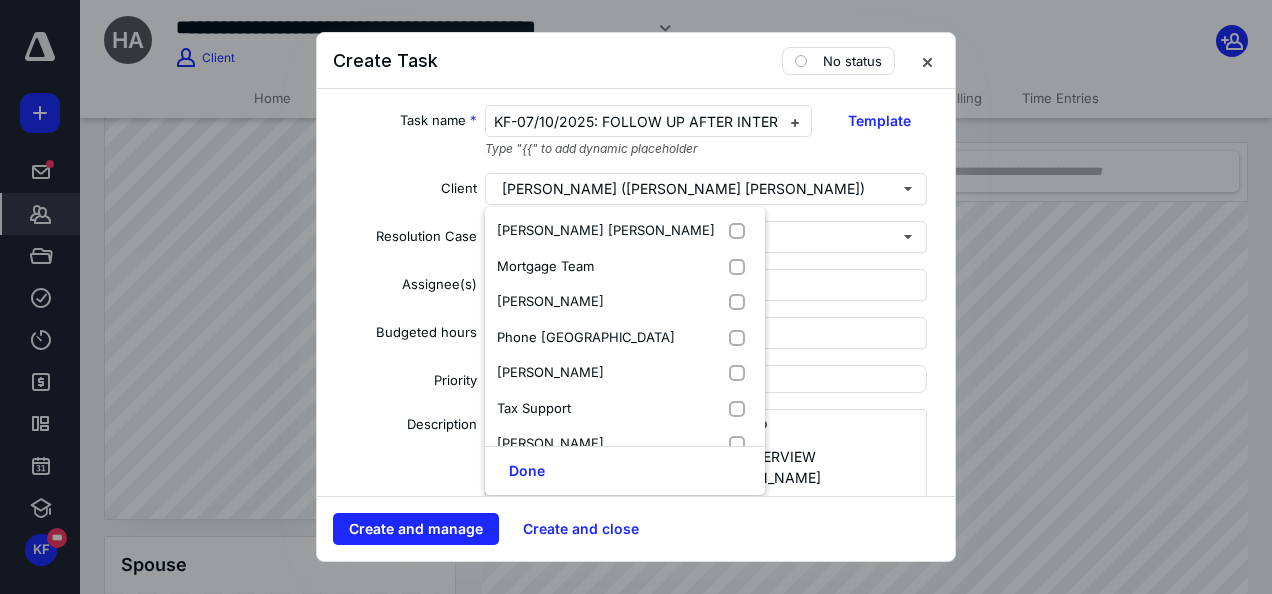scroll, scrollTop: 288, scrollLeft: 0, axis: vertical 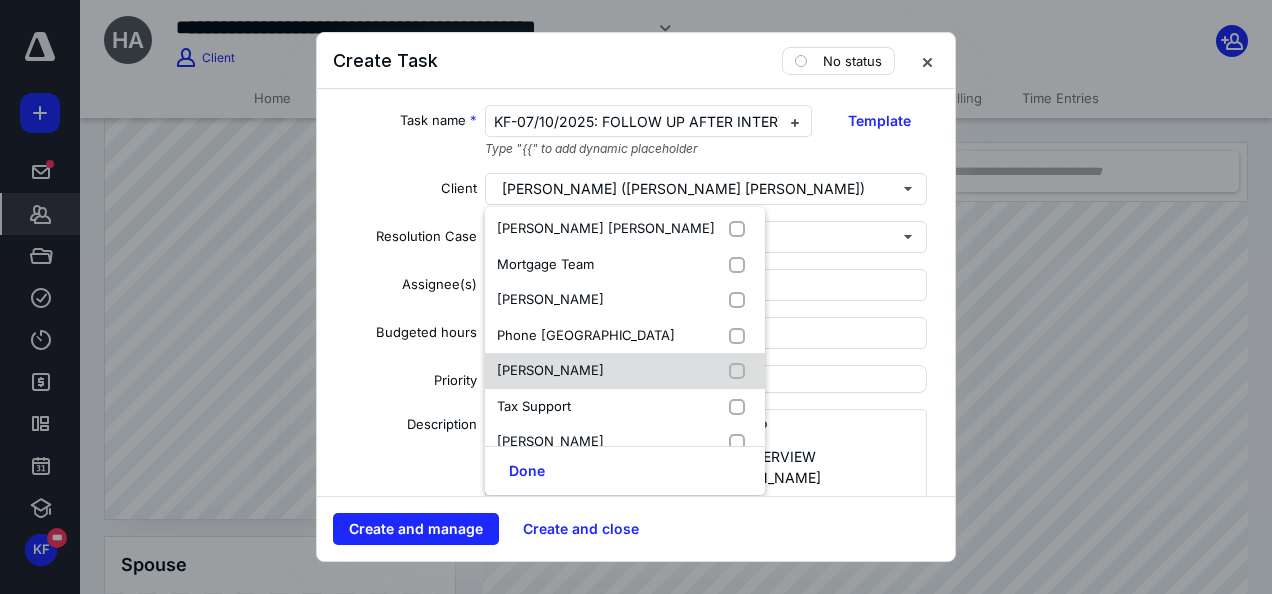 click on "[PERSON_NAME]" at bounding box center [625, 371] 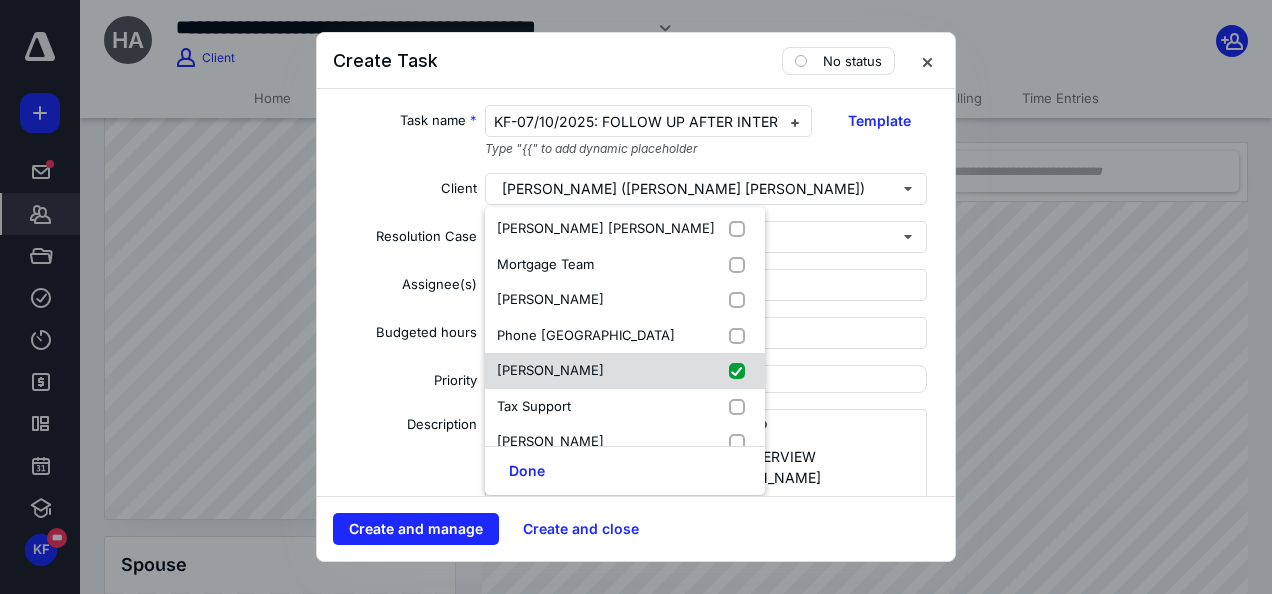 checkbox on "true" 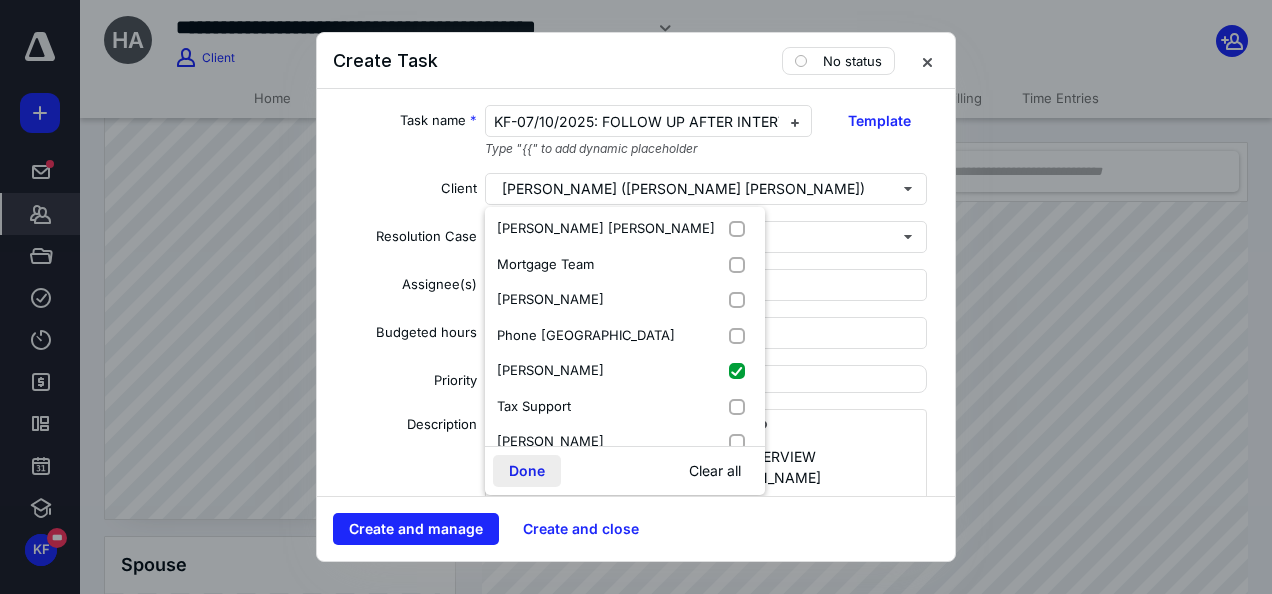 click on "Done" at bounding box center [527, 471] 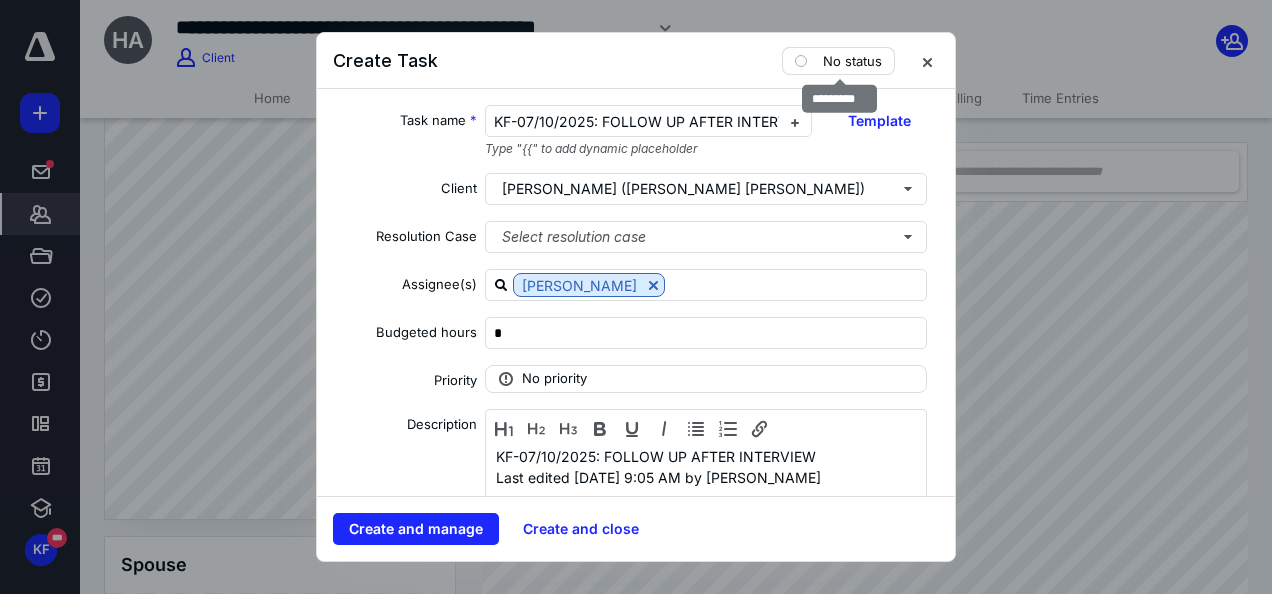 click on "No status" at bounding box center [838, 61] 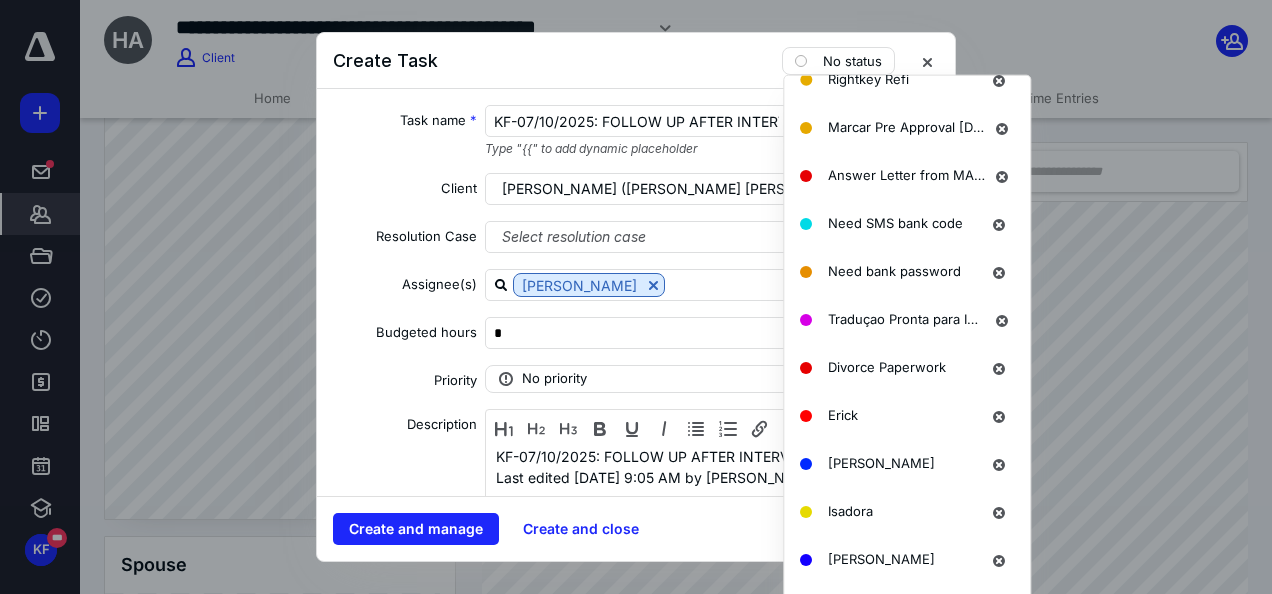 scroll, scrollTop: 1528, scrollLeft: 0, axis: vertical 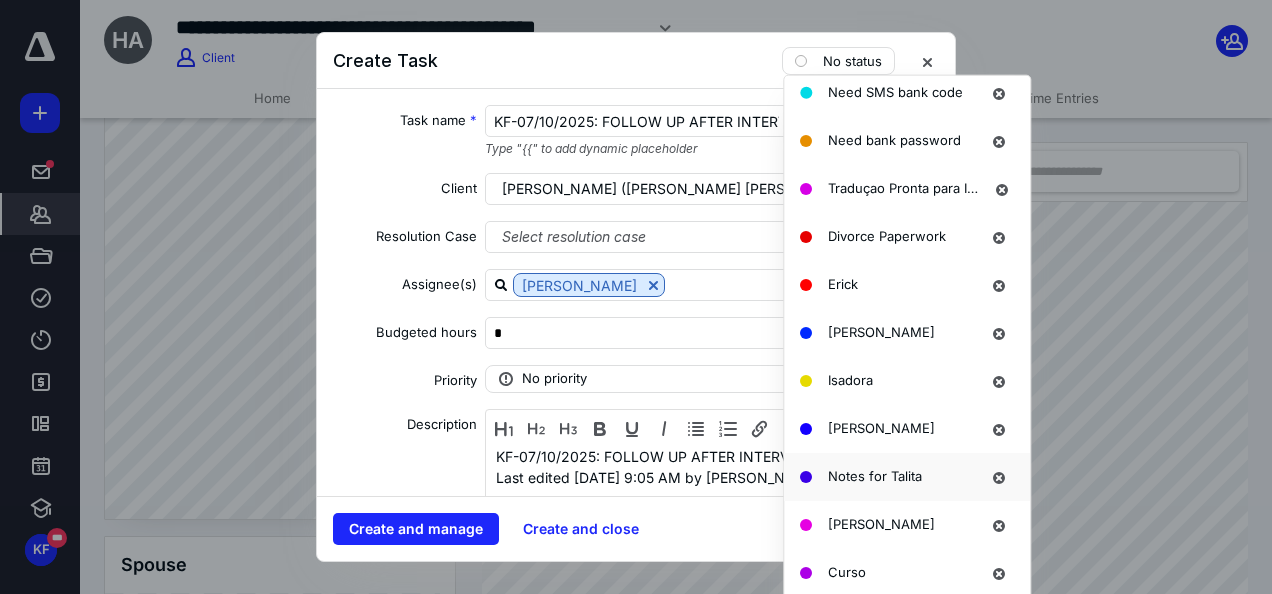 click on "Notes for Talita" at bounding box center [875, 475] 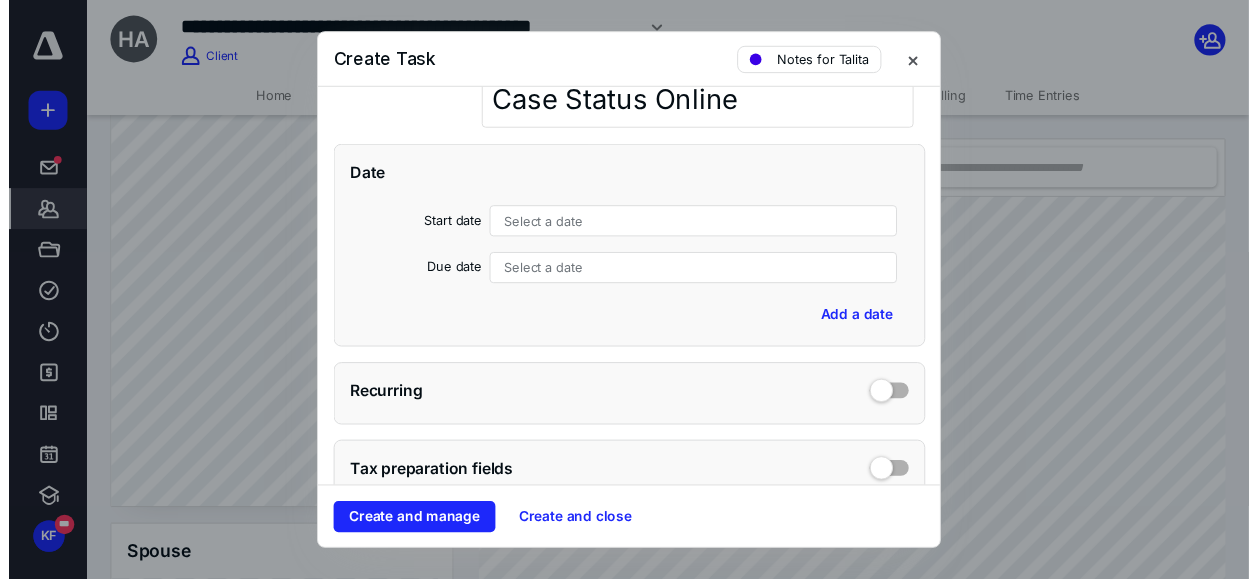 scroll, scrollTop: 446, scrollLeft: 0, axis: vertical 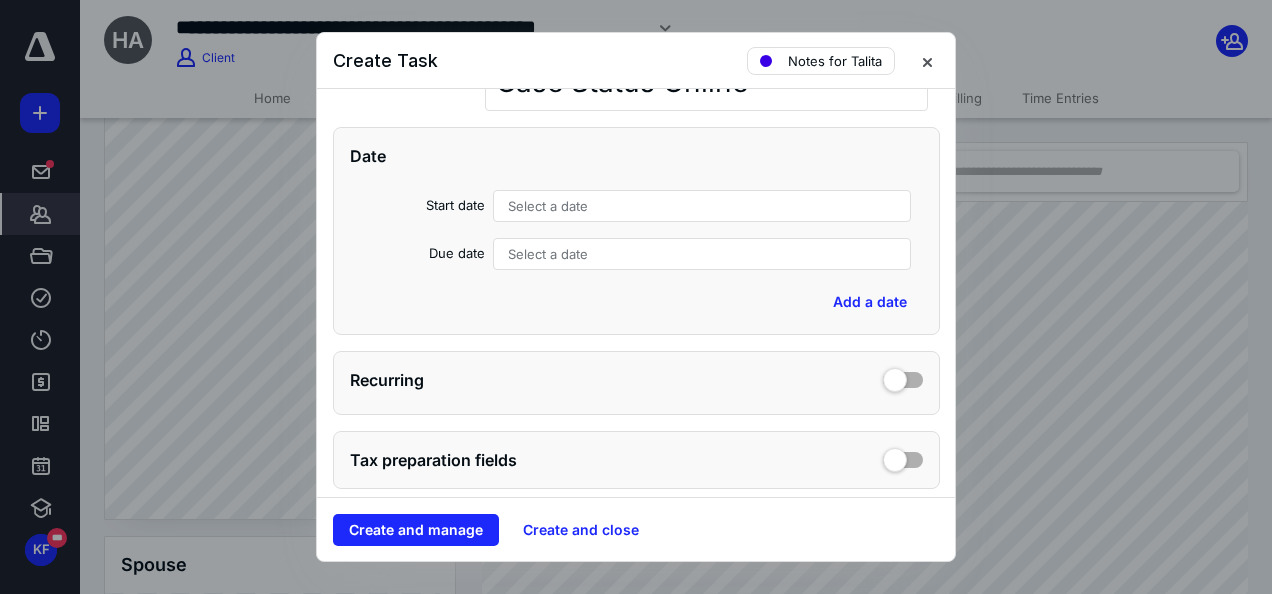 click on "Select a date" at bounding box center (702, 206) 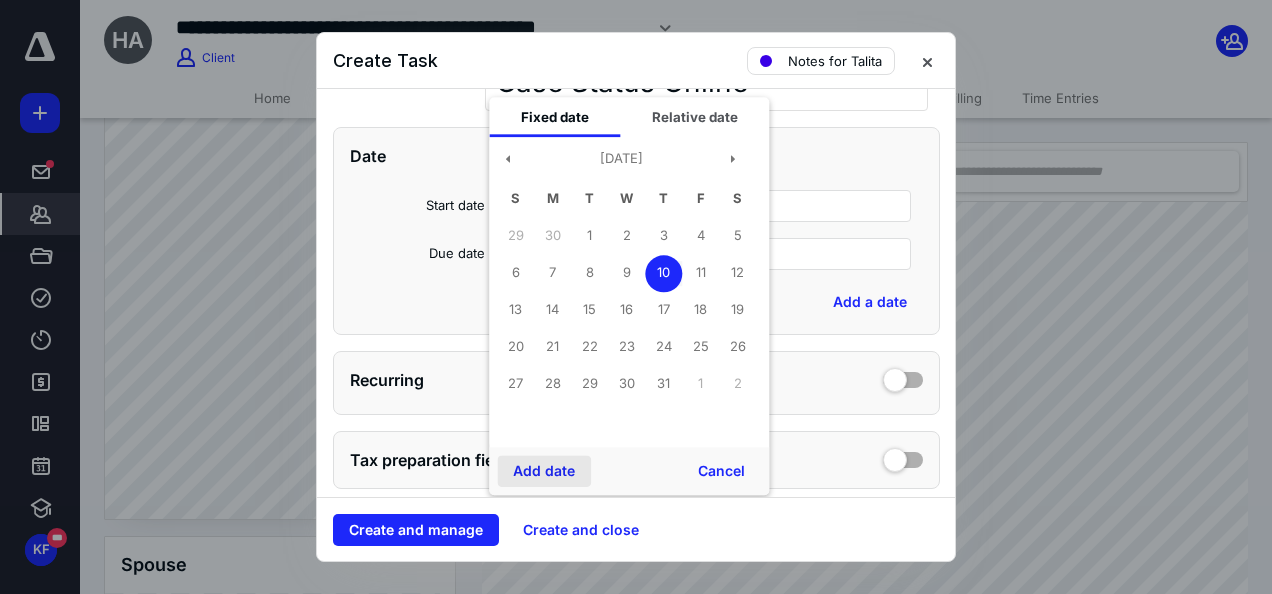click on "Add date" at bounding box center (544, 471) 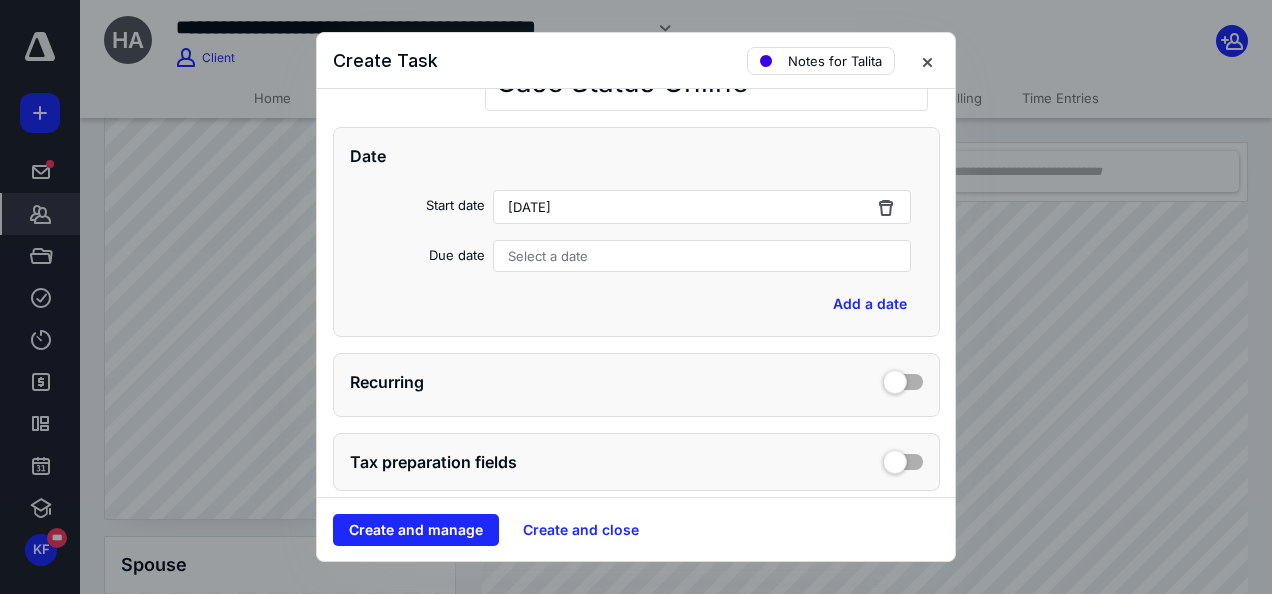 click on "Select a date" at bounding box center (548, 256) 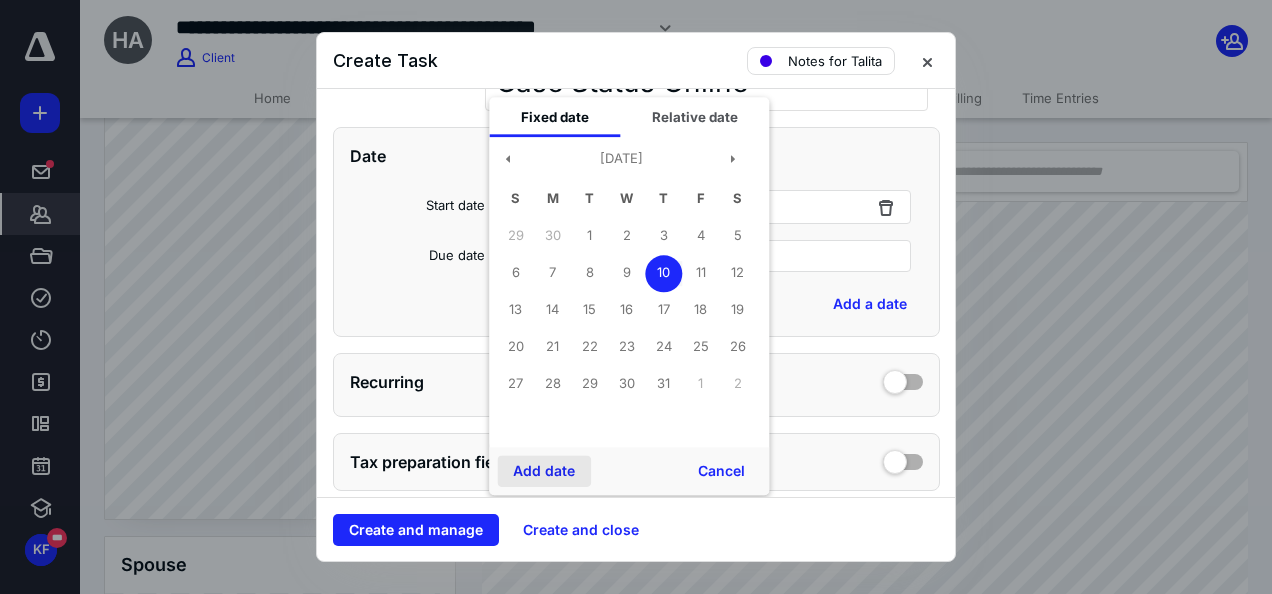click on "Add date" at bounding box center [544, 471] 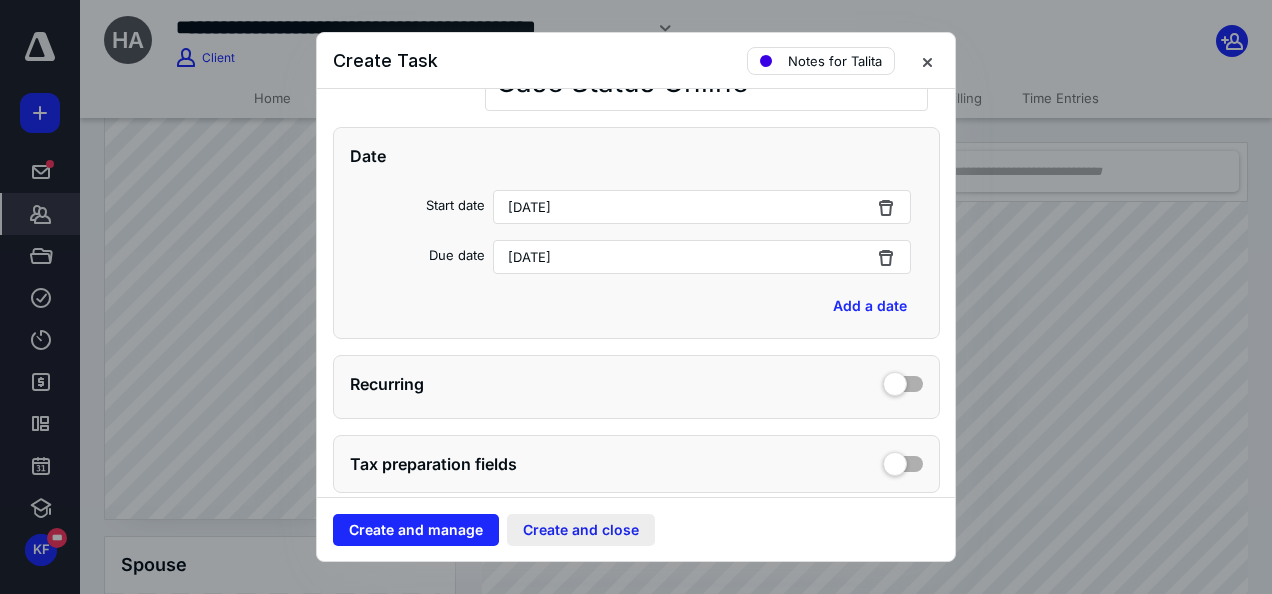 click on "Create and close" at bounding box center [581, 530] 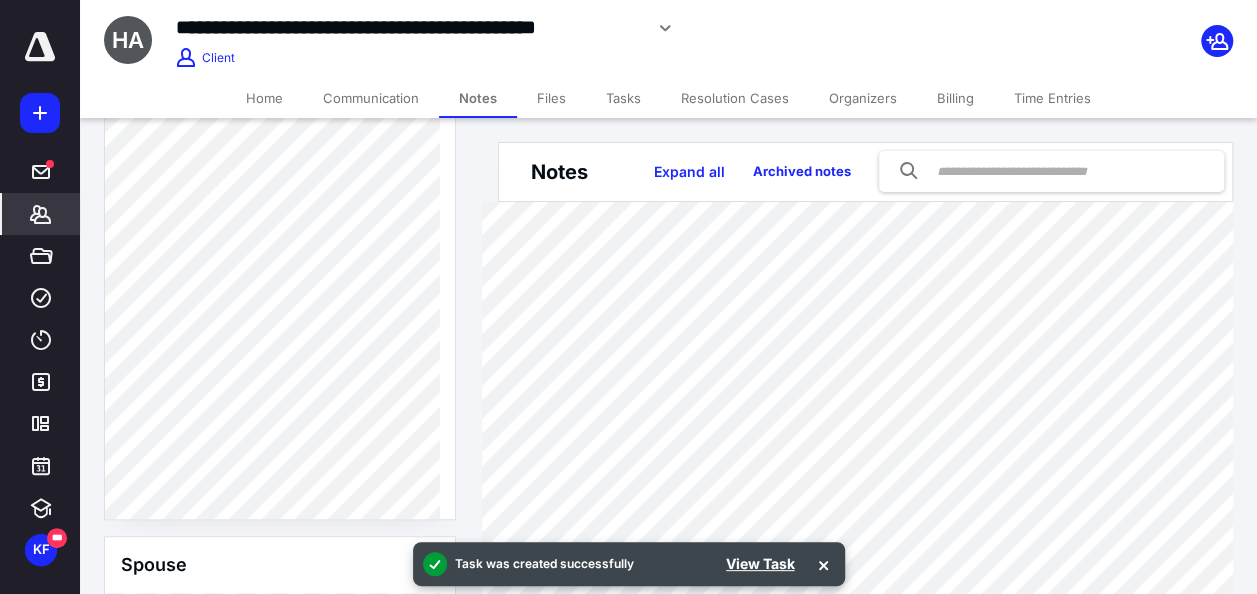 click on "Tasks" at bounding box center (623, 98) 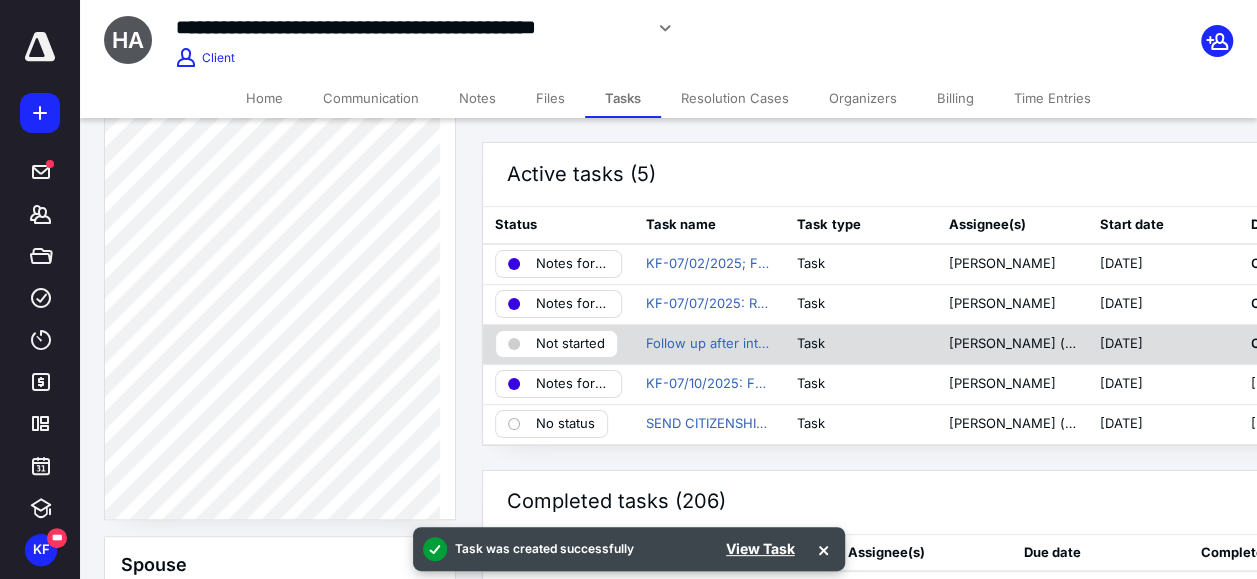 click on "Not started" at bounding box center (570, 344) 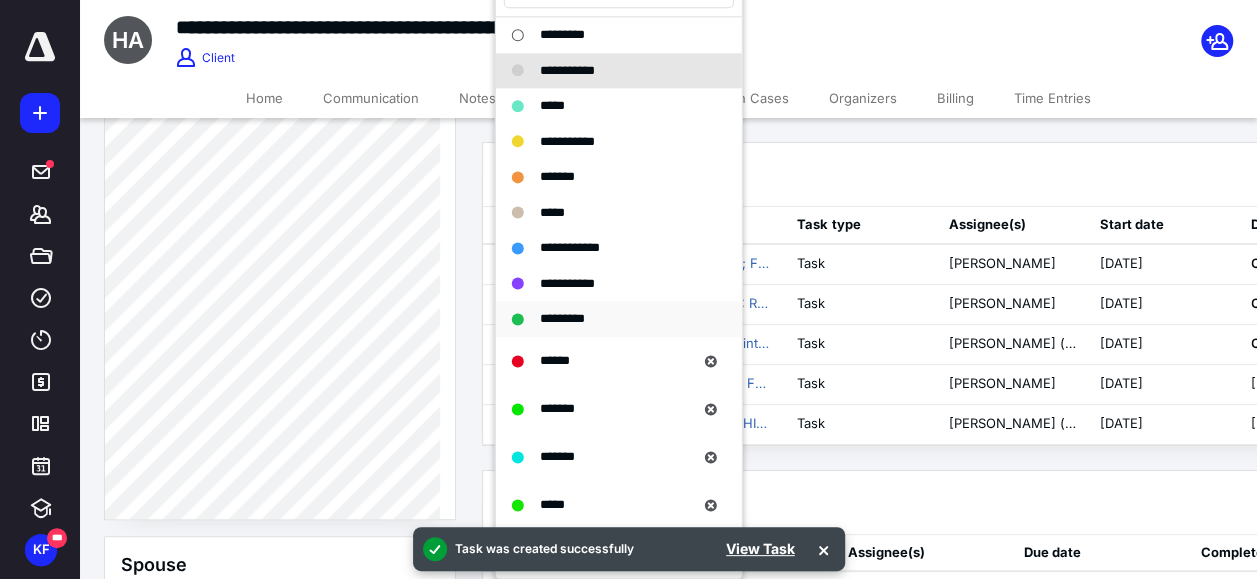 click on "*********" at bounding box center (562, 318) 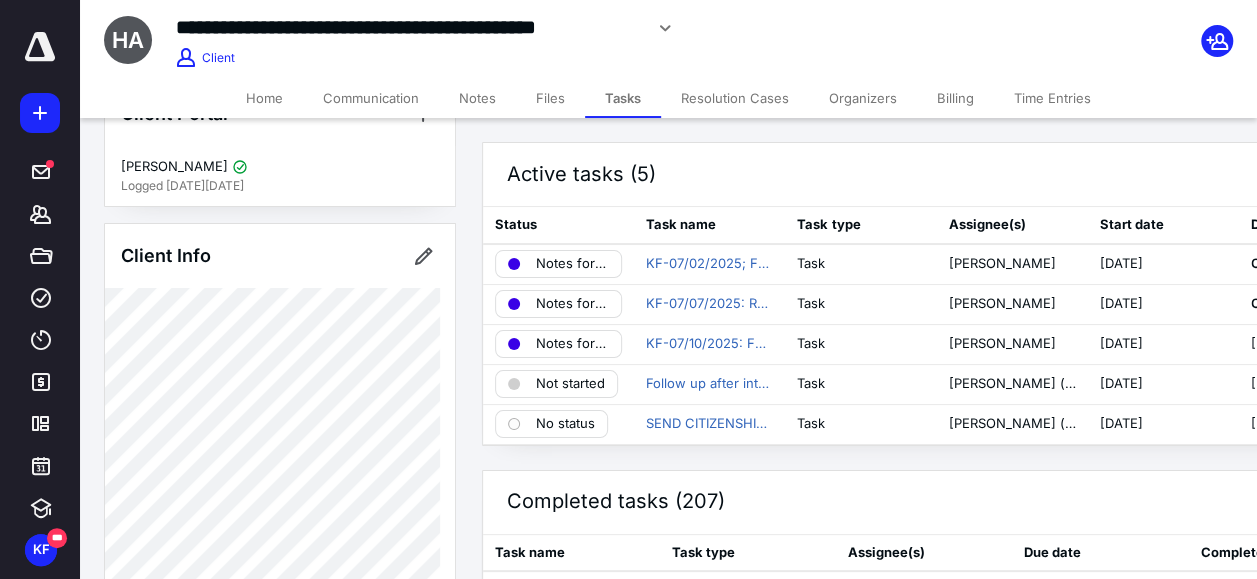scroll, scrollTop: 0, scrollLeft: 0, axis: both 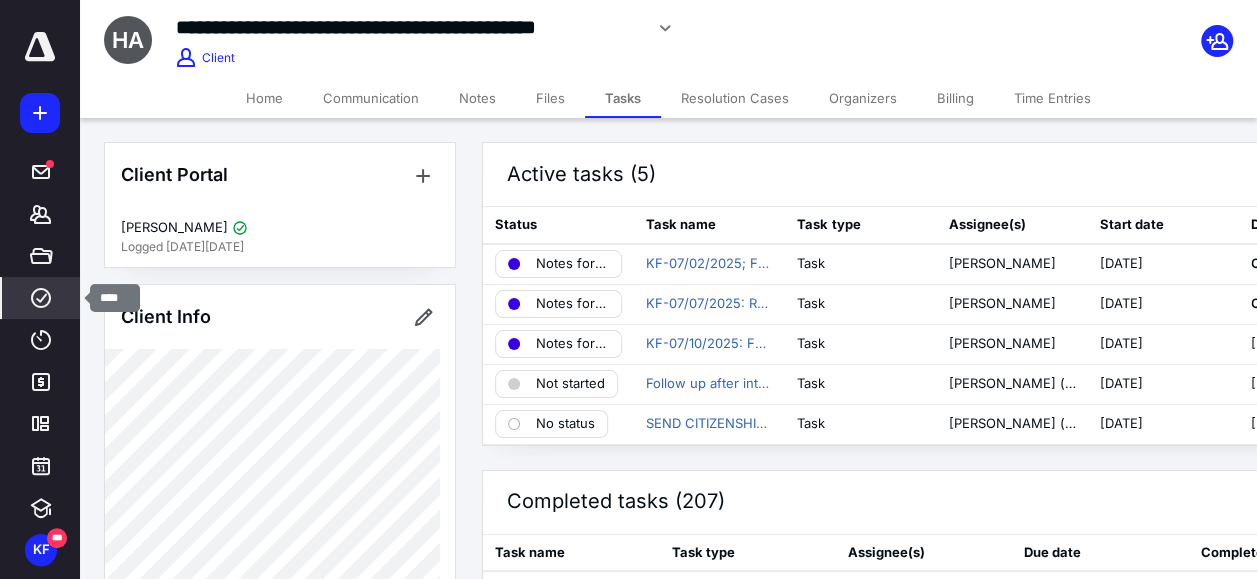 click 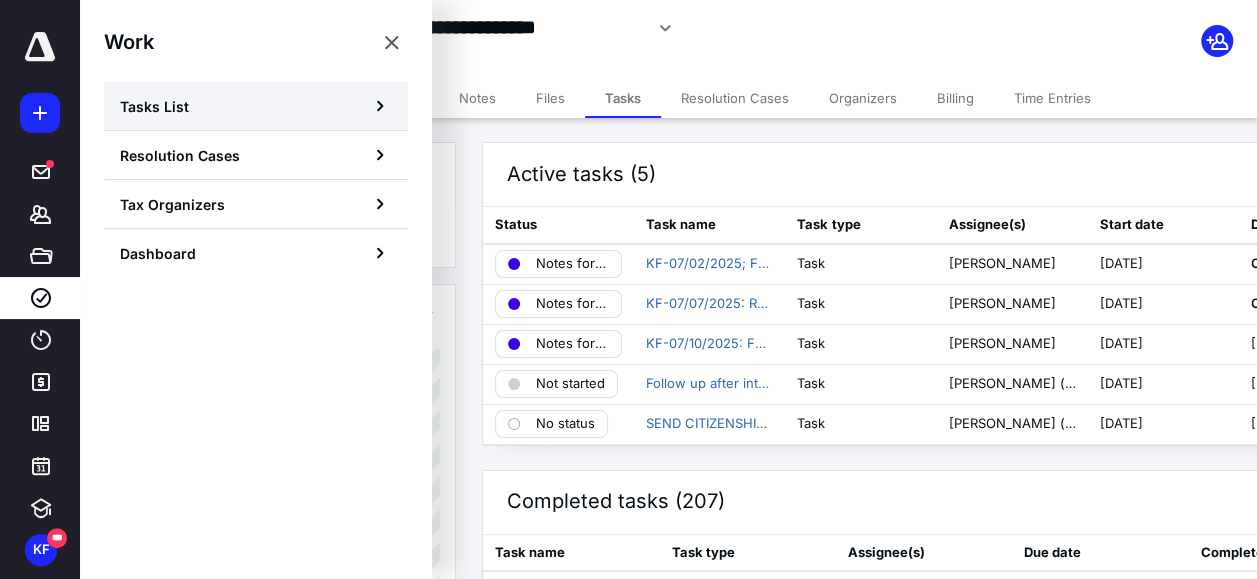 click on "Tasks List" at bounding box center (256, 106) 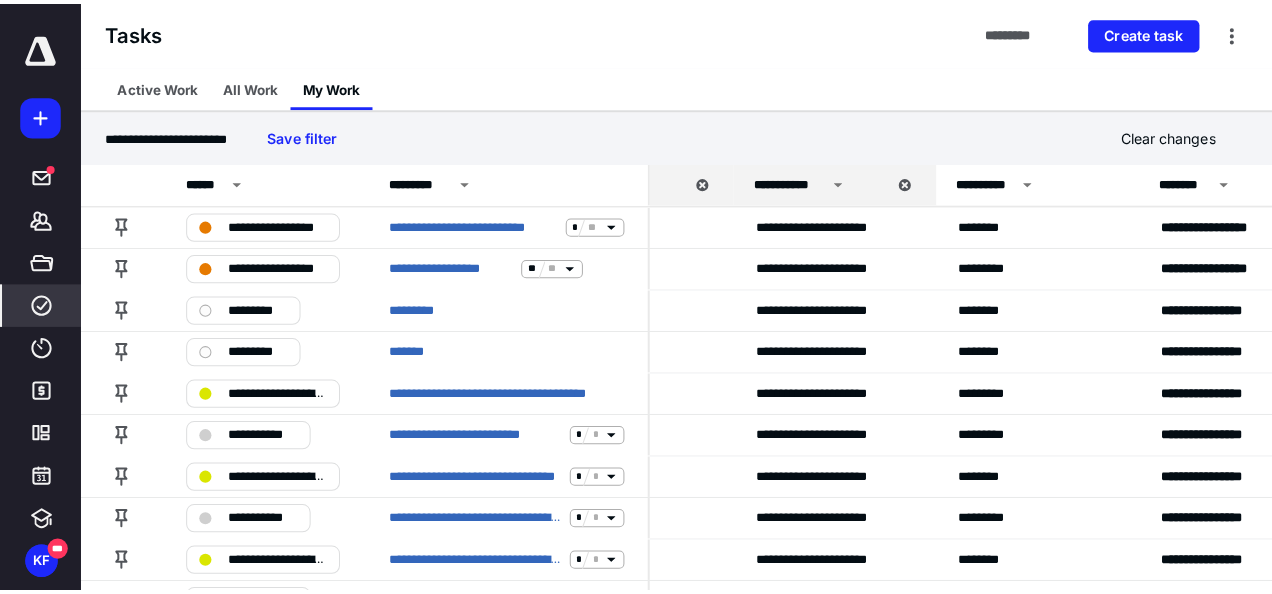 scroll, scrollTop: 0, scrollLeft: 0, axis: both 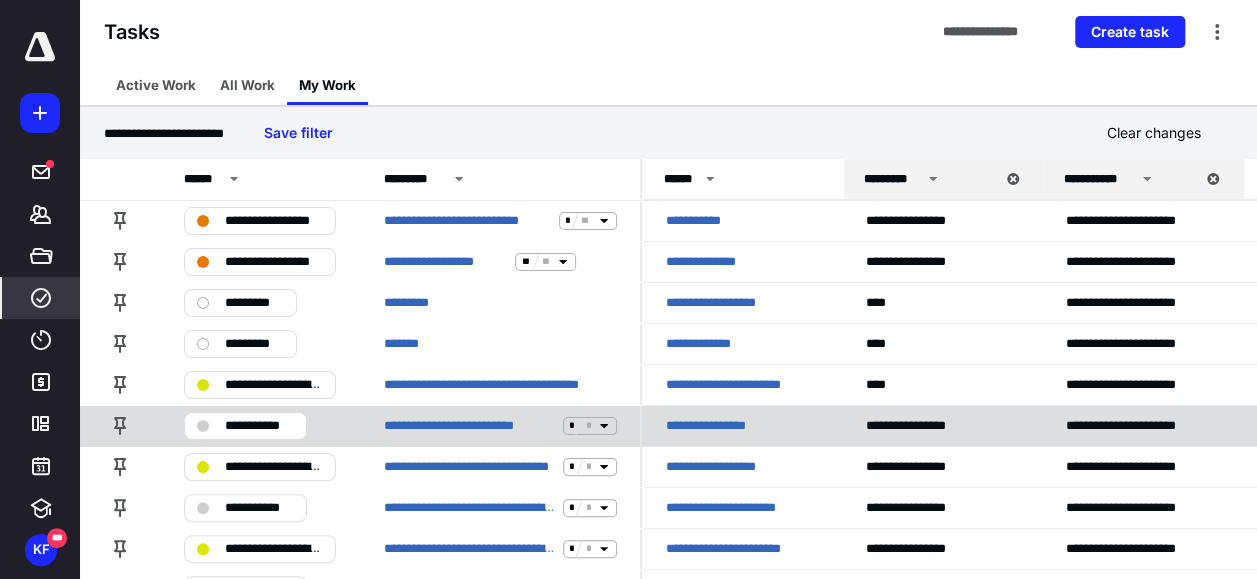 click on "**********" at bounding box center (712, 426) 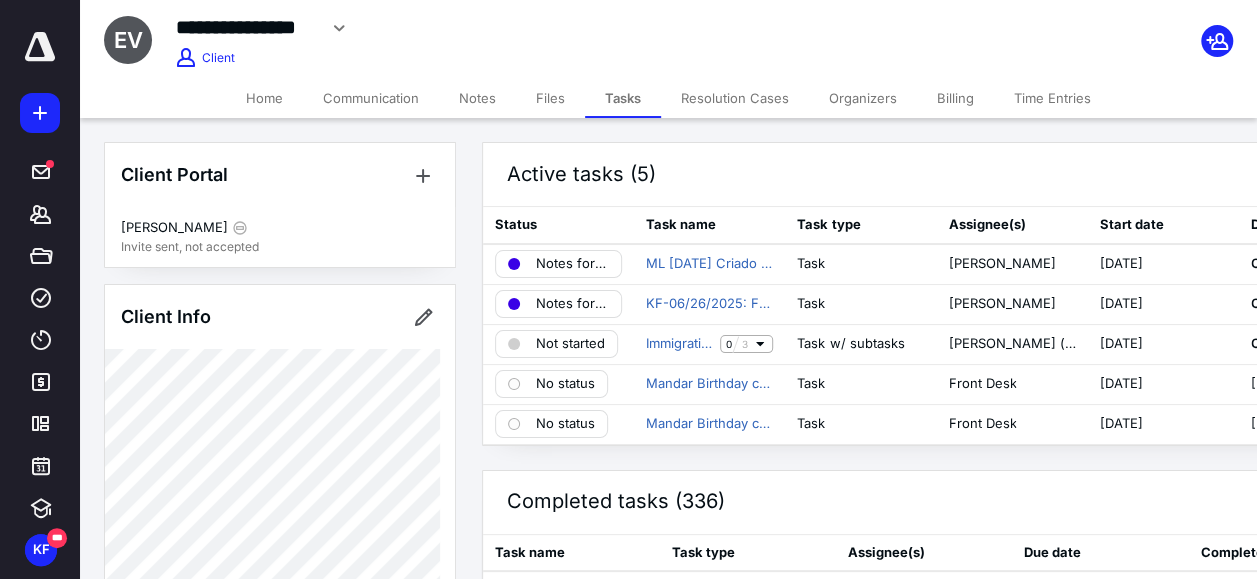 click on "Notes" at bounding box center [477, 98] 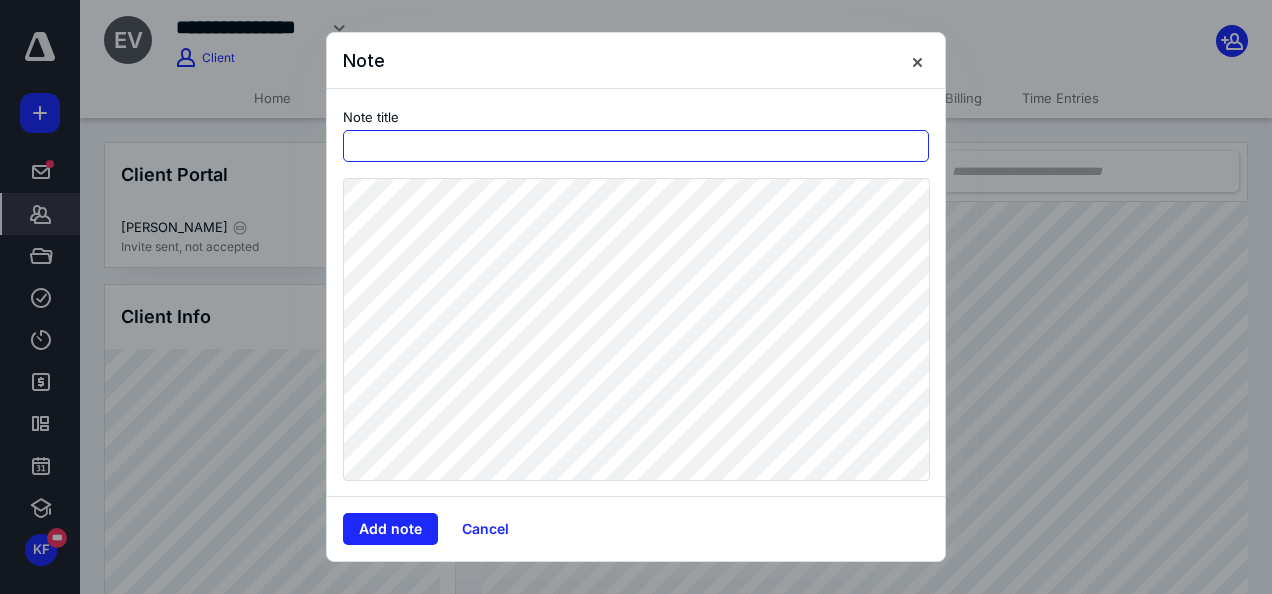 click at bounding box center [636, 146] 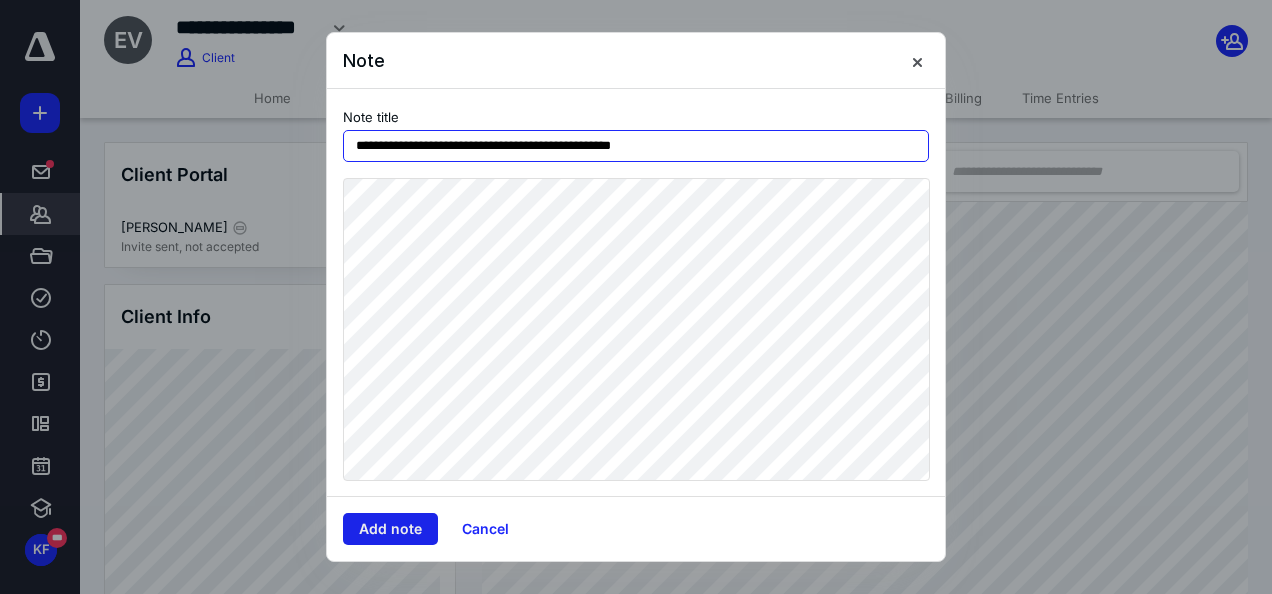 type on "**********" 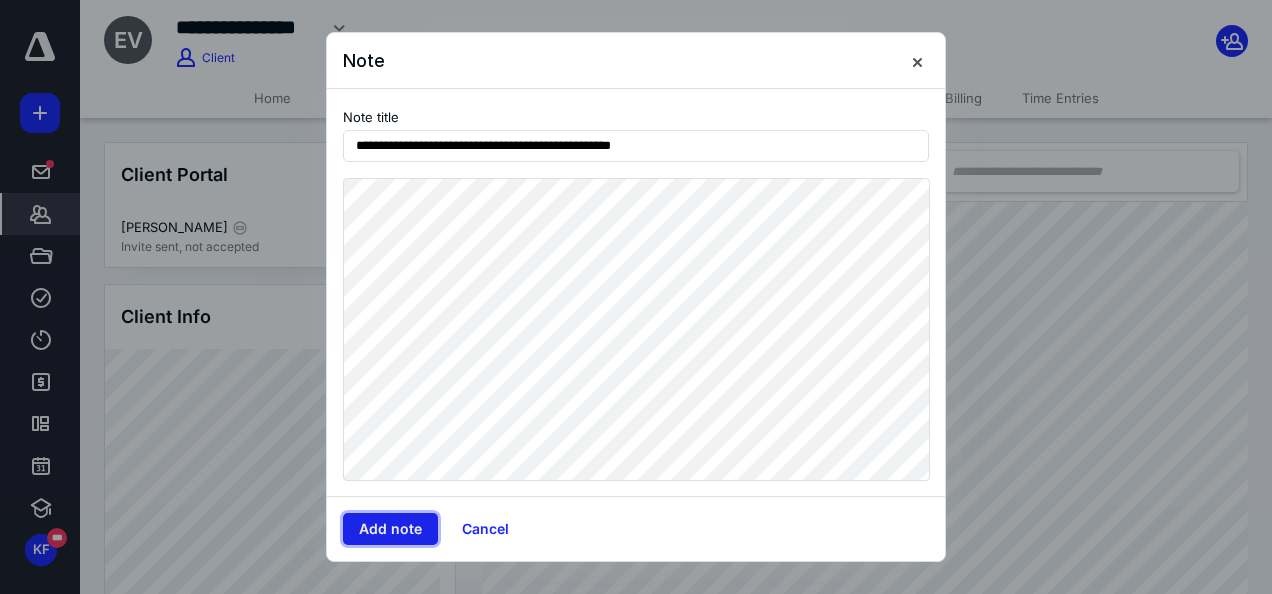click on "Add note" at bounding box center [390, 529] 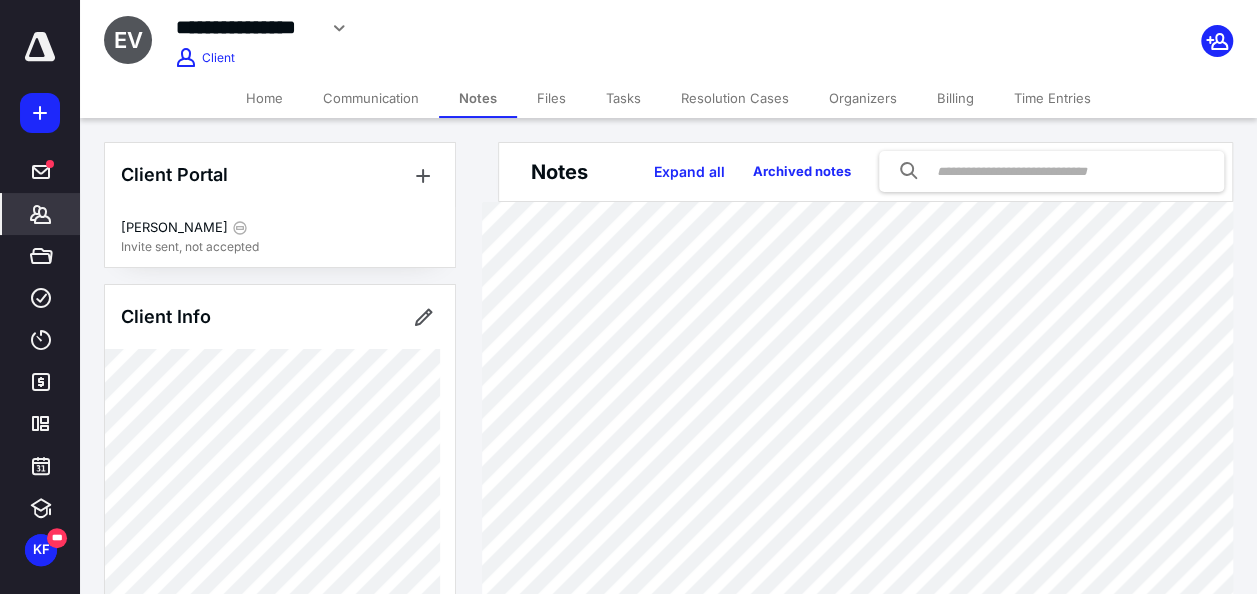 click 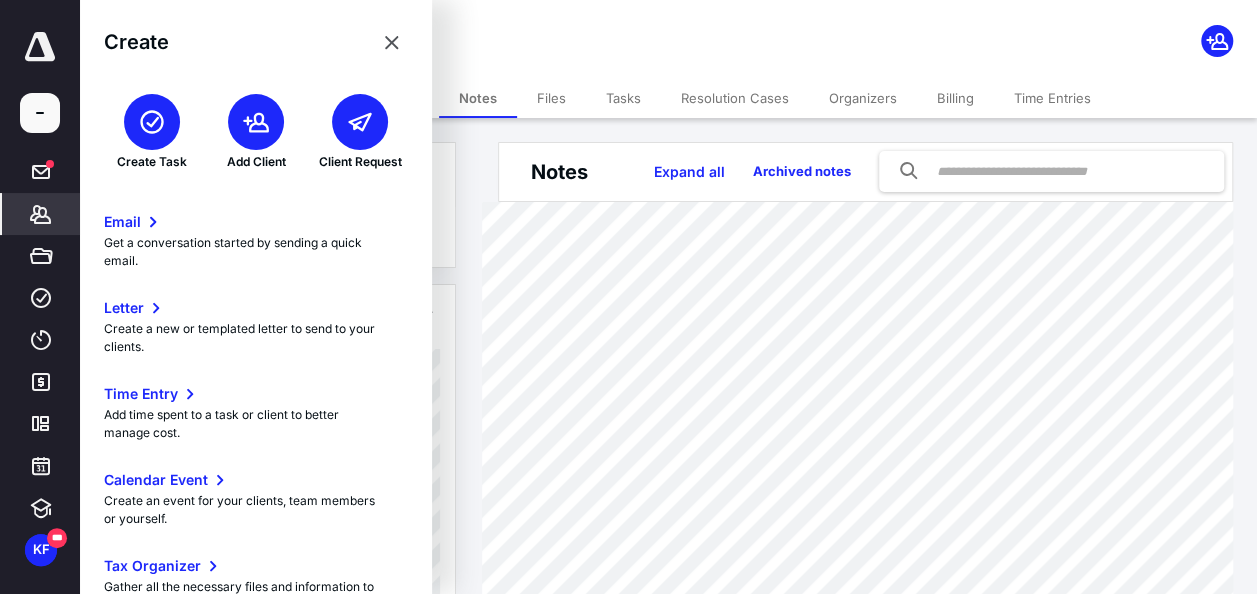 click at bounding box center (152, 122) 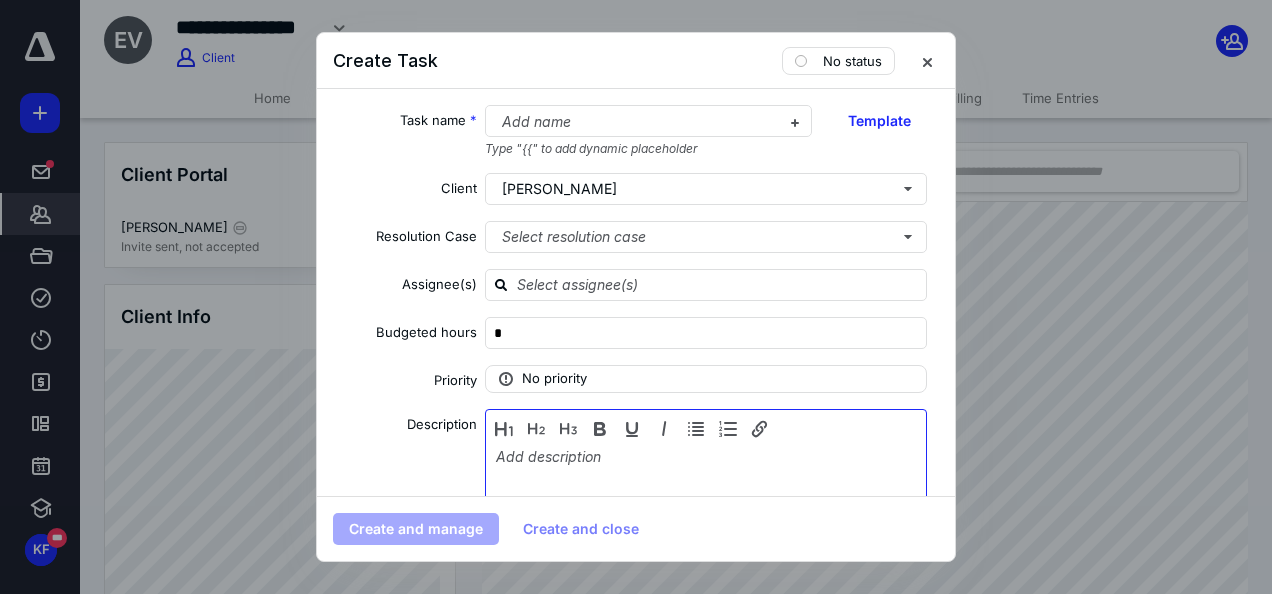 click at bounding box center [706, 498] 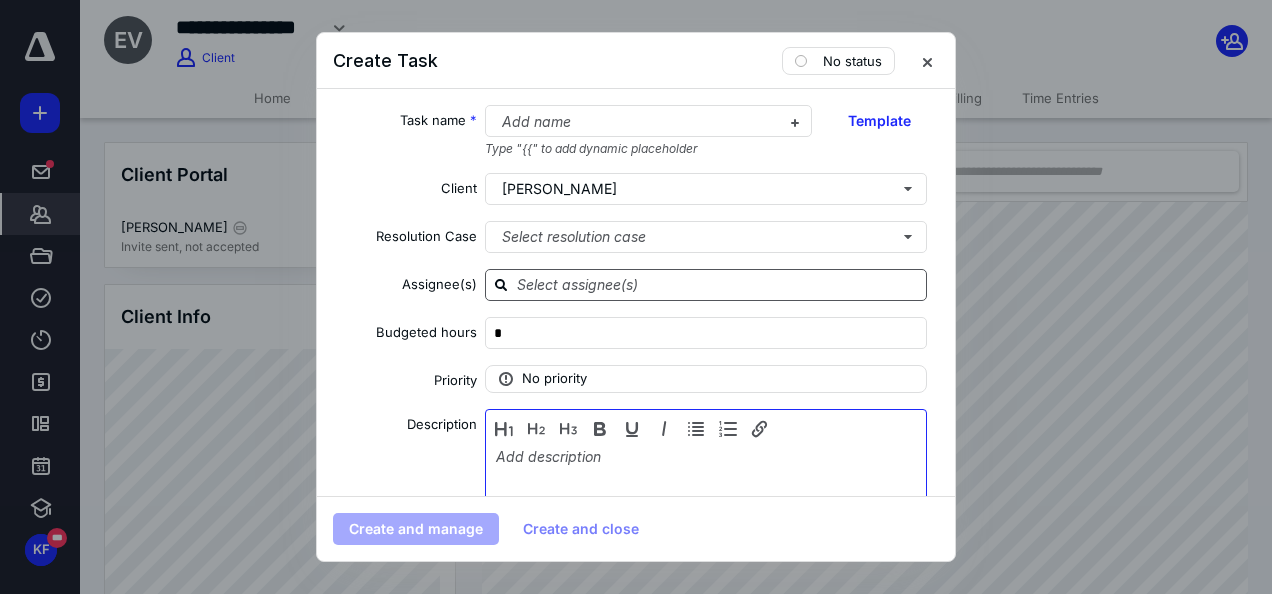 type 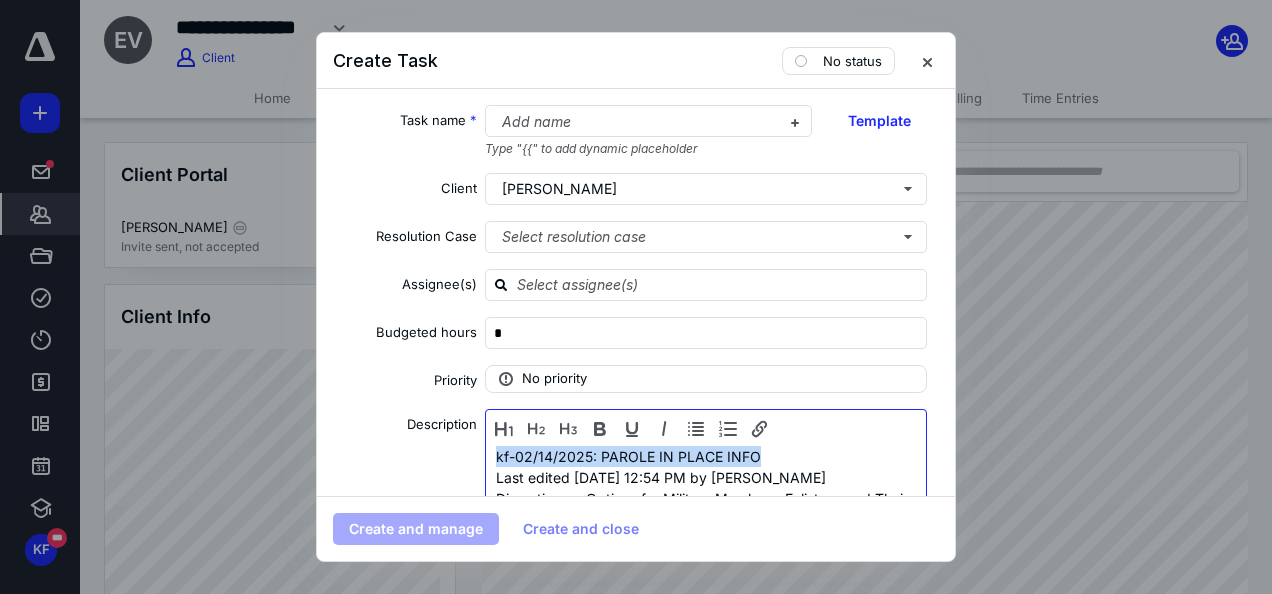 drag, startPoint x: 766, startPoint y: 454, endPoint x: 493, endPoint y: 455, distance: 273.00183 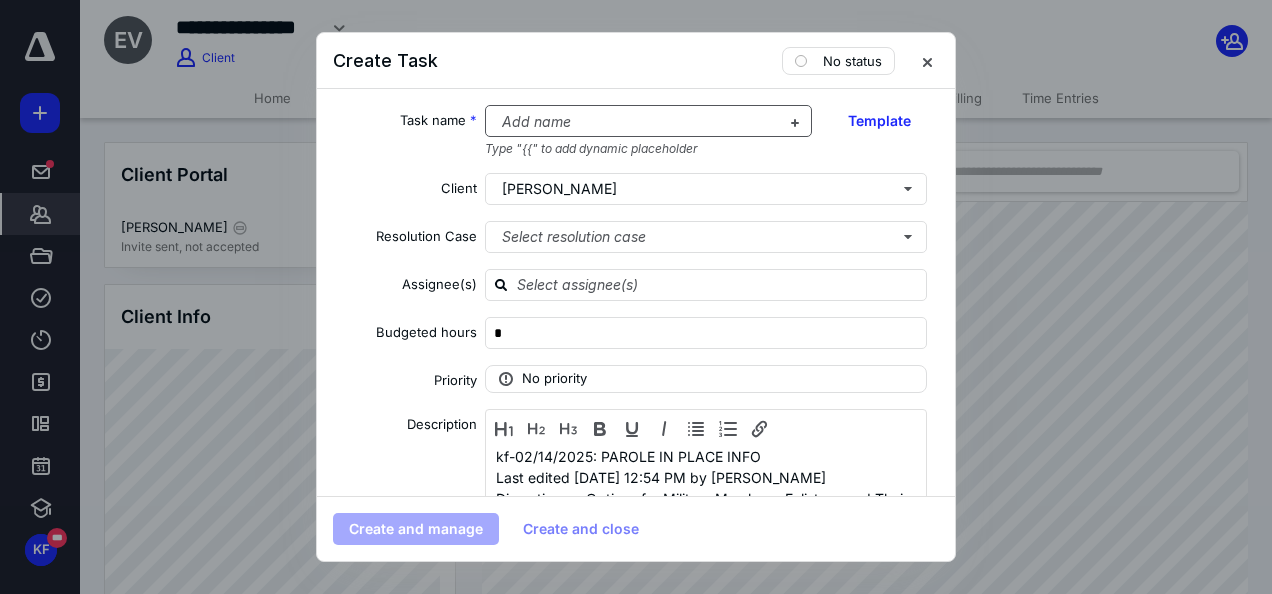 click at bounding box center (637, 122) 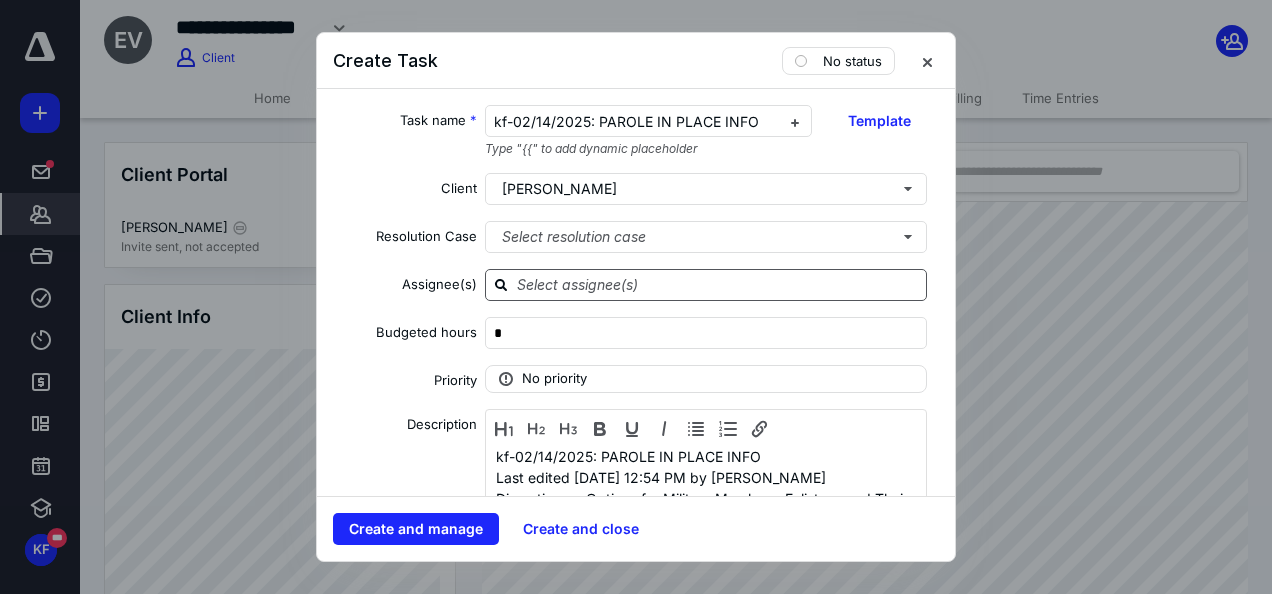 click at bounding box center (718, 284) 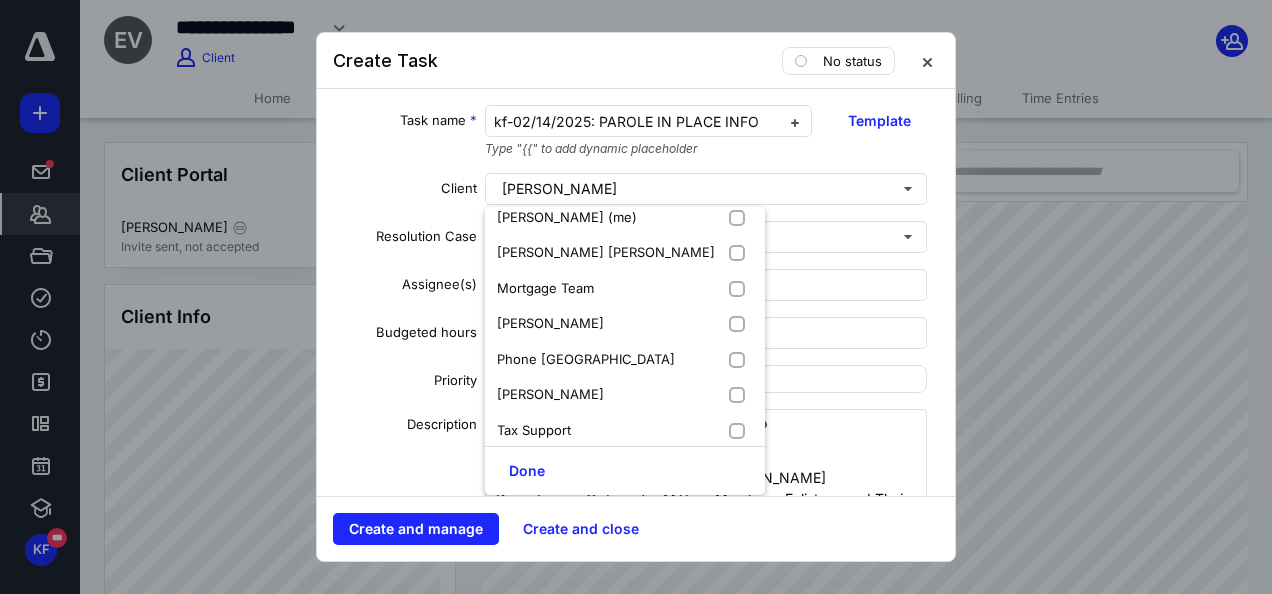 scroll, scrollTop: 309, scrollLeft: 0, axis: vertical 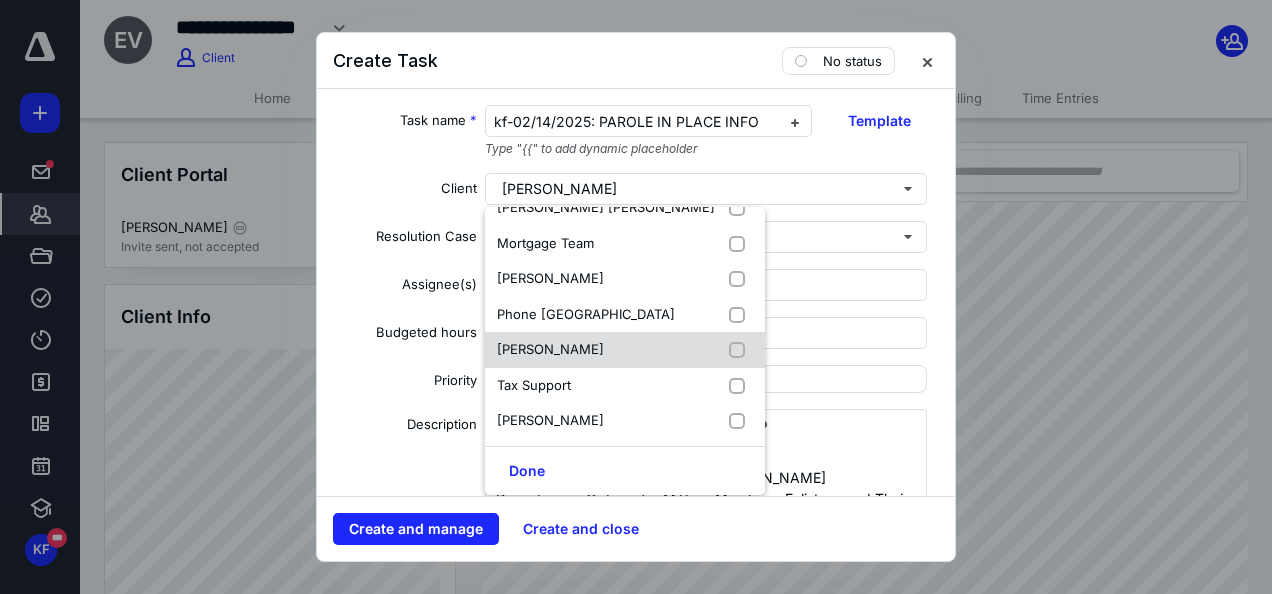 click on "[PERSON_NAME]" at bounding box center (625, 350) 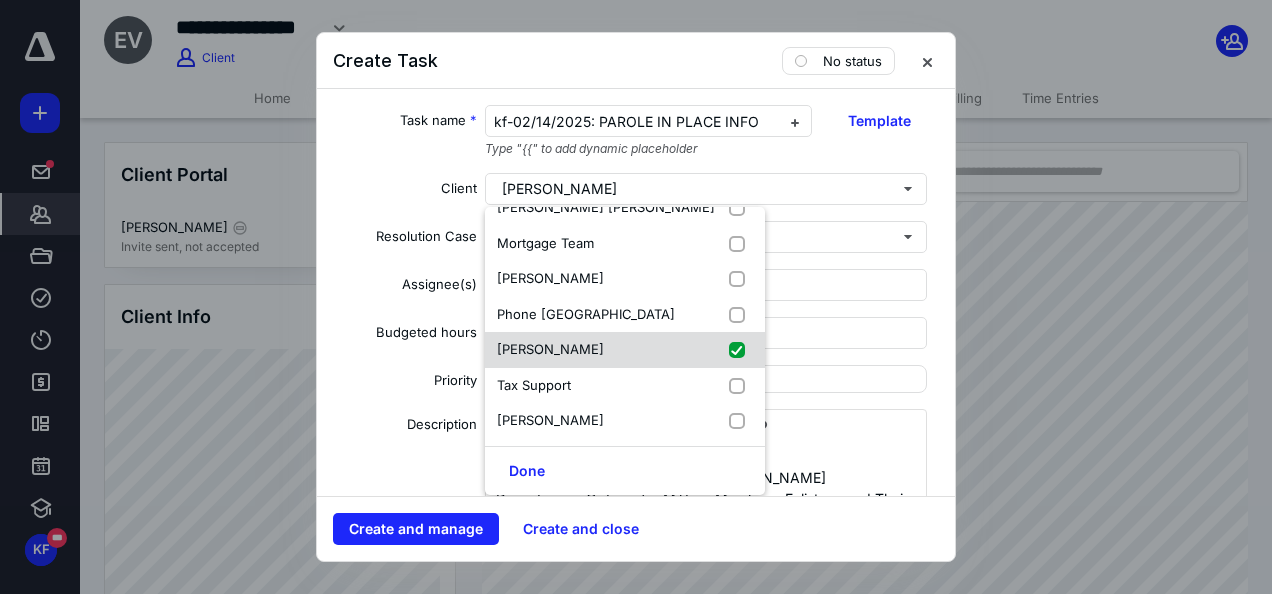 checkbox on "true" 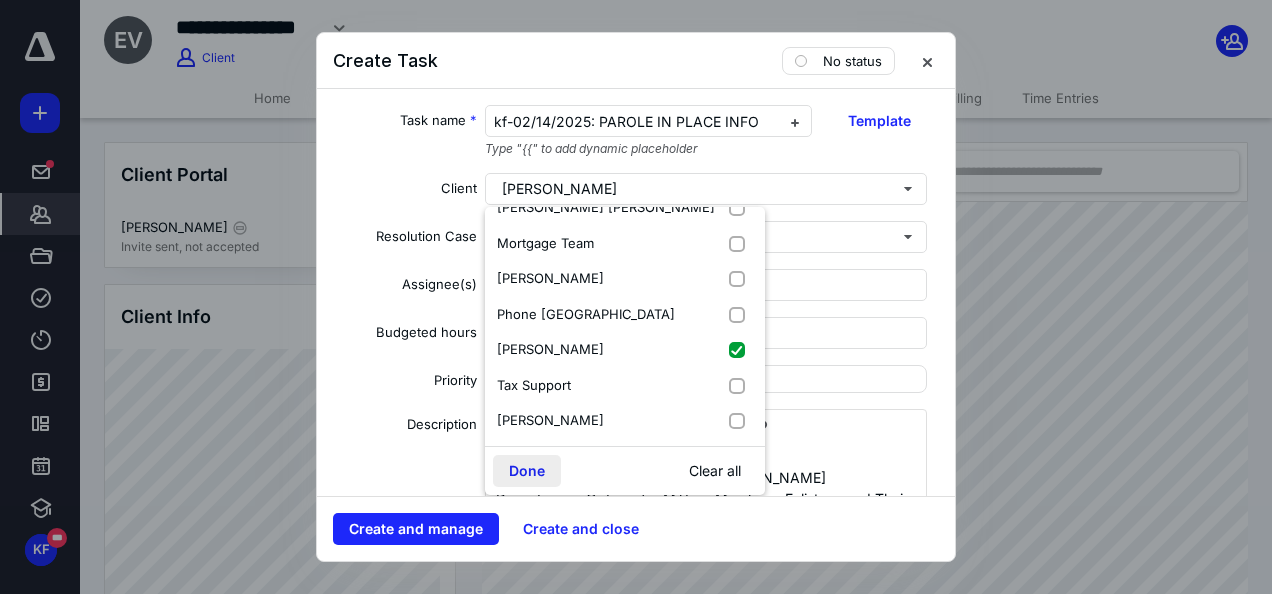 click on "Done" at bounding box center (527, 471) 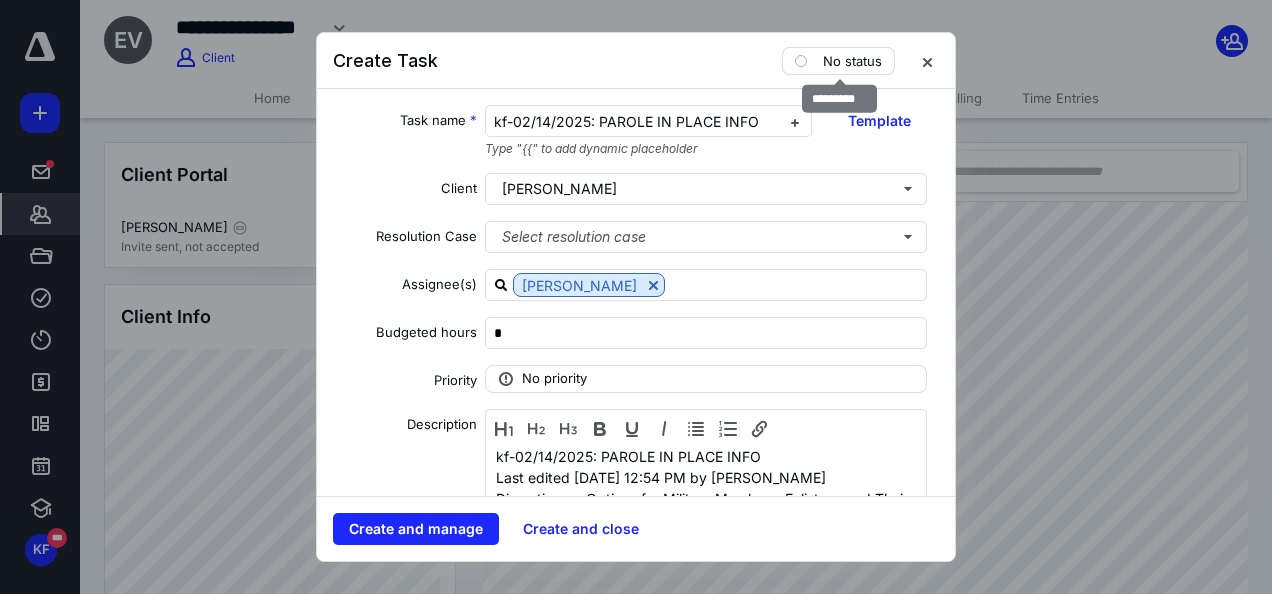 click on "No status" at bounding box center (852, 61) 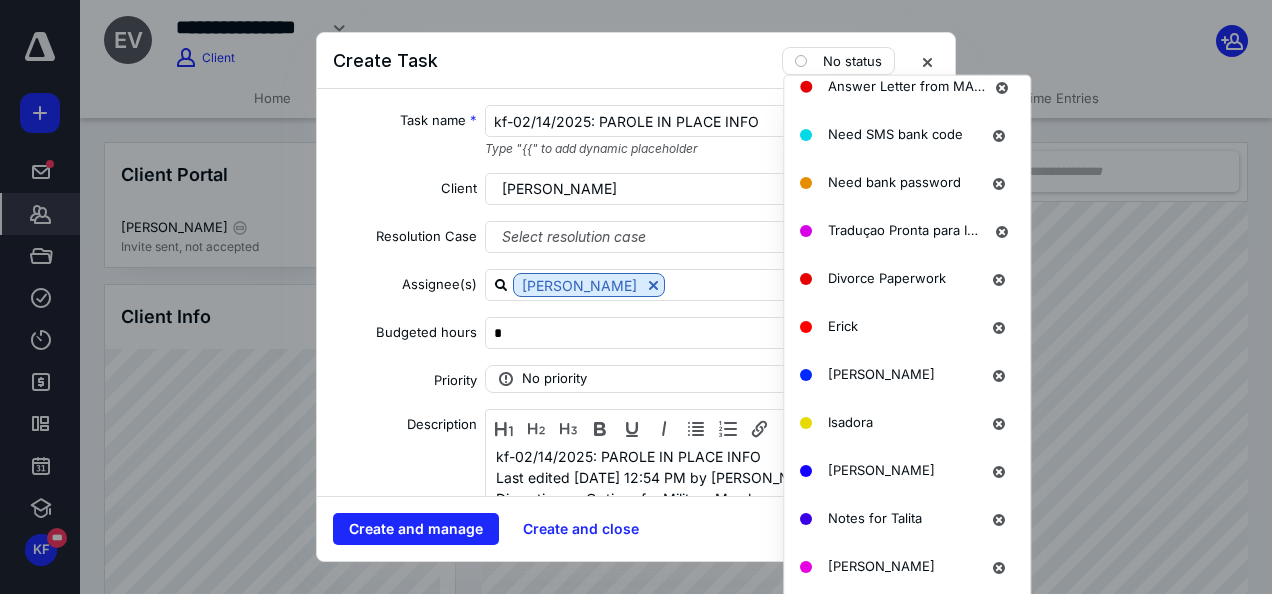 scroll, scrollTop: 1528, scrollLeft: 0, axis: vertical 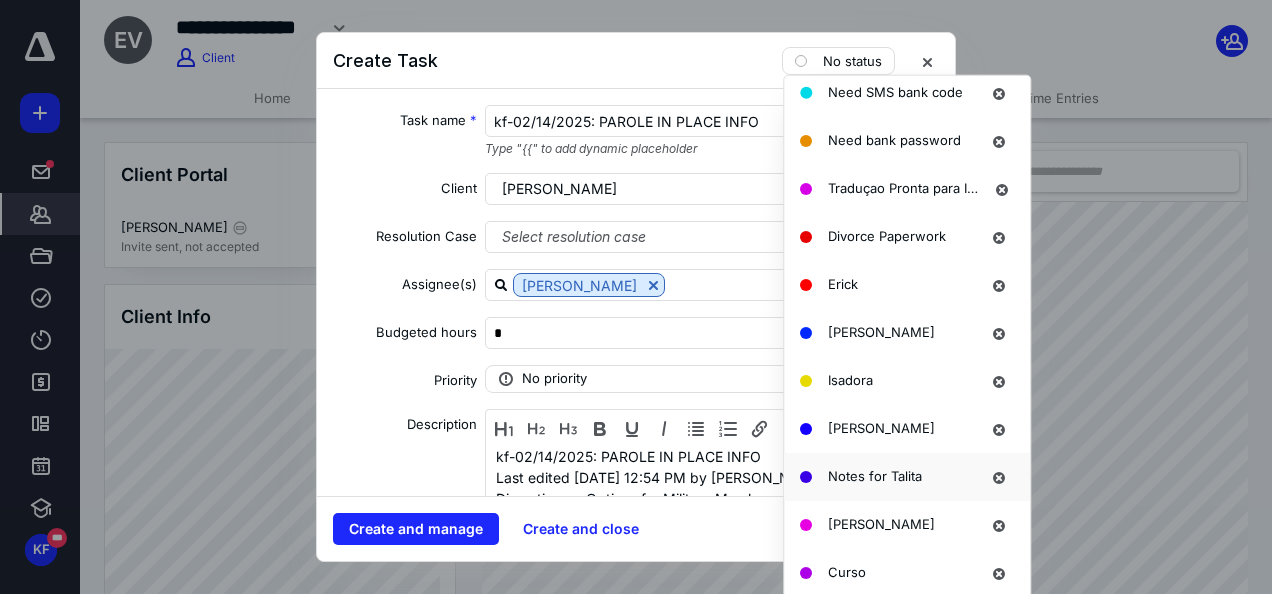 click on "Notes for Talita" at bounding box center (875, 475) 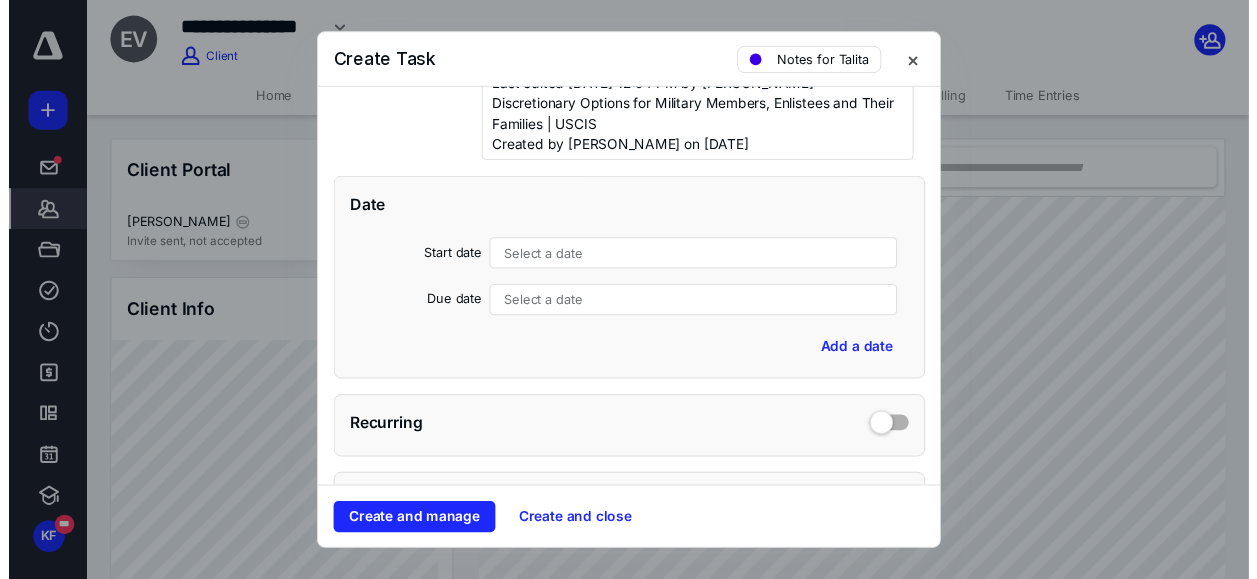 scroll, scrollTop: 435, scrollLeft: 0, axis: vertical 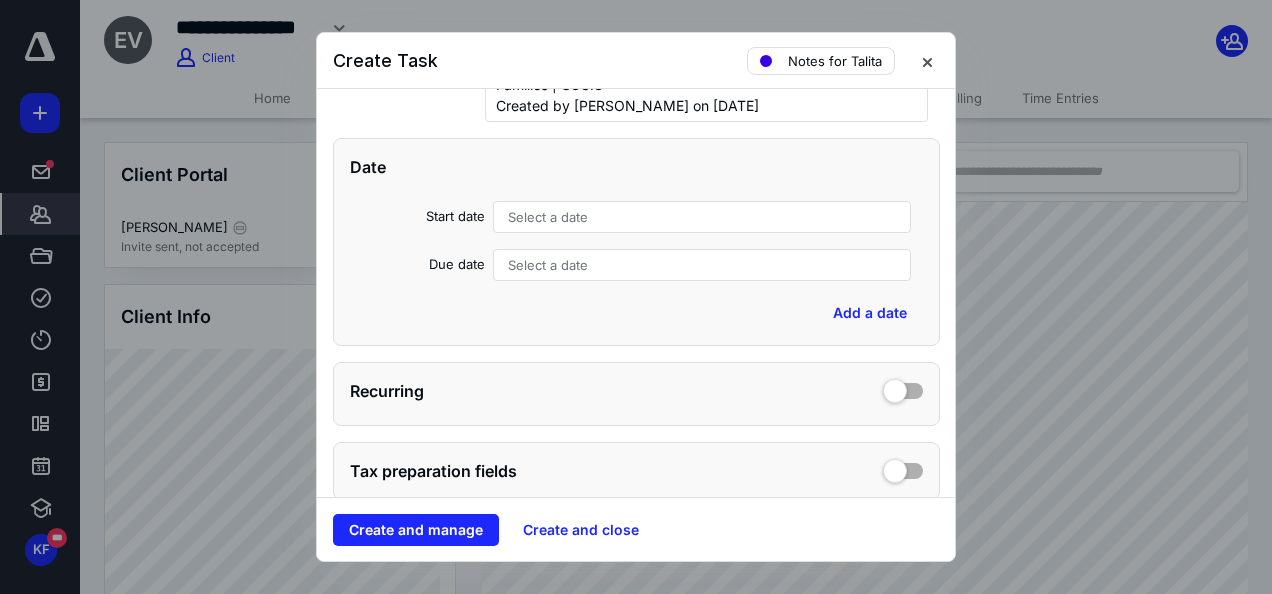 click on "Select a date" at bounding box center [702, 217] 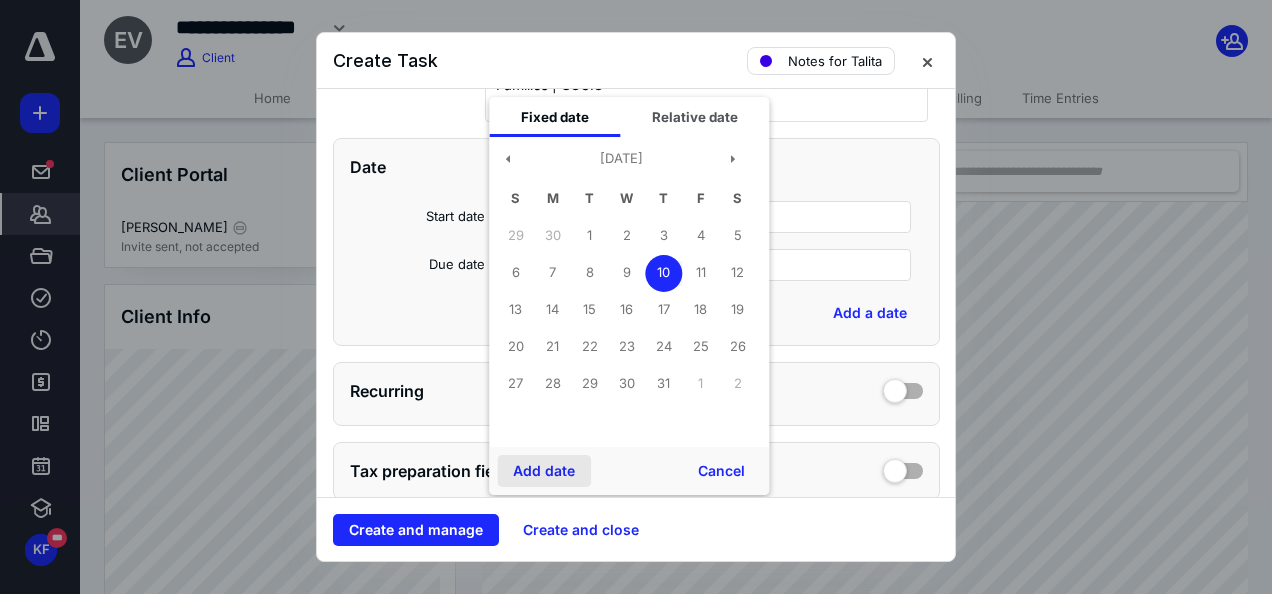 click on "Add date" at bounding box center (544, 471) 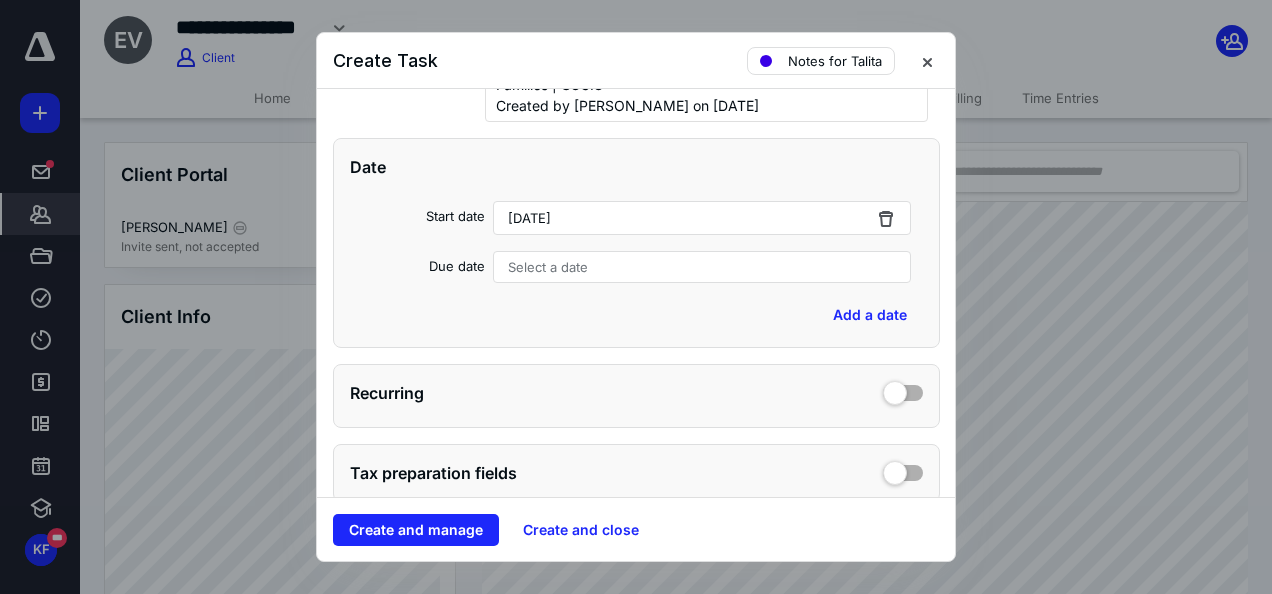 click on "Select a date" at bounding box center [548, 267] 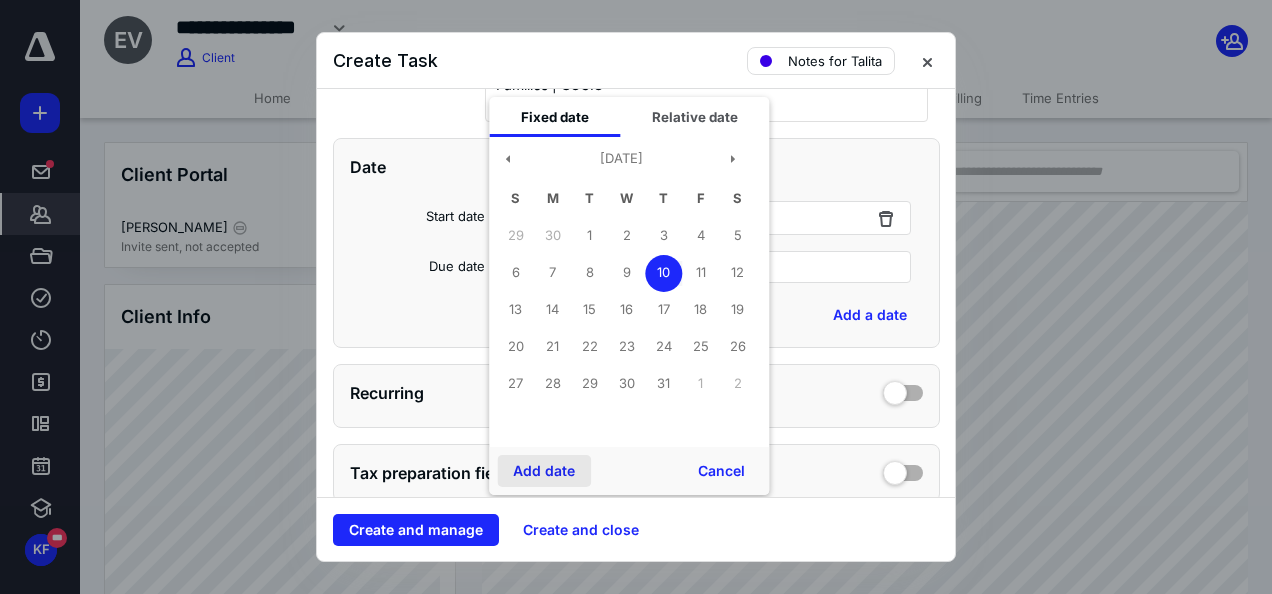 click on "Add date" at bounding box center (544, 471) 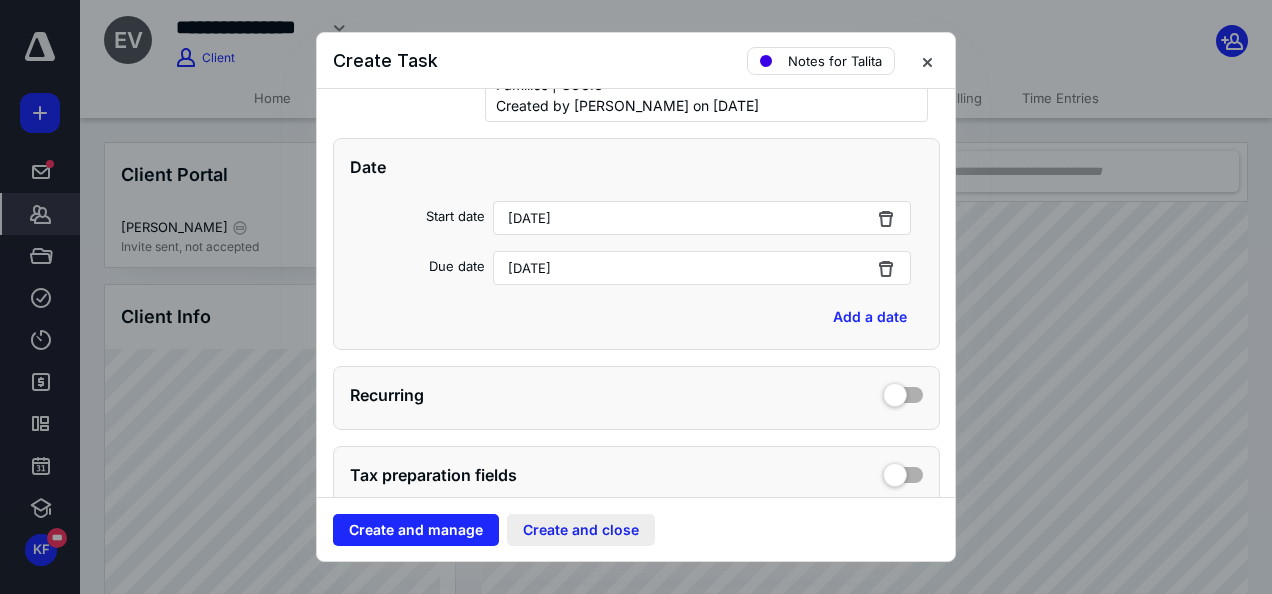 click on "Create and close" at bounding box center (581, 530) 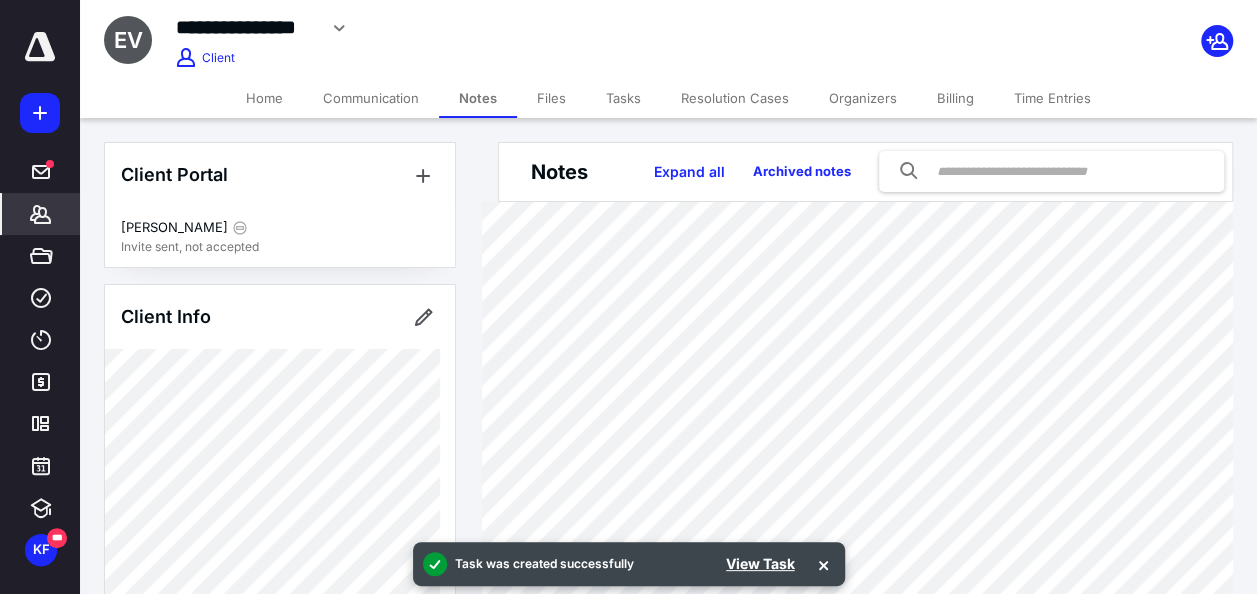 click on "Tasks" at bounding box center (623, 98) 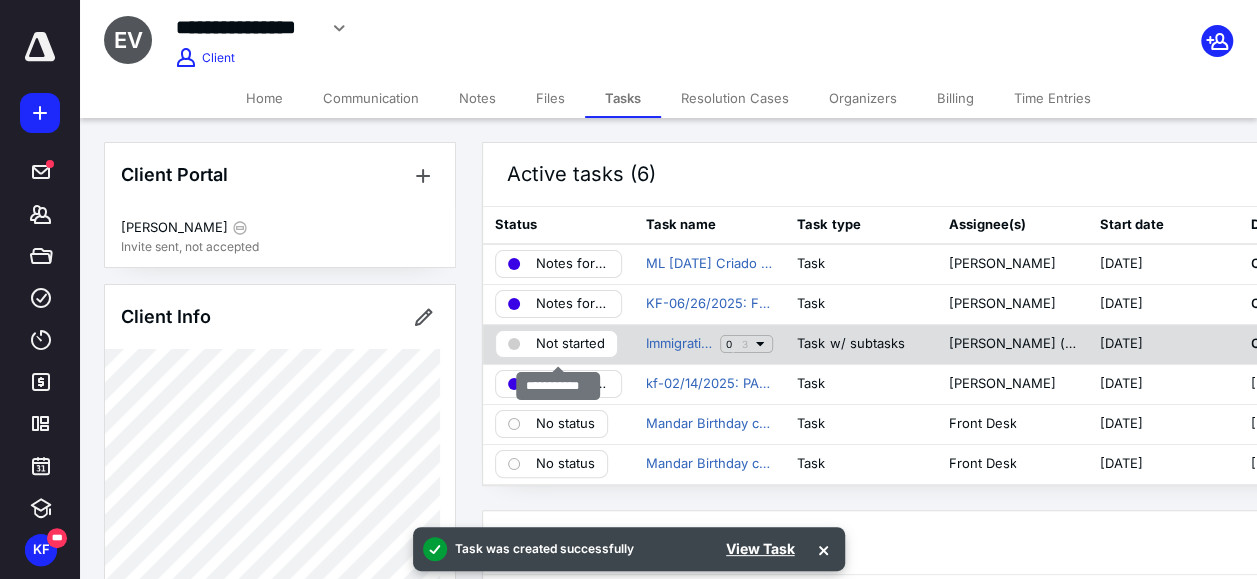 click on "Not started" at bounding box center [570, 344] 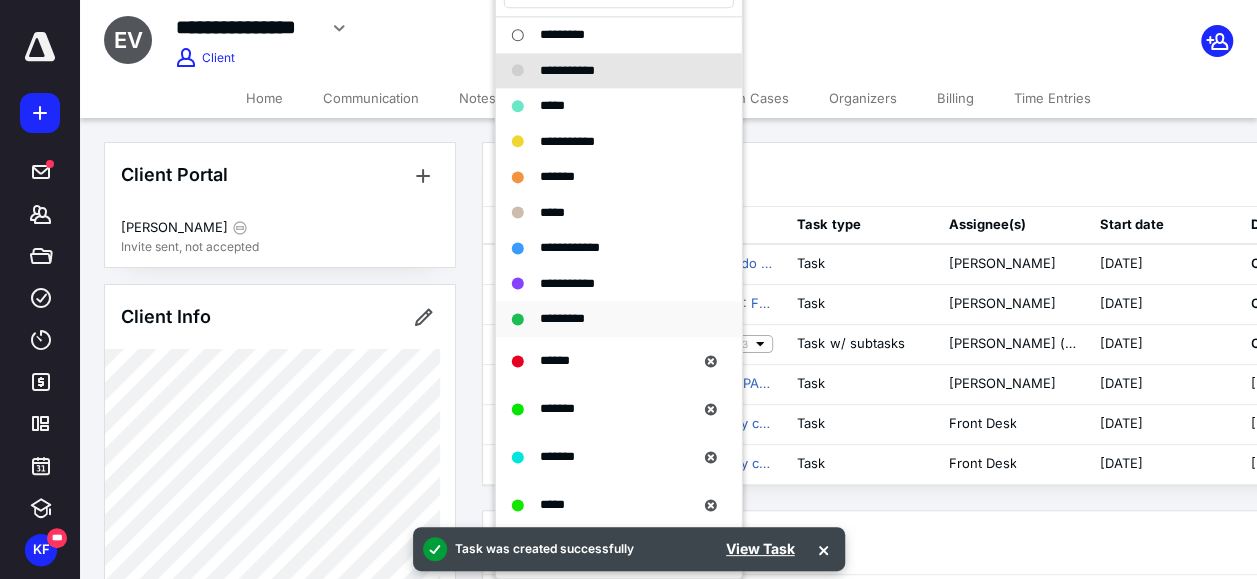 click on "*********" at bounding box center [562, 318] 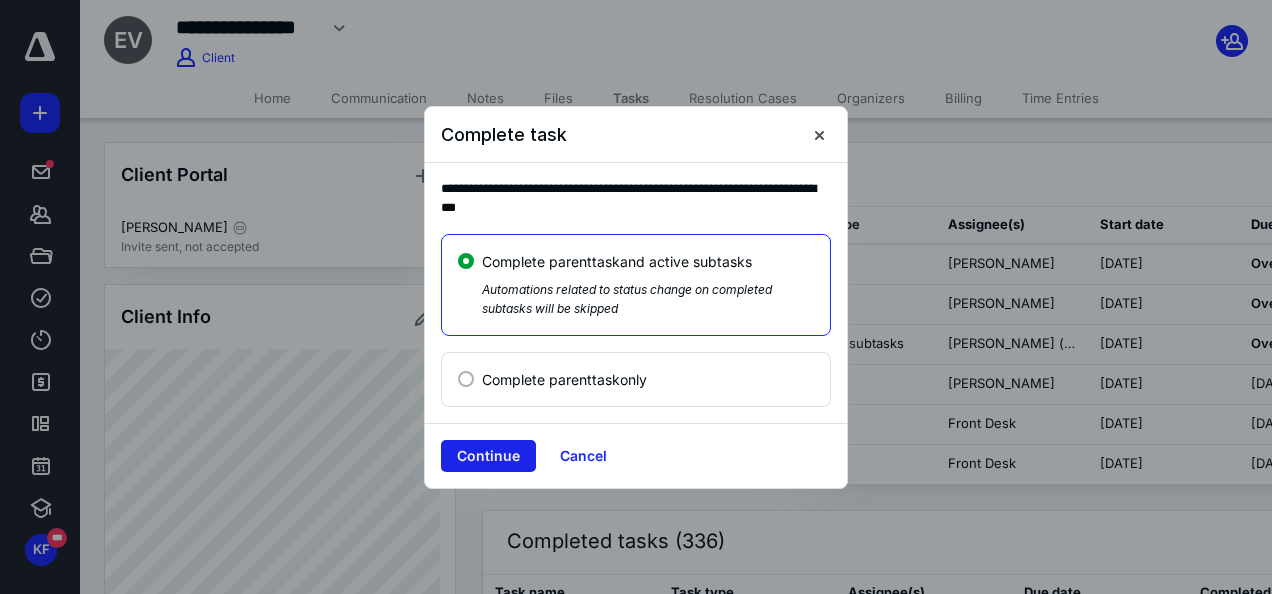 click on "Continue" at bounding box center [488, 456] 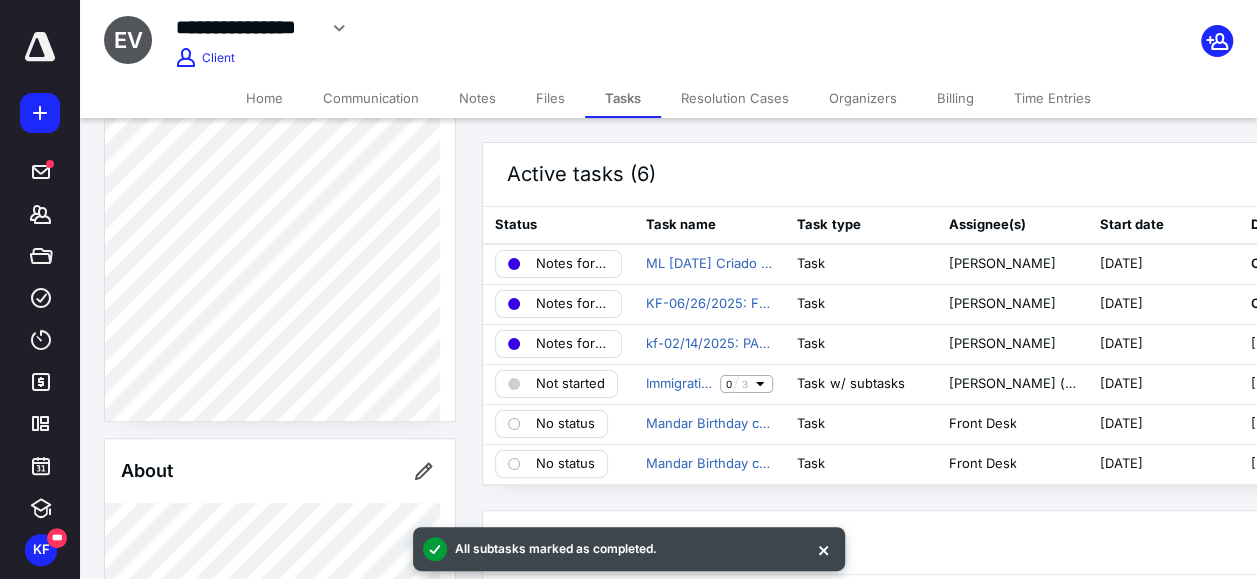 scroll, scrollTop: 0, scrollLeft: 0, axis: both 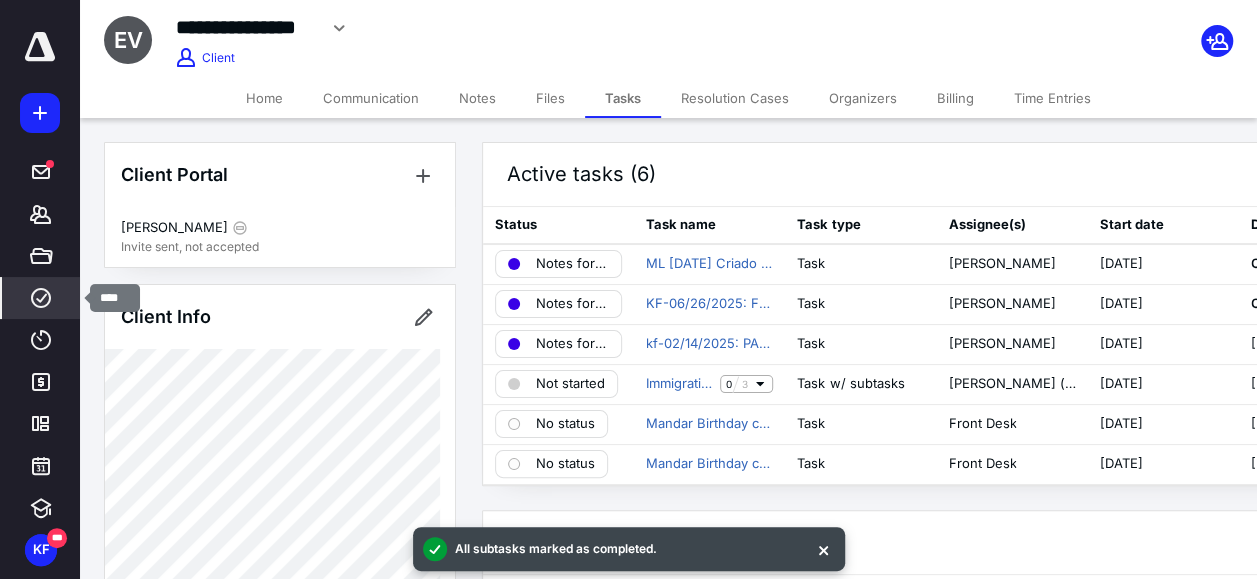 click 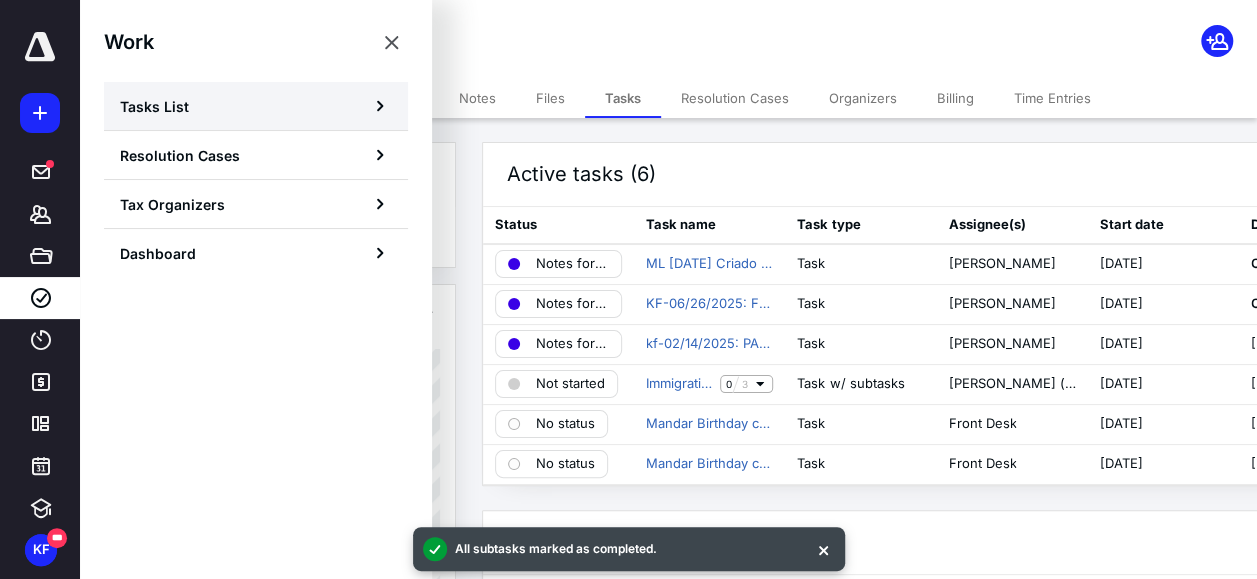 click on "Tasks List" at bounding box center [256, 106] 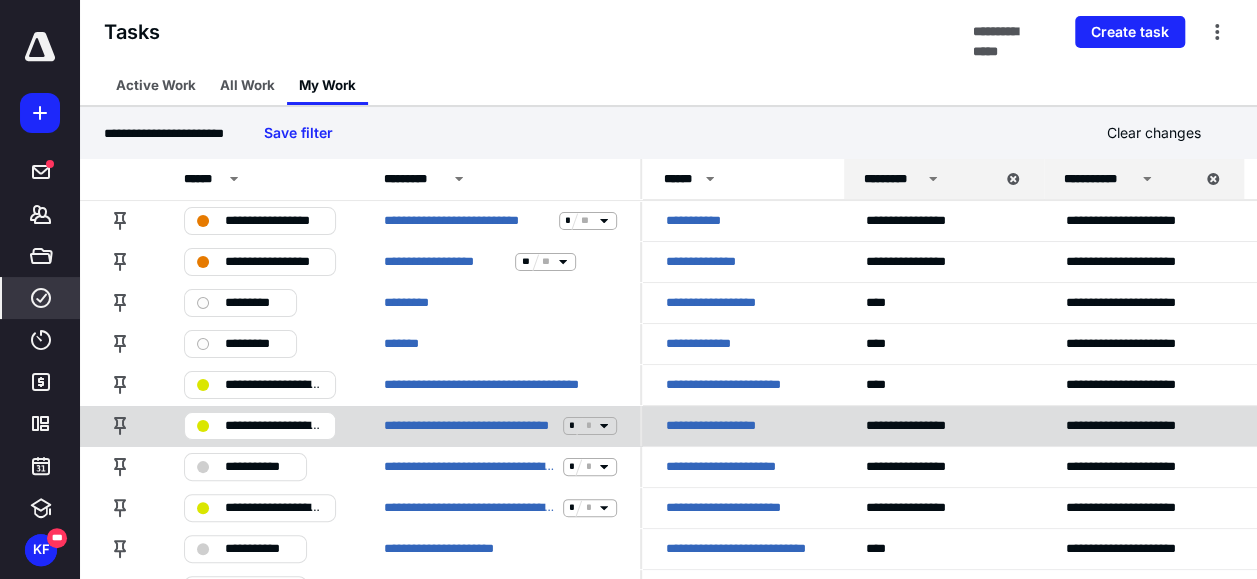 click on "**********" at bounding box center (725, 426) 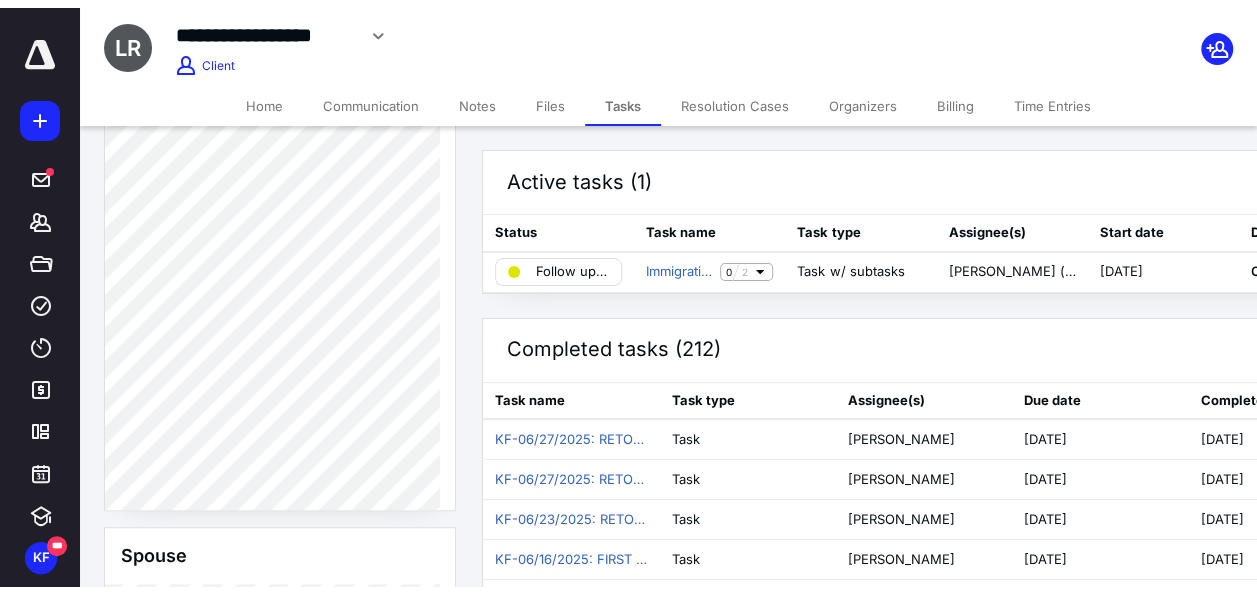 scroll, scrollTop: 890, scrollLeft: 0, axis: vertical 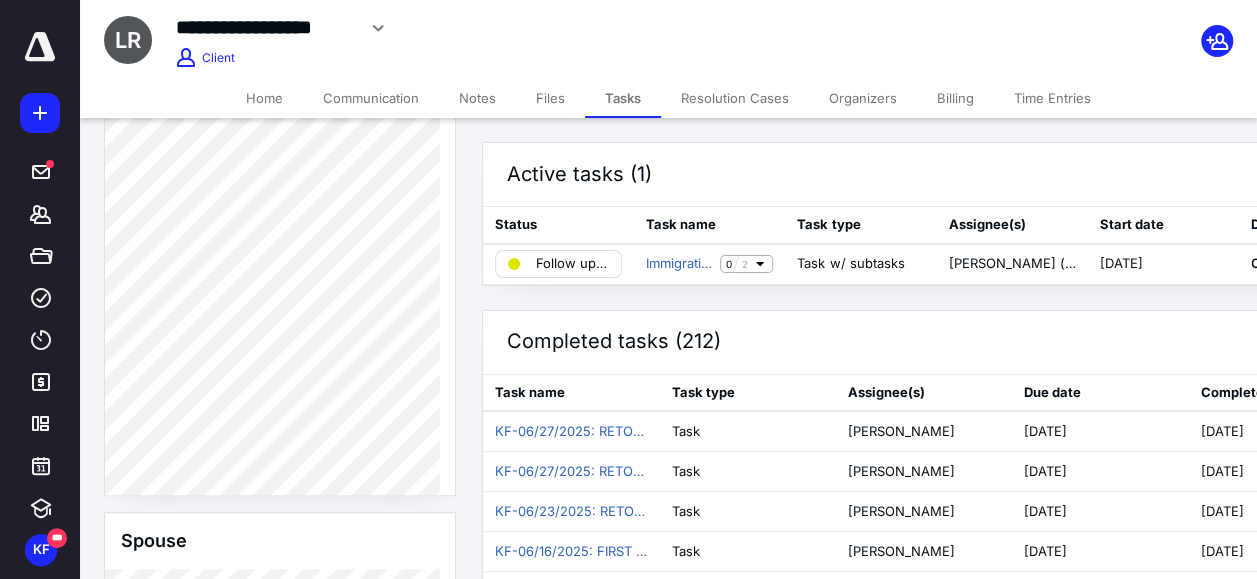 click on "Notes" at bounding box center [477, 98] 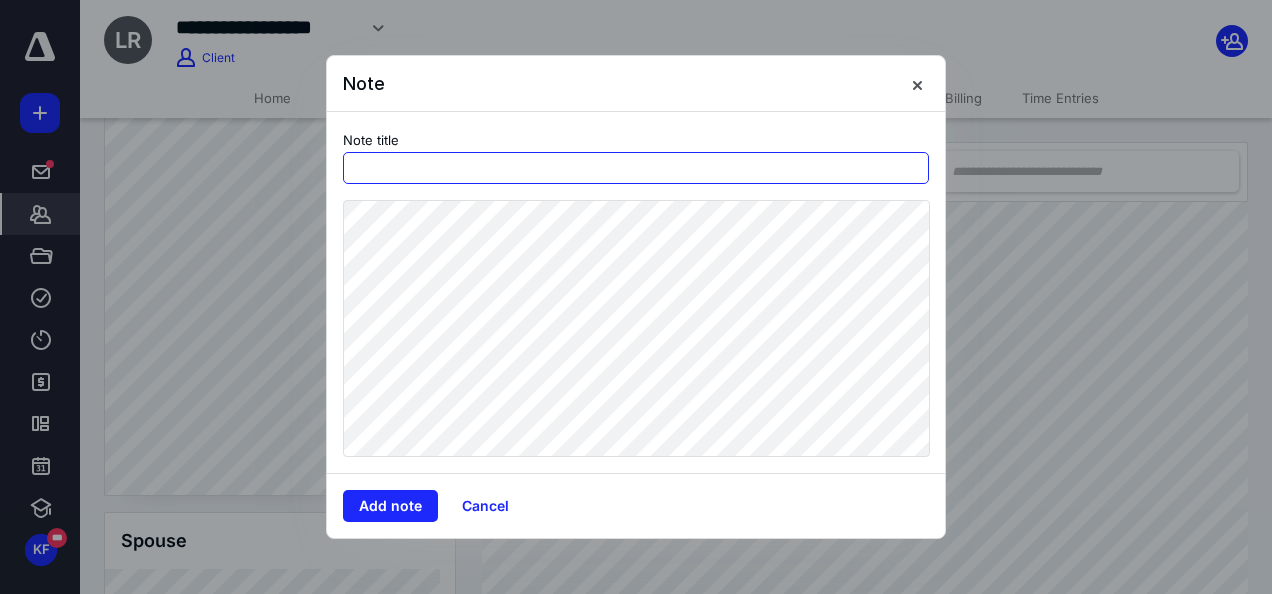 click at bounding box center (636, 168) 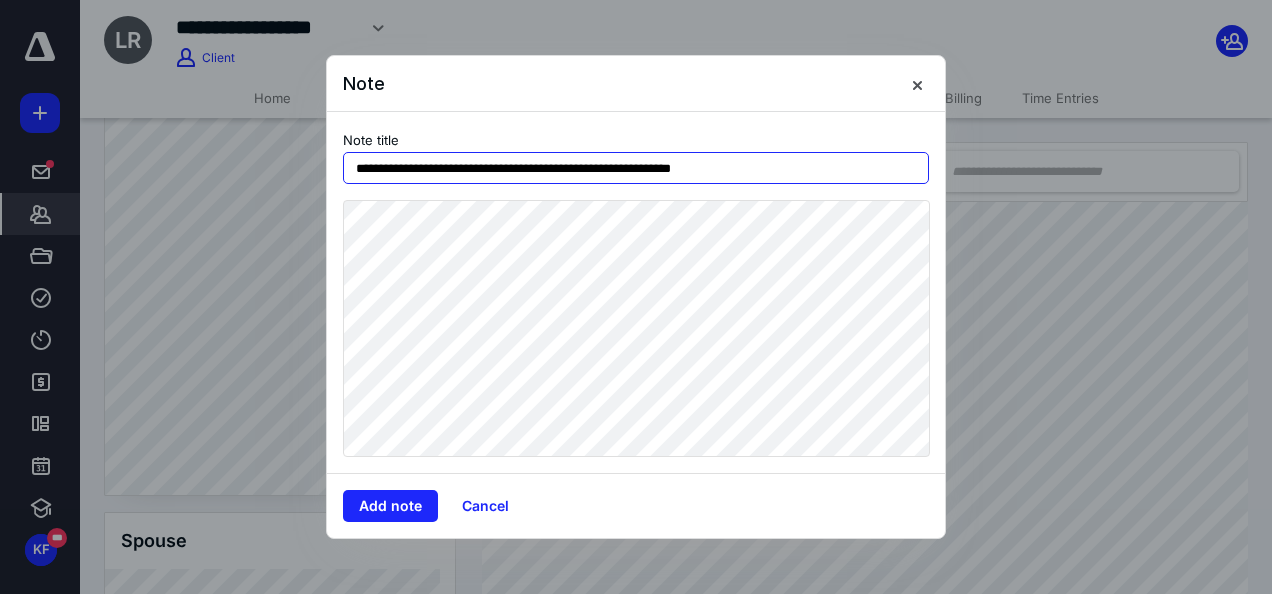 type on "**********" 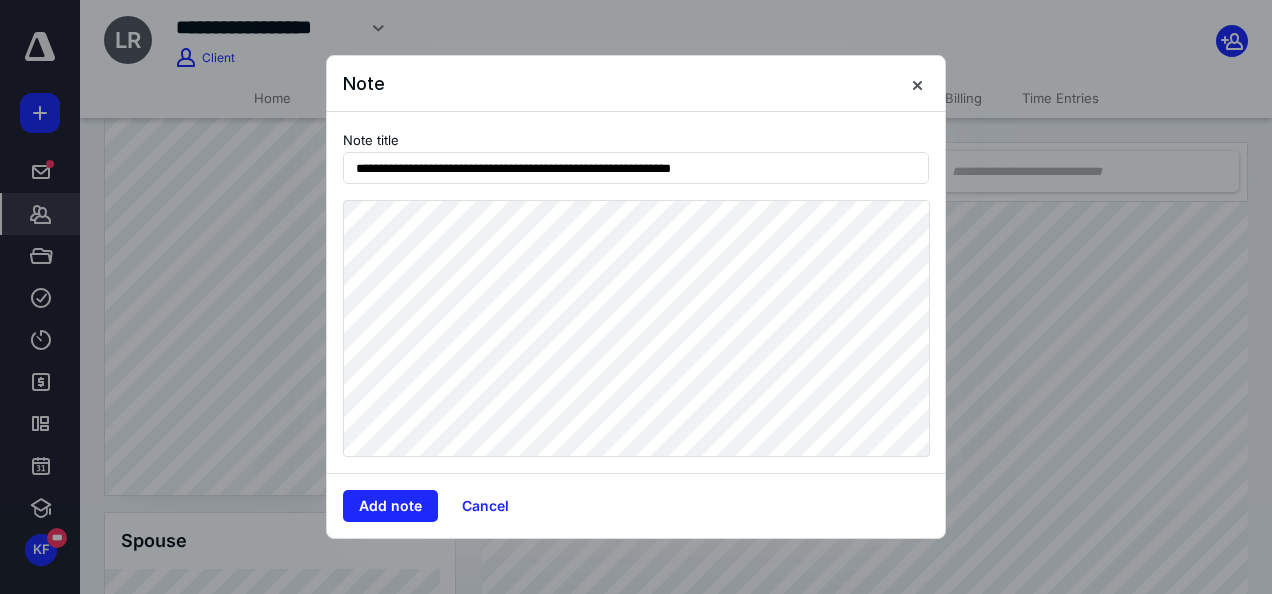 click on "Add note Cancel" at bounding box center [636, 505] 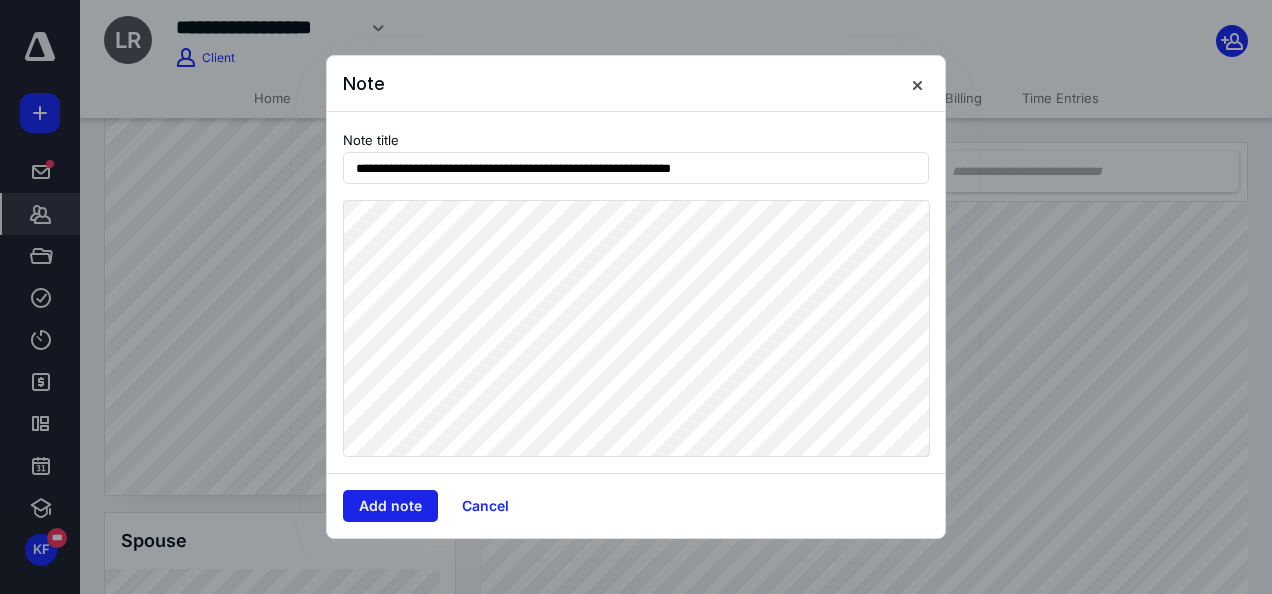 click on "Add note" at bounding box center (390, 506) 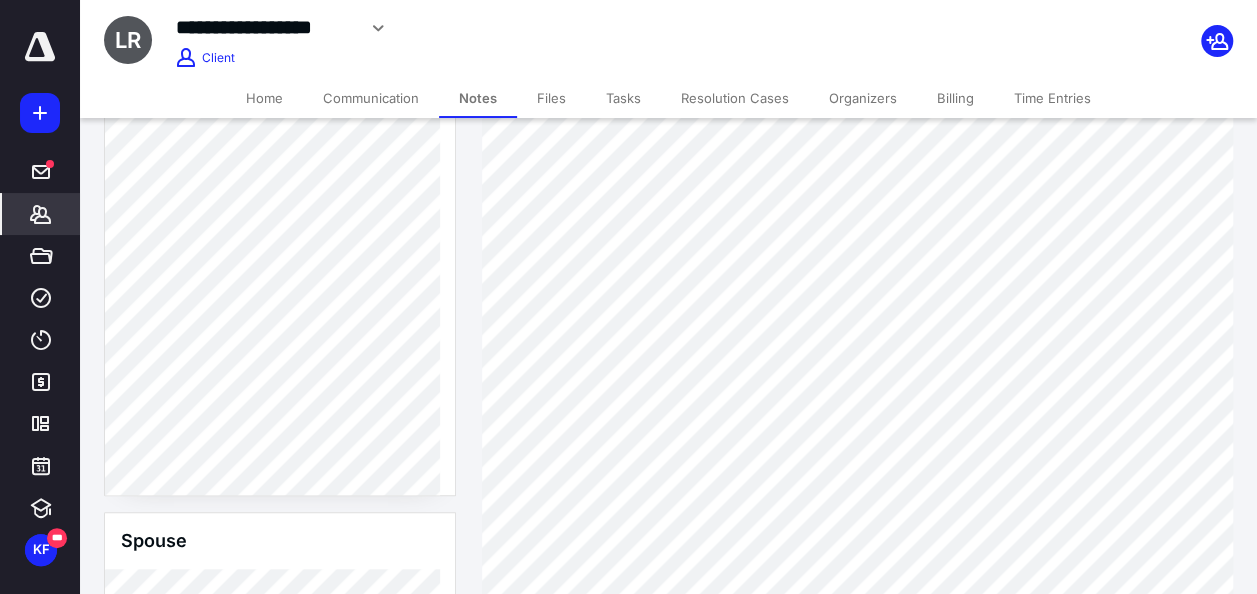 scroll, scrollTop: 666, scrollLeft: 0, axis: vertical 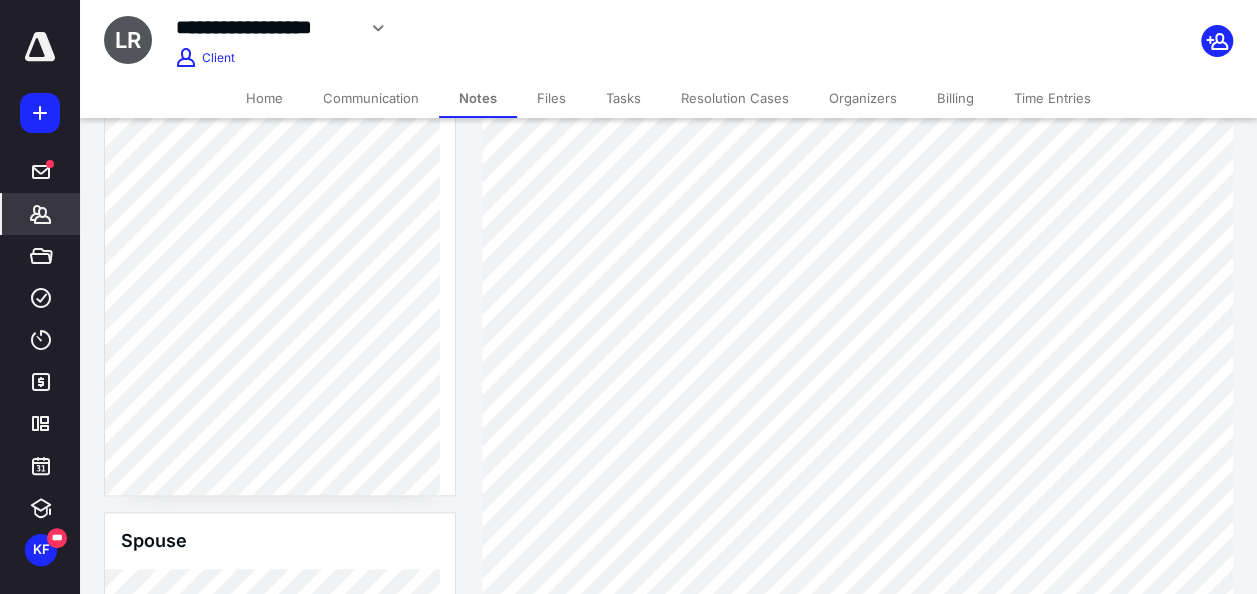 click 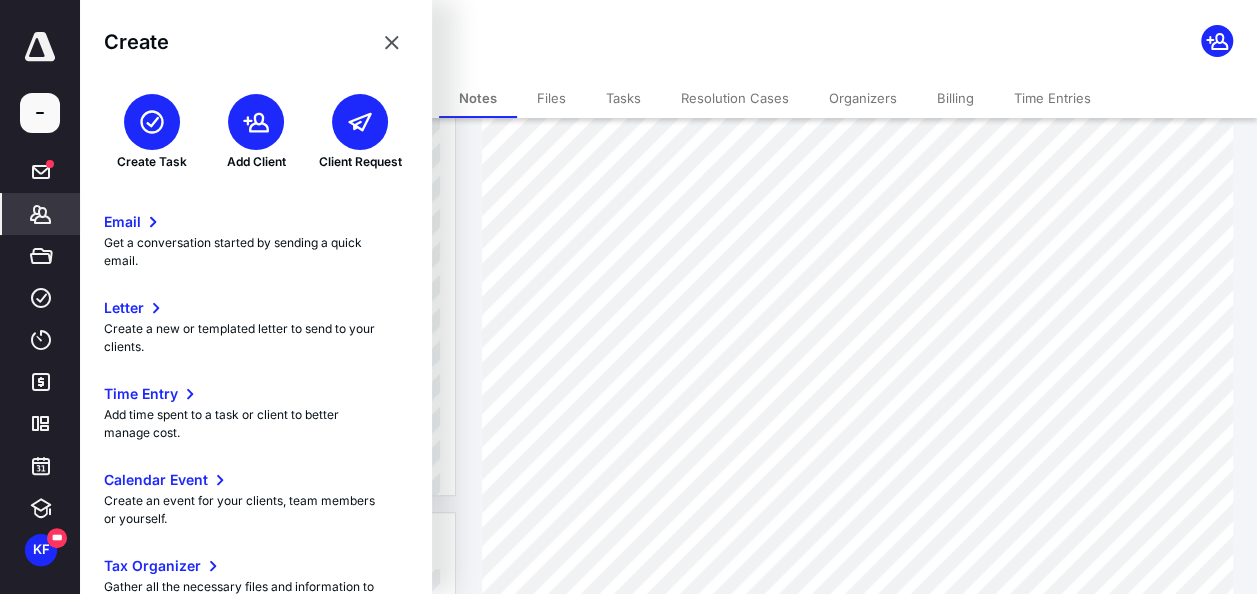 click 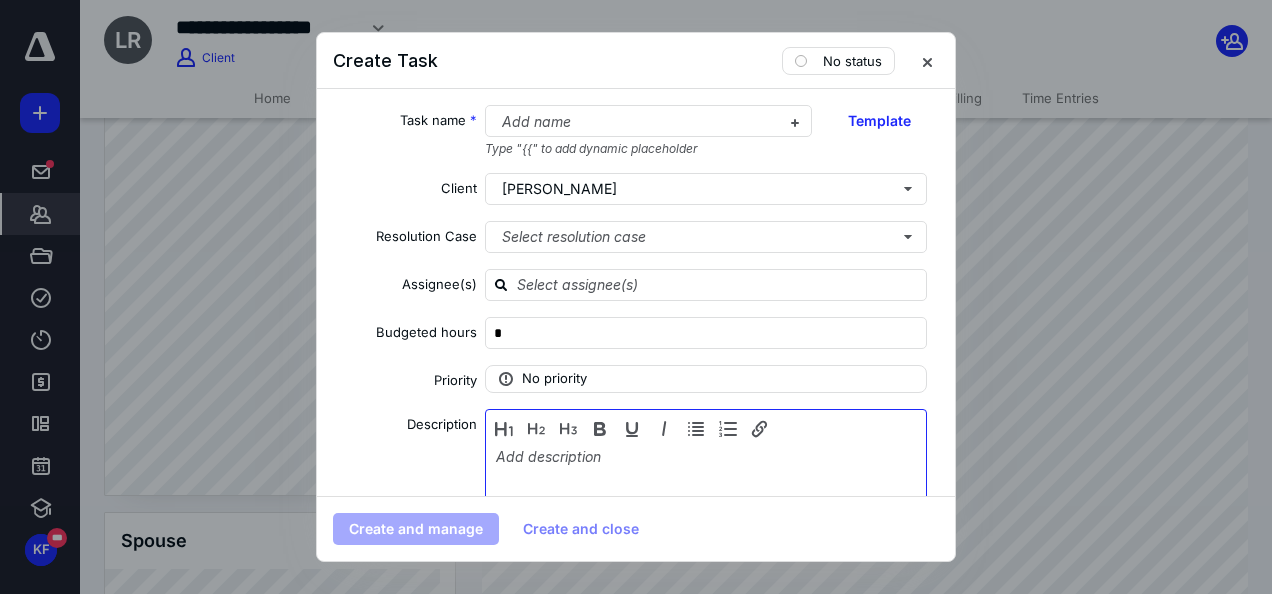 click at bounding box center (706, 498) 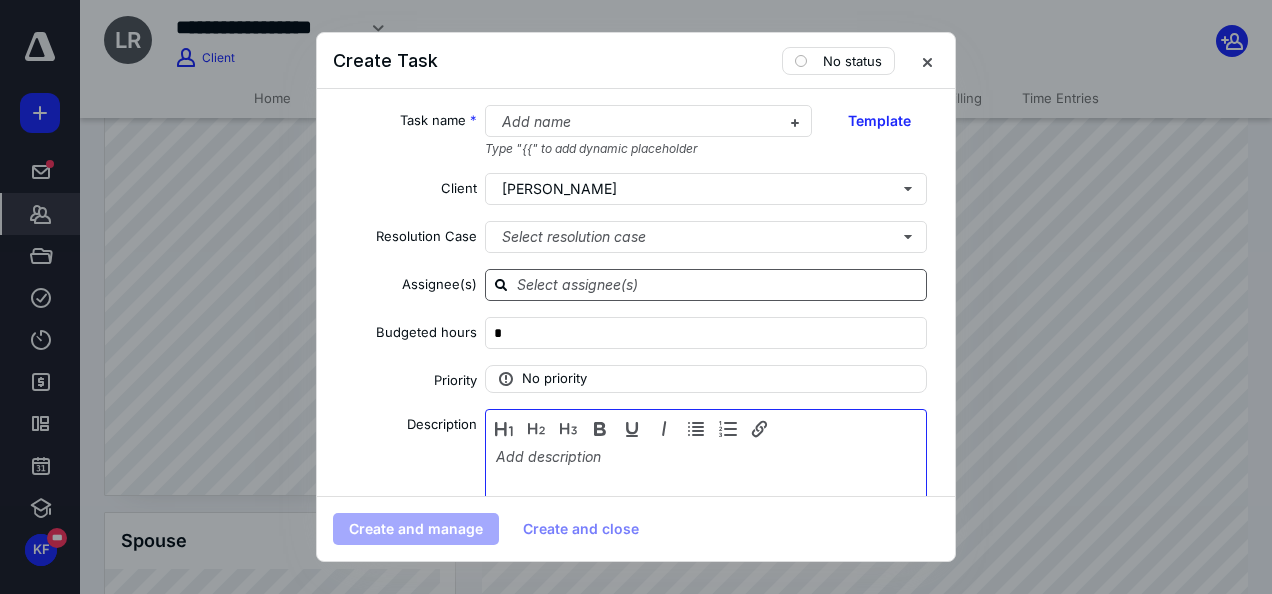 type 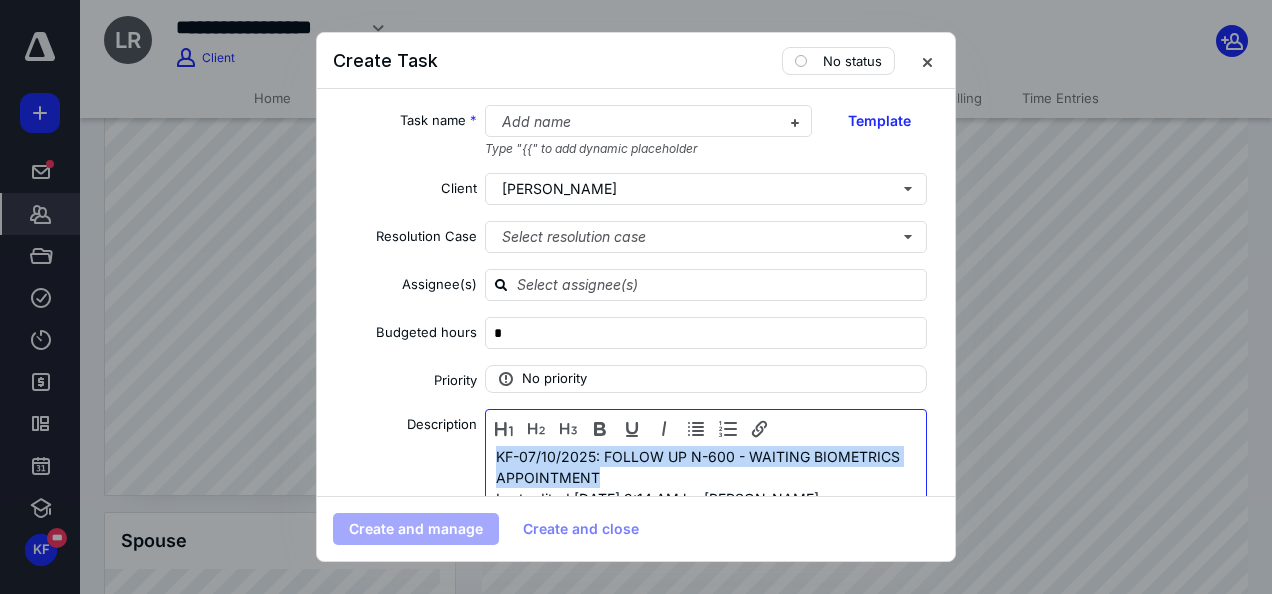 drag, startPoint x: 683, startPoint y: 474, endPoint x: 486, endPoint y: 451, distance: 198.33809 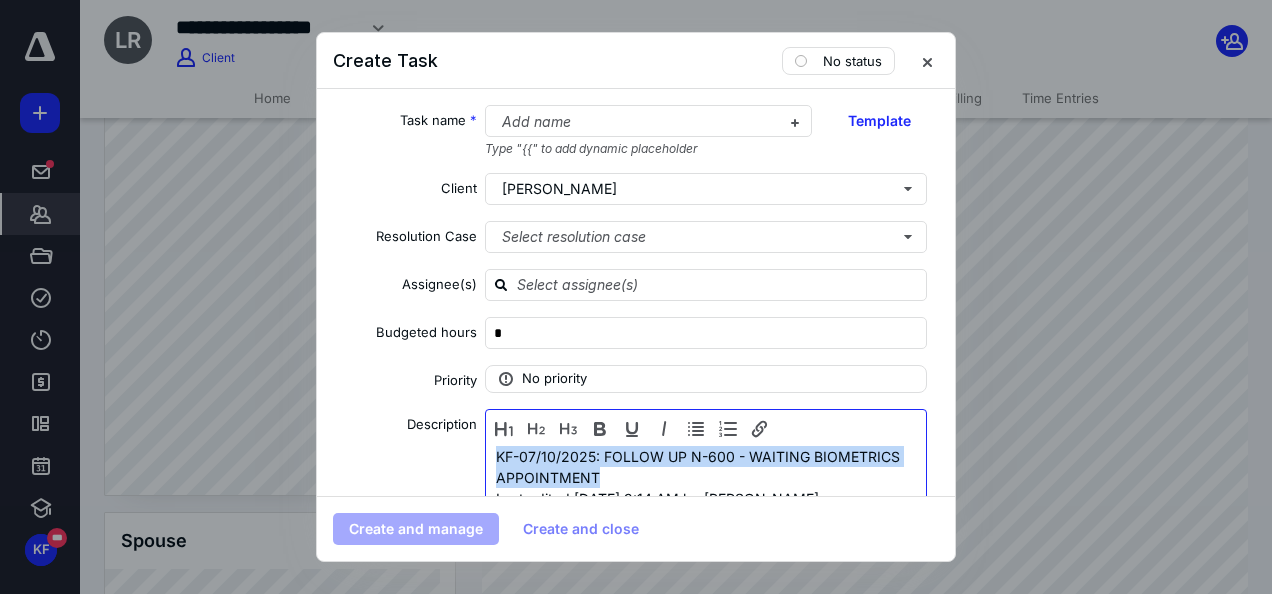 click on "KF-07/10/2025: FOLLOW UP N-600 - WAITING BIOMETRICS APPOINTMENT Last edited [DATE] 9:14 AM by [PERSON_NAME] [DATE] Case Was Received and A Receipt Notice Was Sent On [DATE], we received your Form N-600, Application for Certificate of Citizenship, Receipt Number IOE9661486394, and sent you a receipt notice or acceptance notice. The notice describes how we will process your case. Please follow the instructions in the notice. If you move, go to [DOMAIN_NAME][URL] to give us your new mailing address. Current as of [DATE] at 9:13 a.m. Created by [PERSON_NAME] on [DATE]" at bounding box center [706, 498] 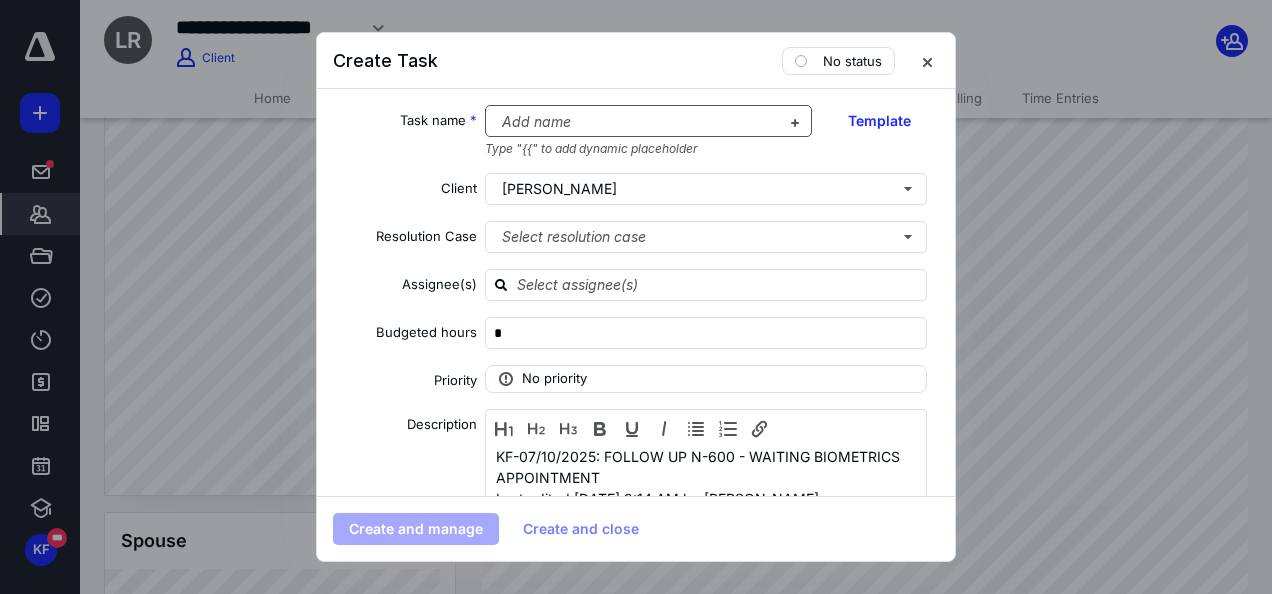 click at bounding box center [637, 122] 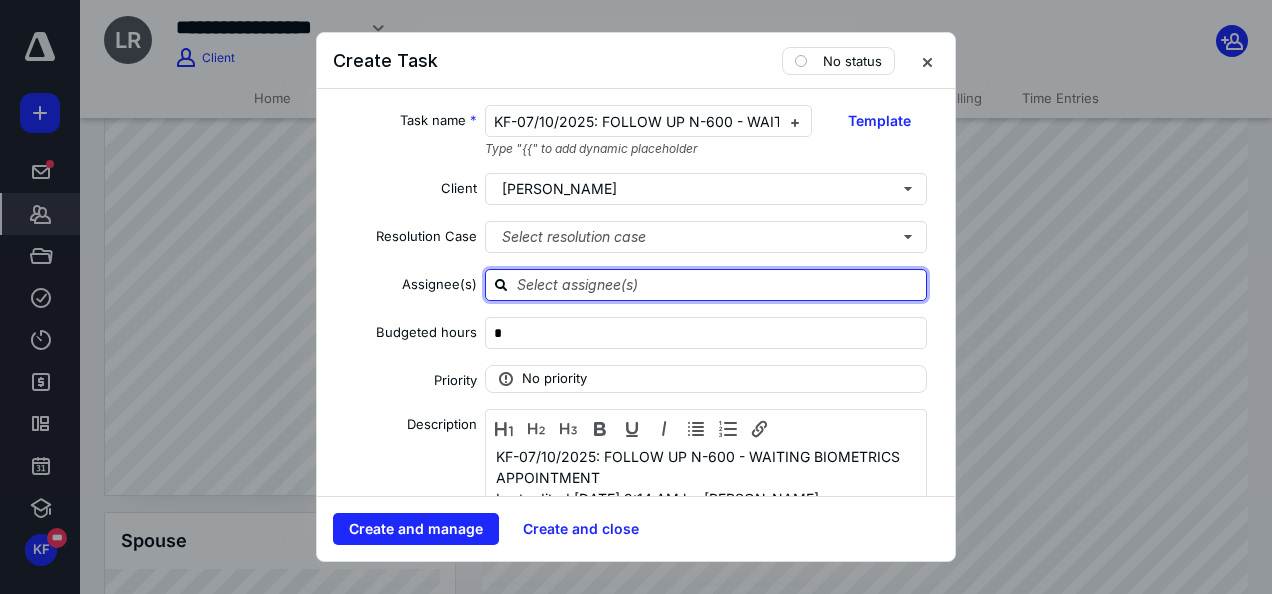 click at bounding box center (718, 284) 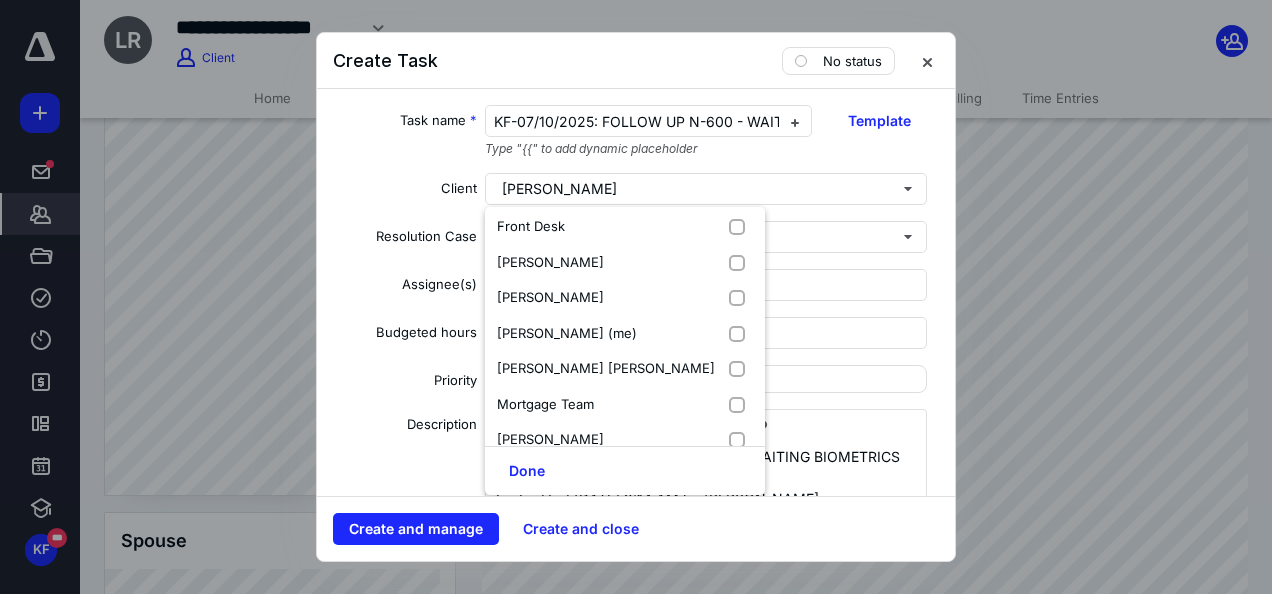 scroll, scrollTop: 309, scrollLeft: 0, axis: vertical 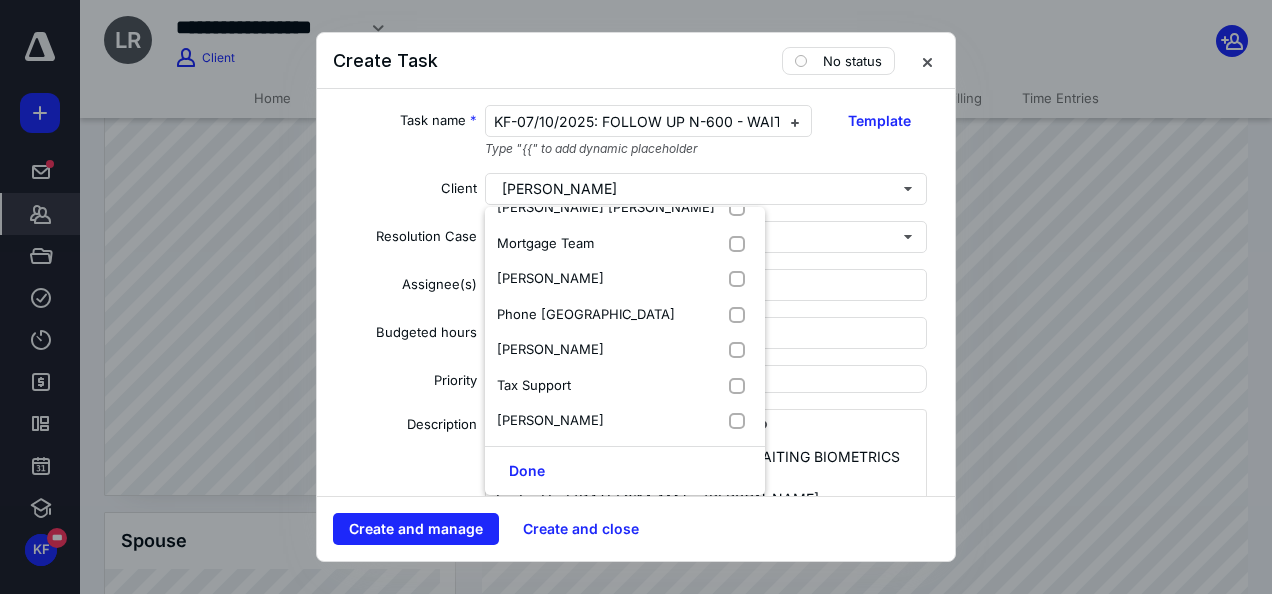 drag, startPoint x: 567, startPoint y: 354, endPoint x: 417, endPoint y: 359, distance: 150.08331 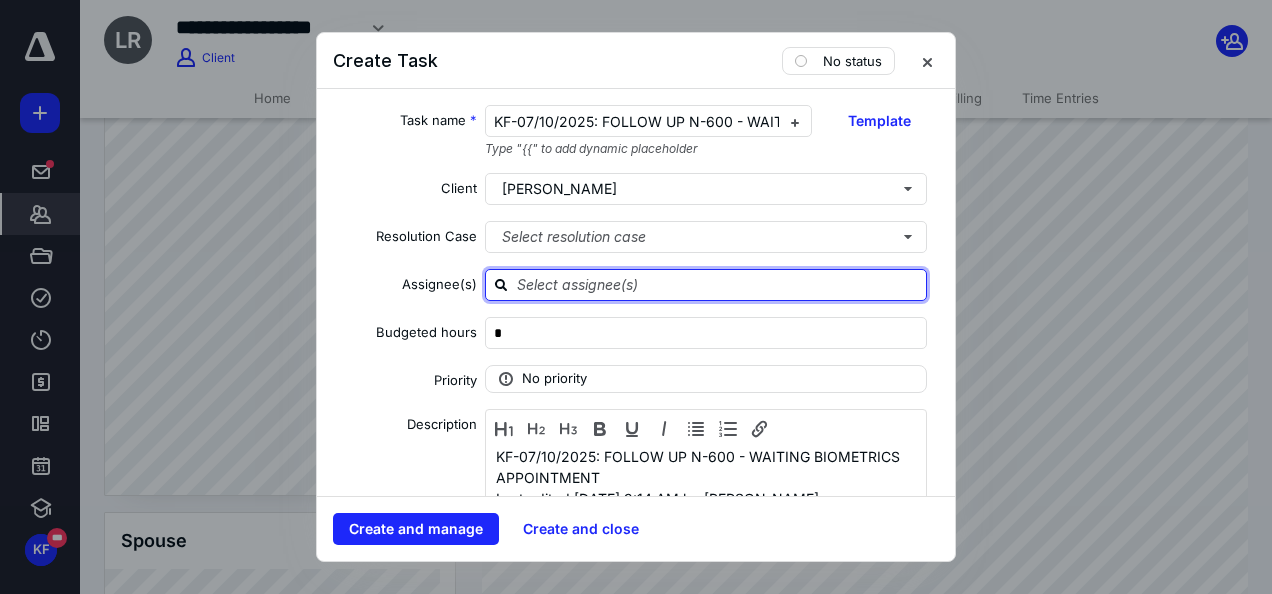 click at bounding box center [718, 284] 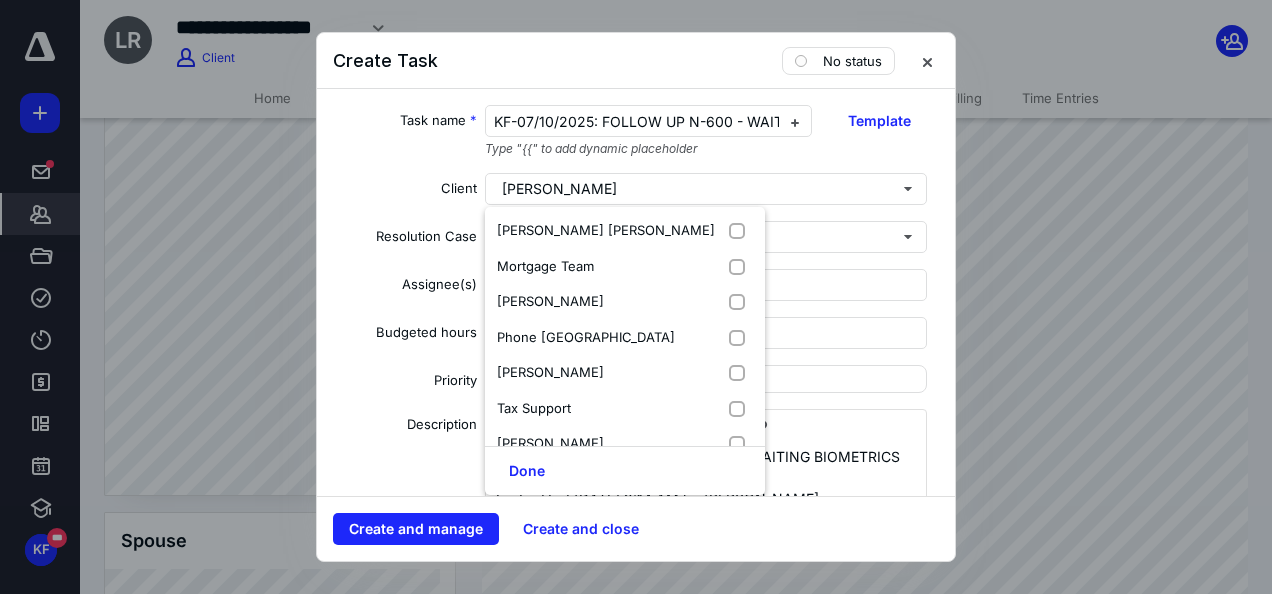 scroll, scrollTop: 290, scrollLeft: 0, axis: vertical 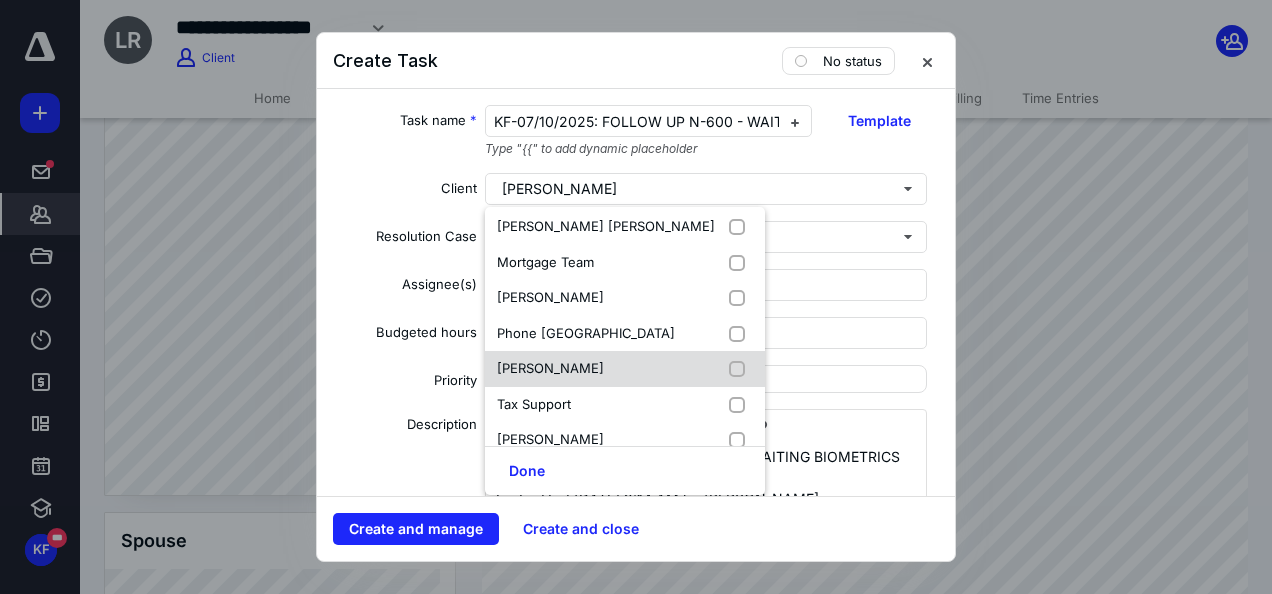 click at bounding box center (741, 369) 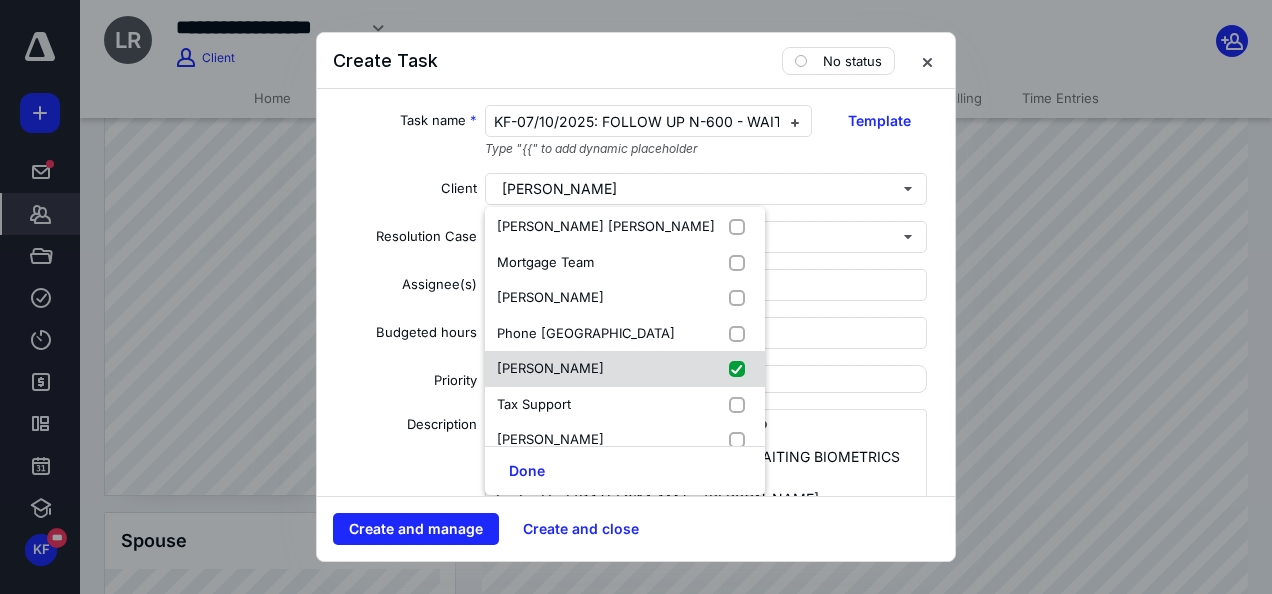 checkbox on "true" 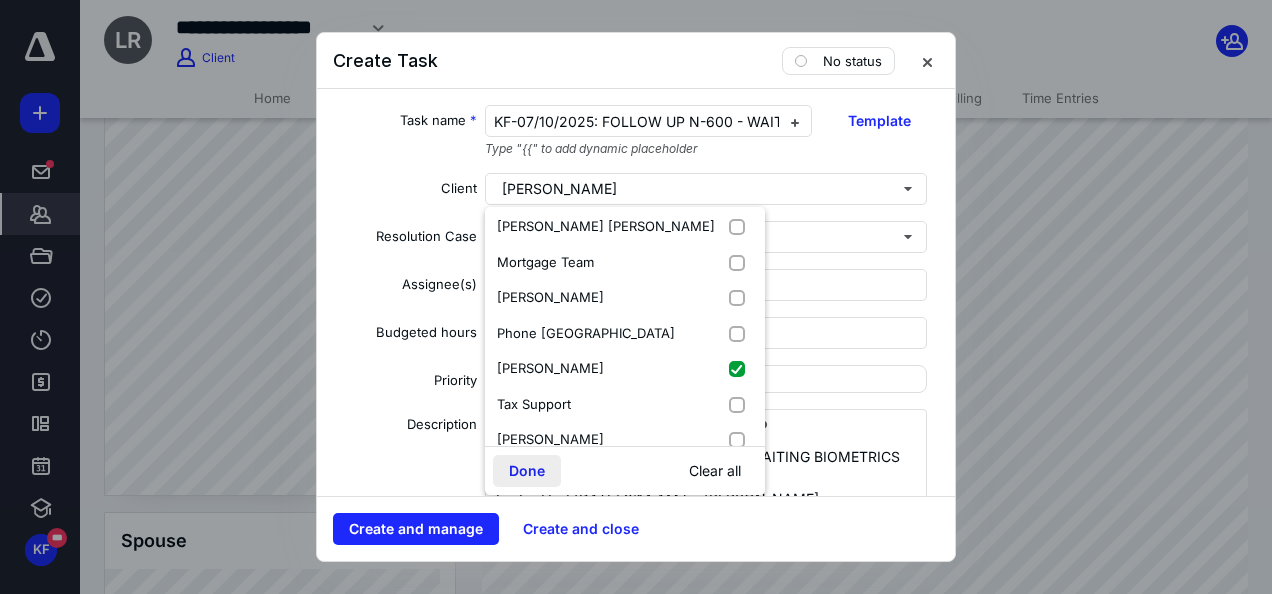 click on "Done" at bounding box center (527, 471) 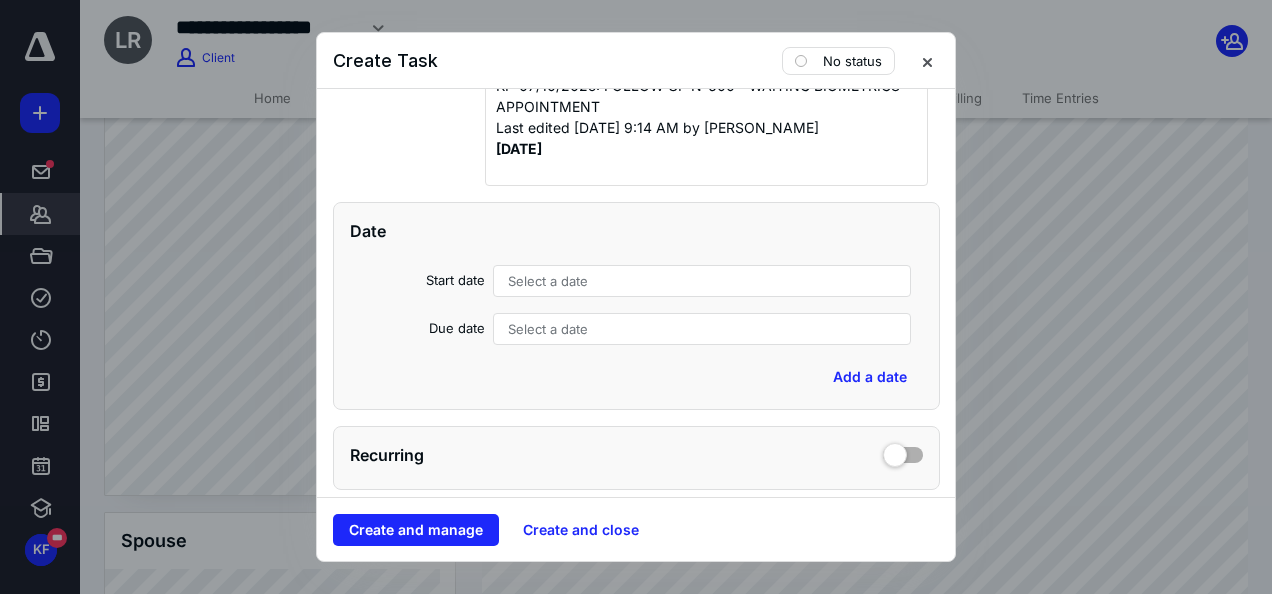 scroll, scrollTop: 378, scrollLeft: 0, axis: vertical 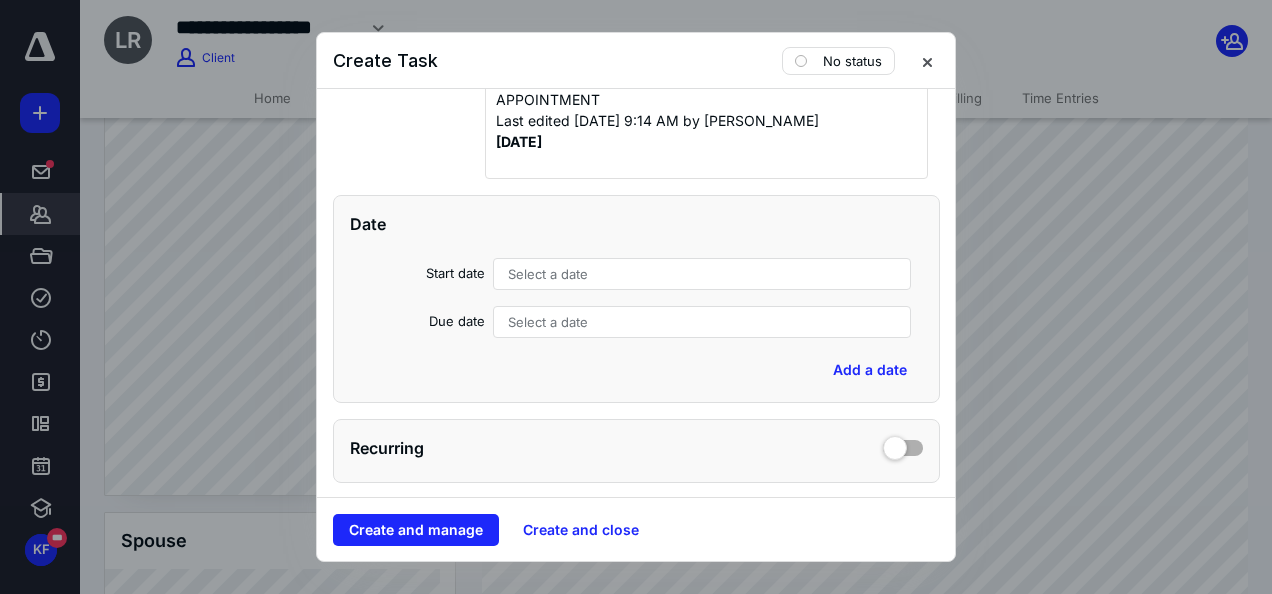 click on "Select a date" at bounding box center (702, 274) 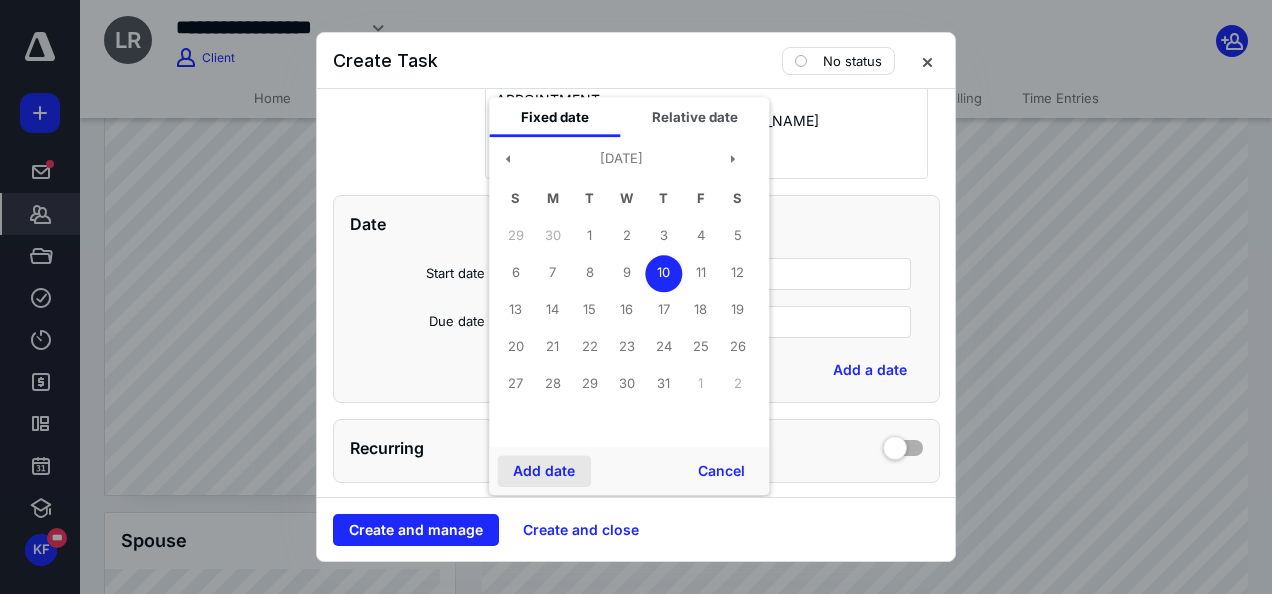click on "Add date" at bounding box center [544, 471] 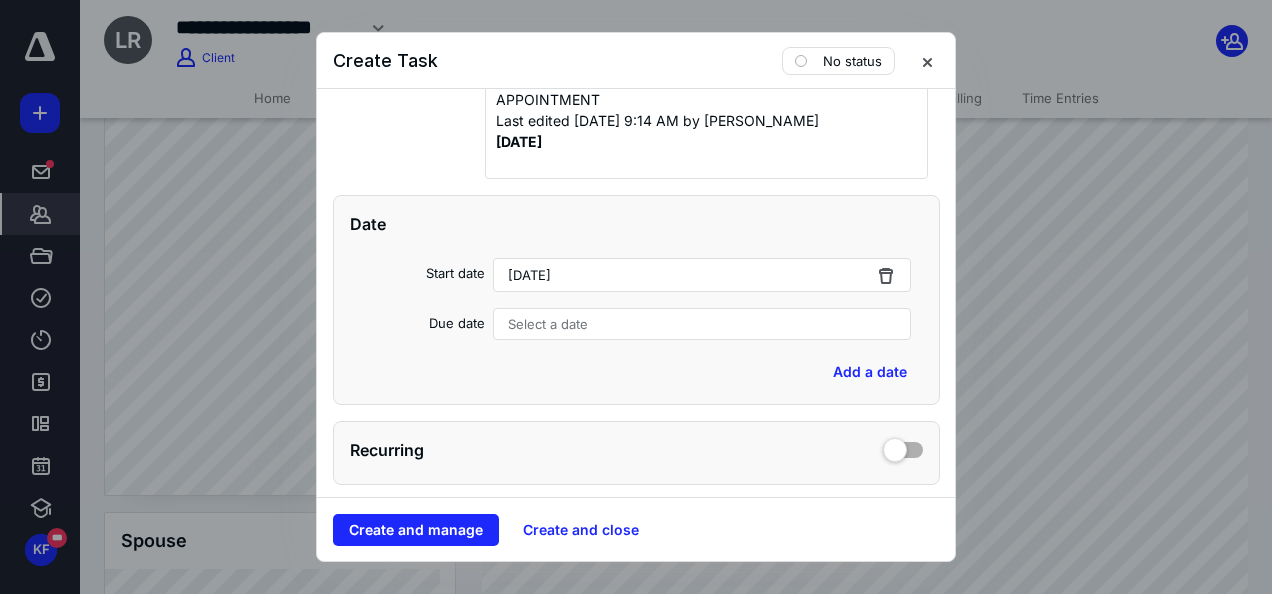 click on "Select a date" at bounding box center (548, 324) 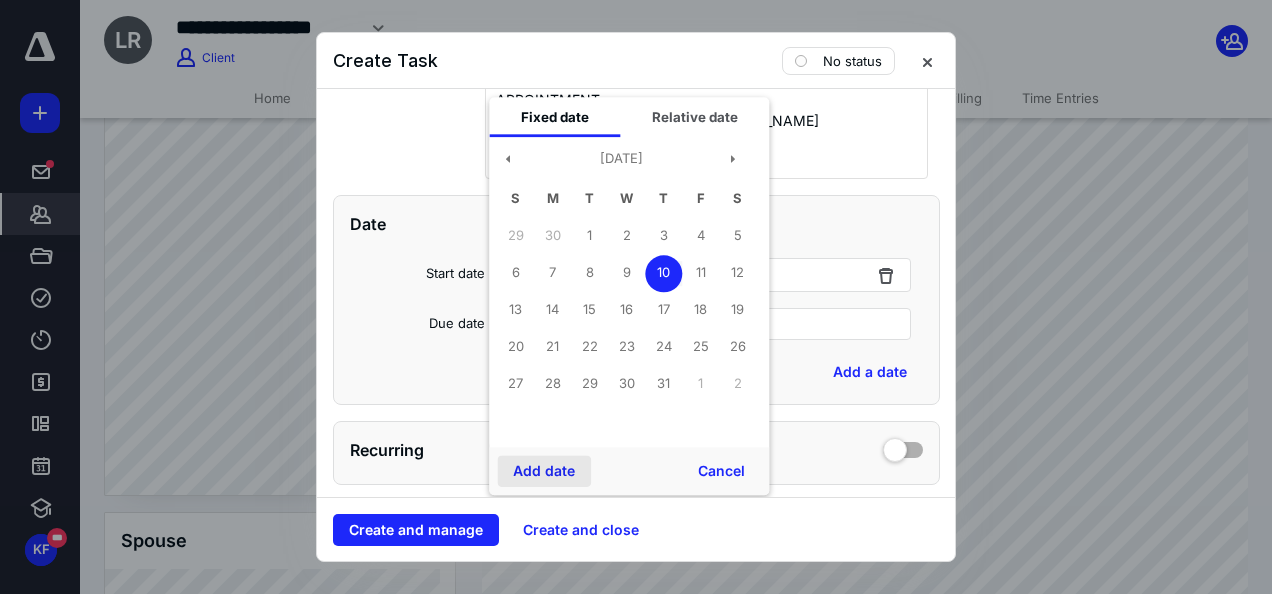 click on "Add date" at bounding box center [544, 471] 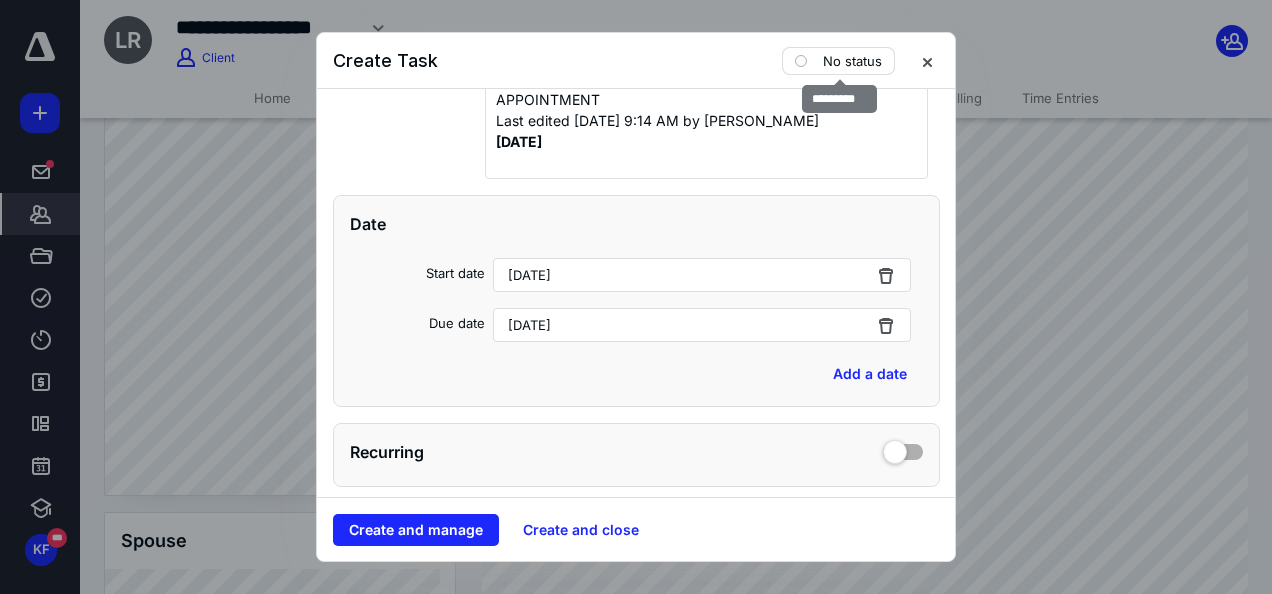click on "No status" at bounding box center [838, 61] 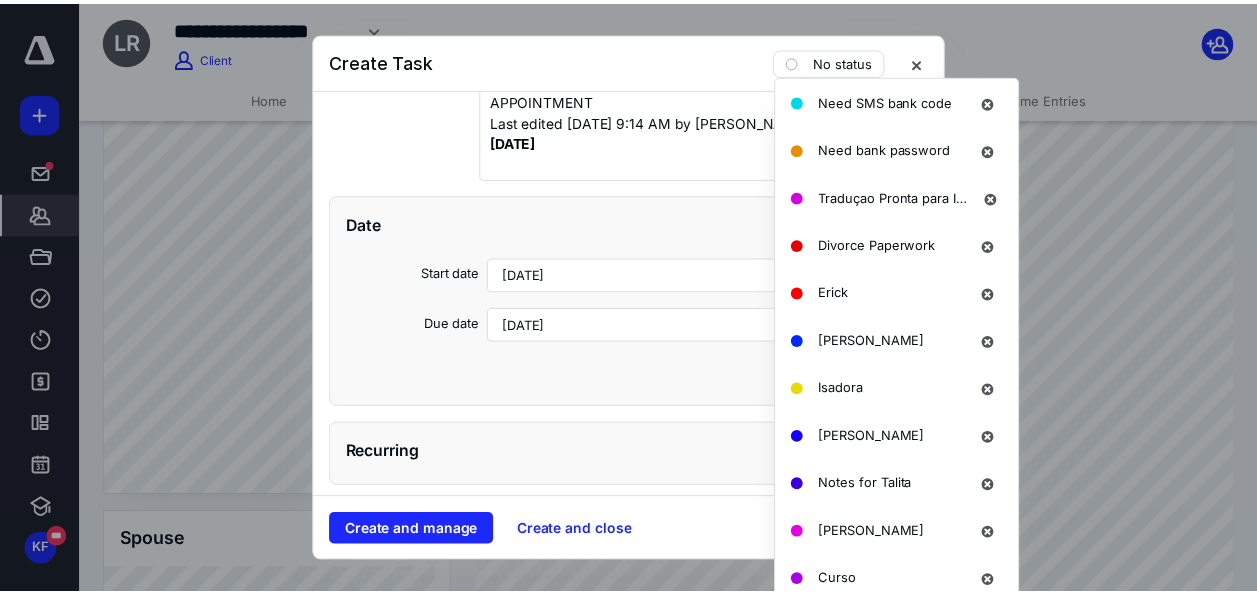 scroll, scrollTop: 1528, scrollLeft: 0, axis: vertical 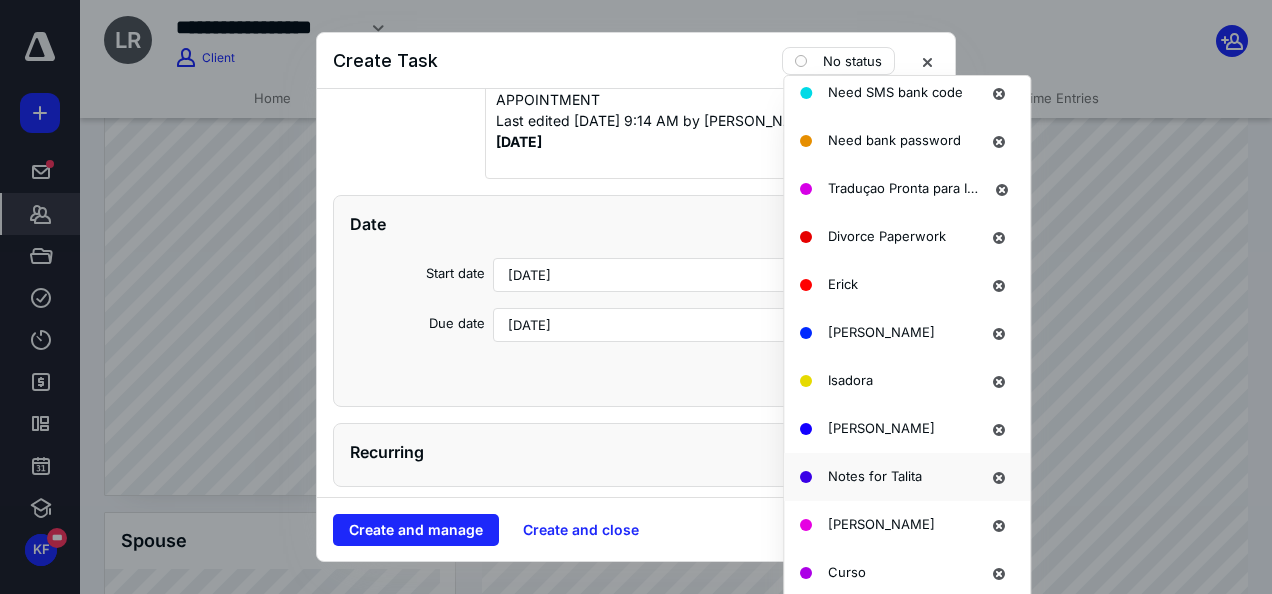 click on "Notes for Talita" at bounding box center (875, 477) 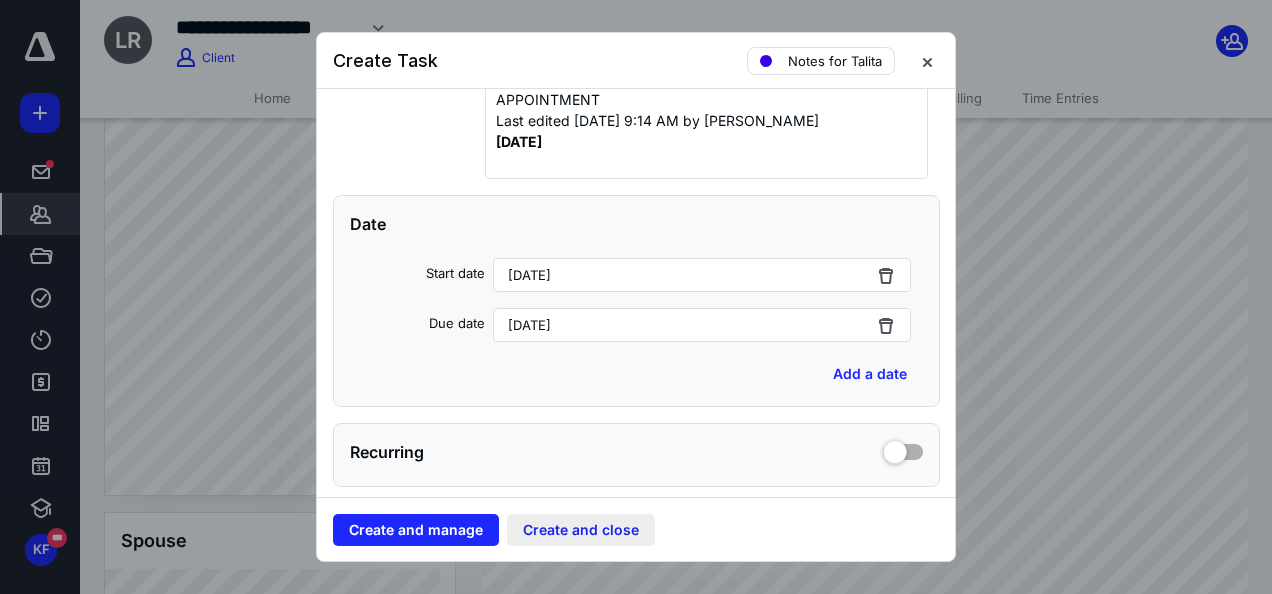 click on "Create and close" at bounding box center [581, 530] 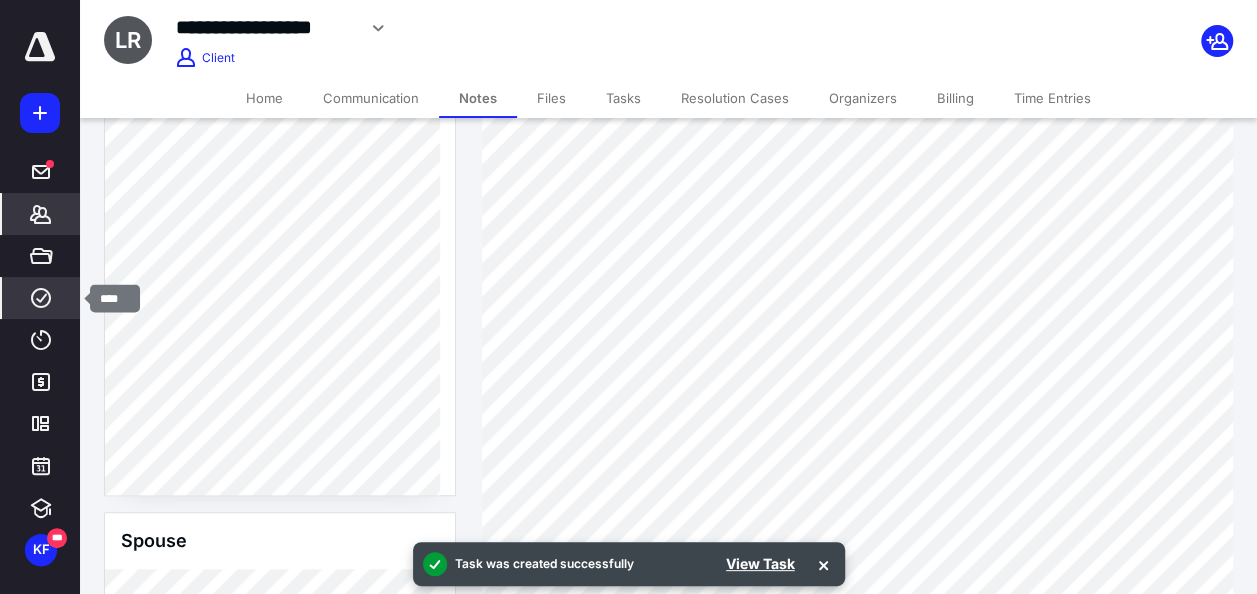 click on "****" at bounding box center [41, 298] 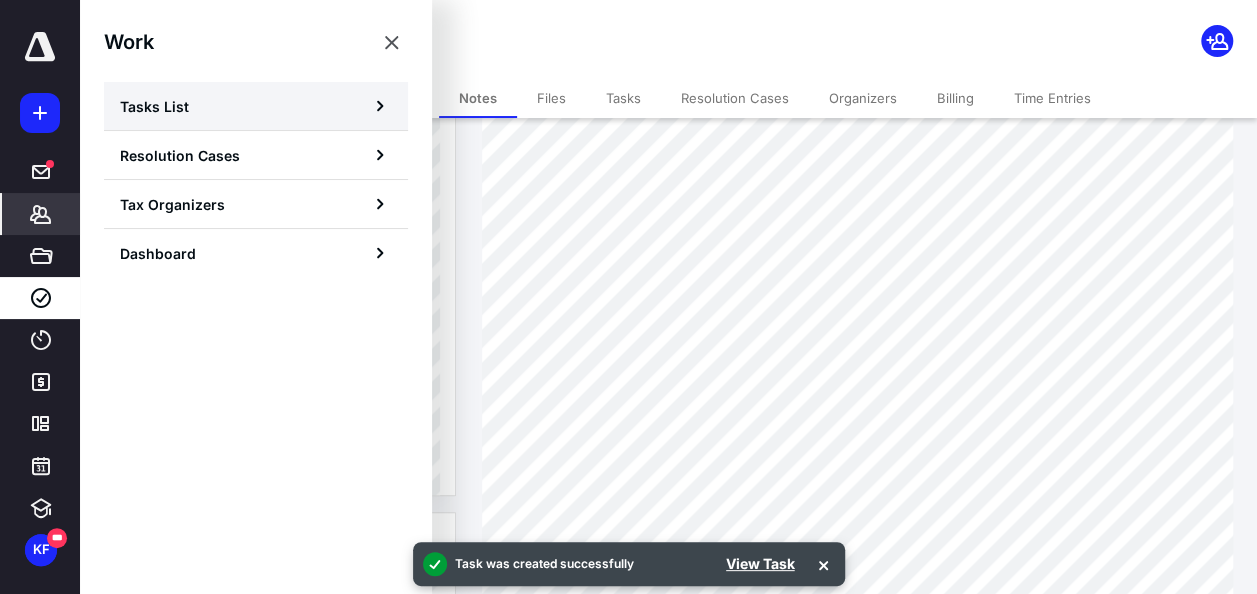 click on "Tasks List" at bounding box center (256, 106) 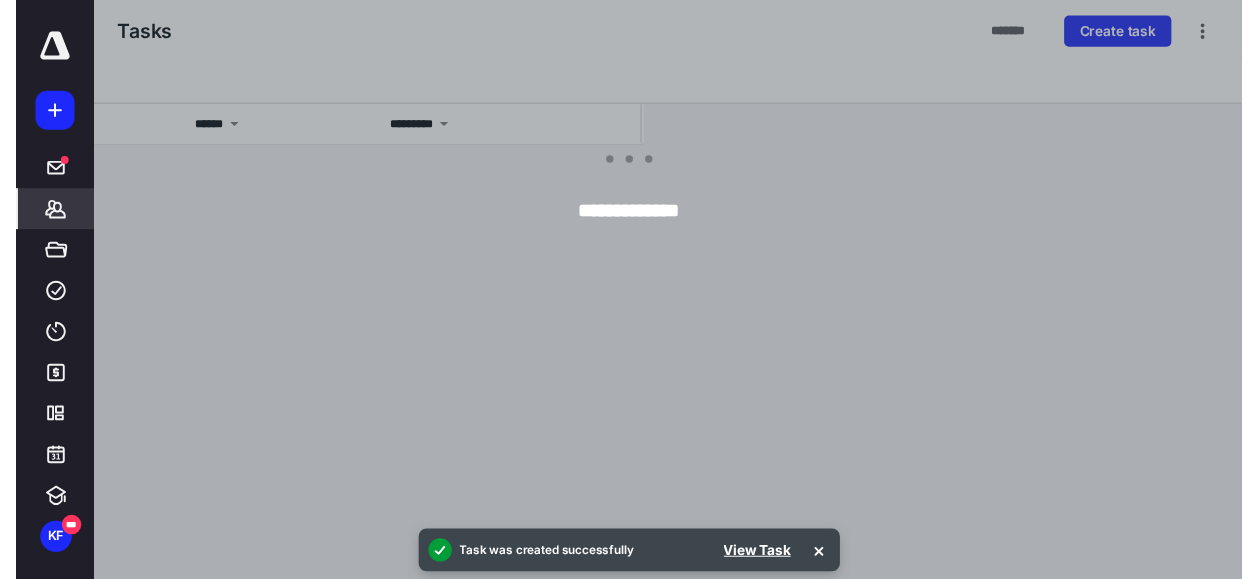 scroll, scrollTop: 0, scrollLeft: 0, axis: both 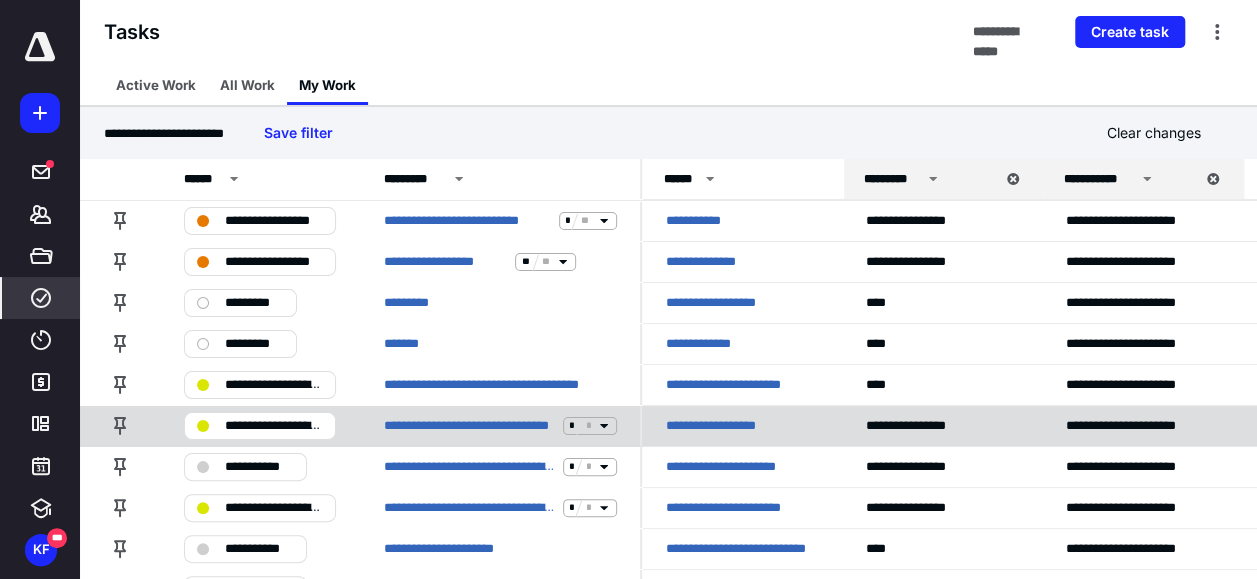 click on "**********" at bounding box center (274, 426) 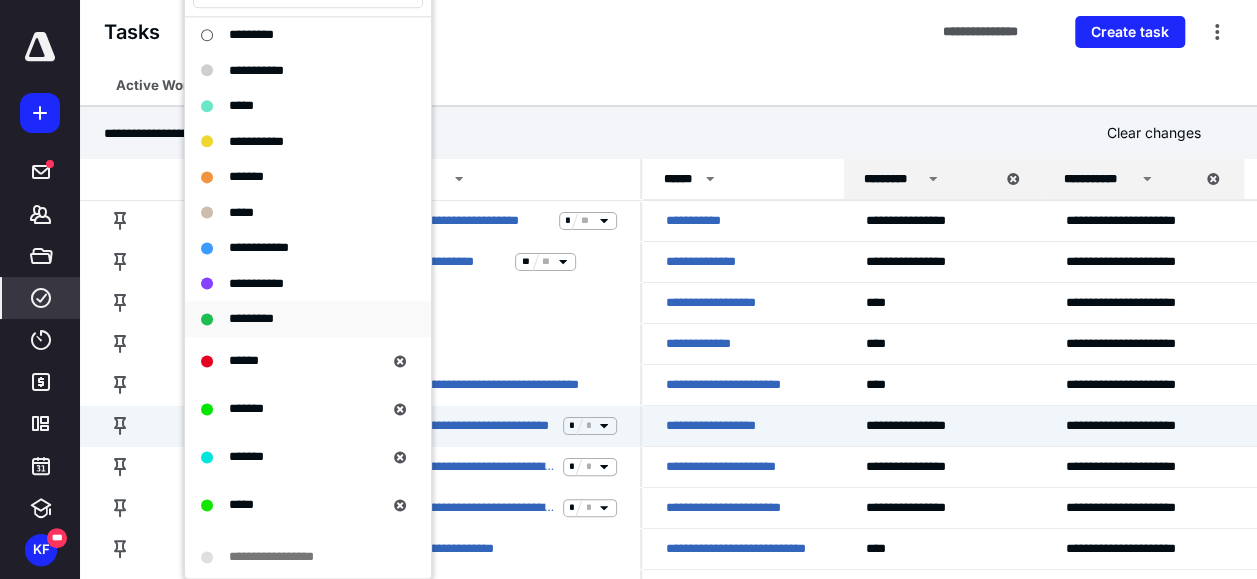 click on "*********" at bounding box center (251, 318) 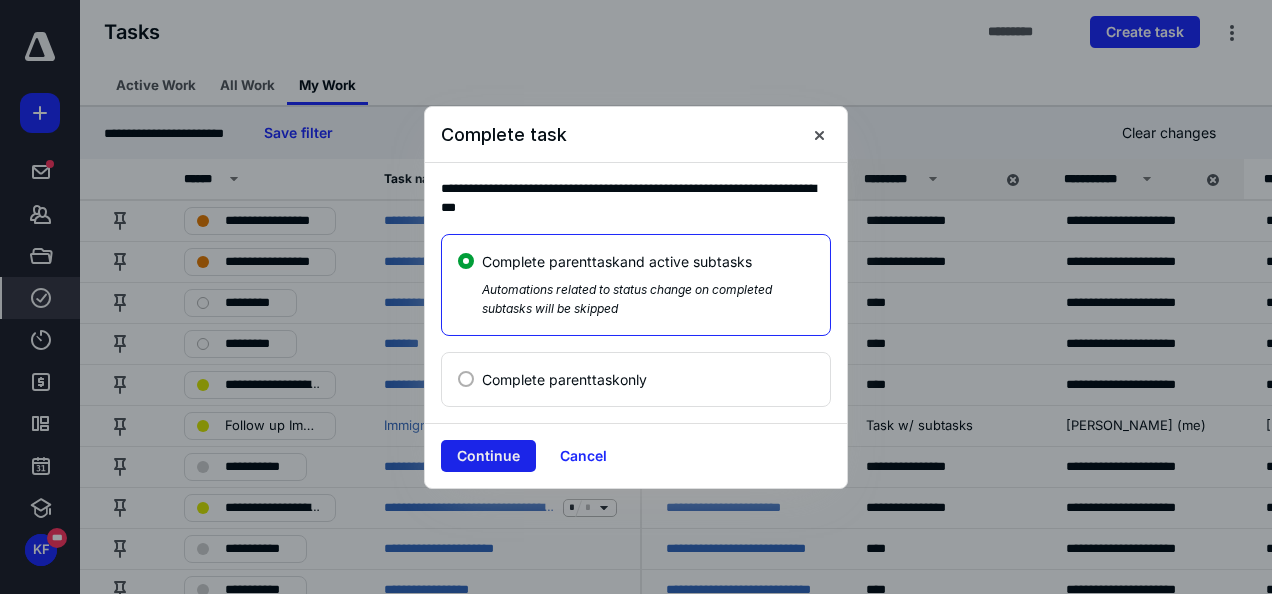 click on "Continue" at bounding box center [488, 456] 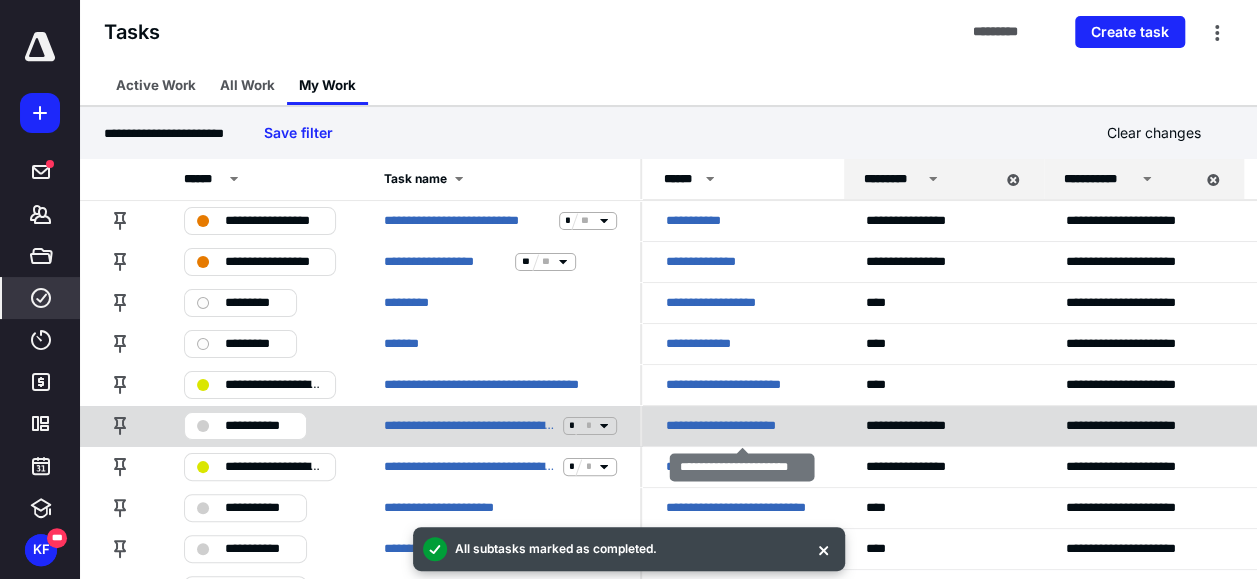 click on "**********" at bounding box center [733, 426] 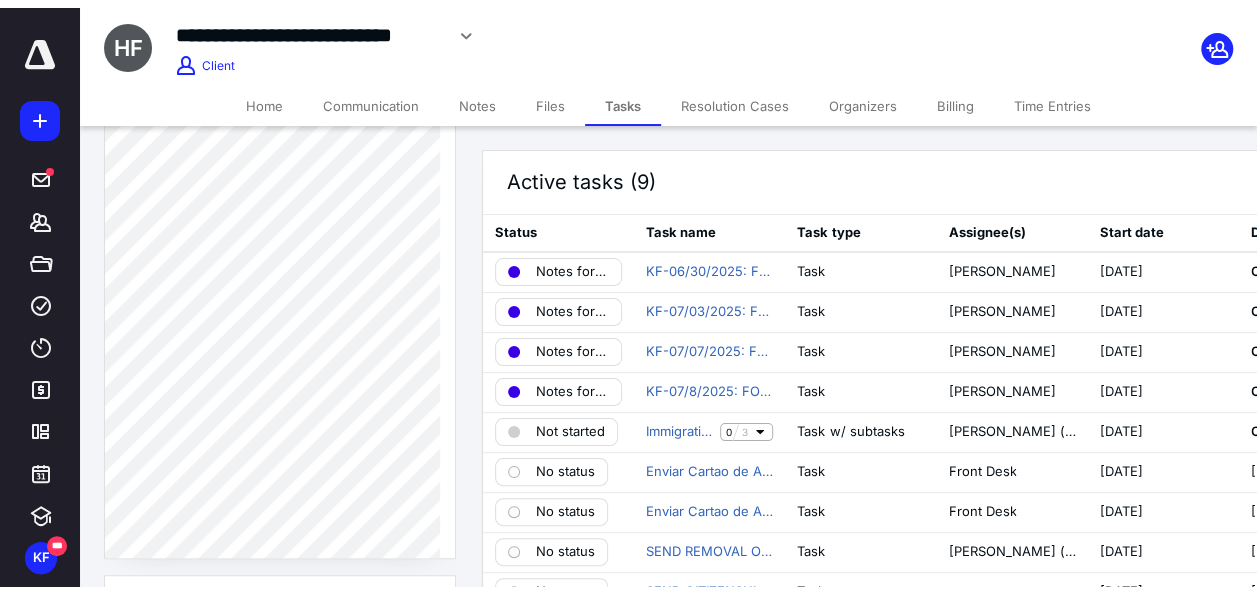 scroll, scrollTop: 802, scrollLeft: 0, axis: vertical 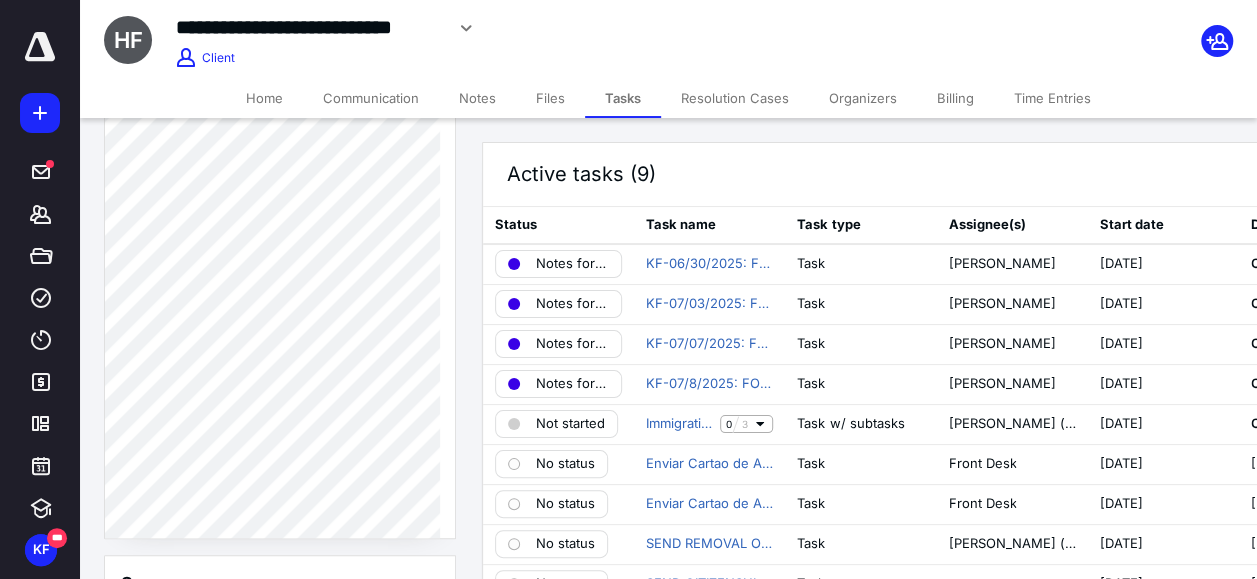 click on "Notes" at bounding box center (477, 98) 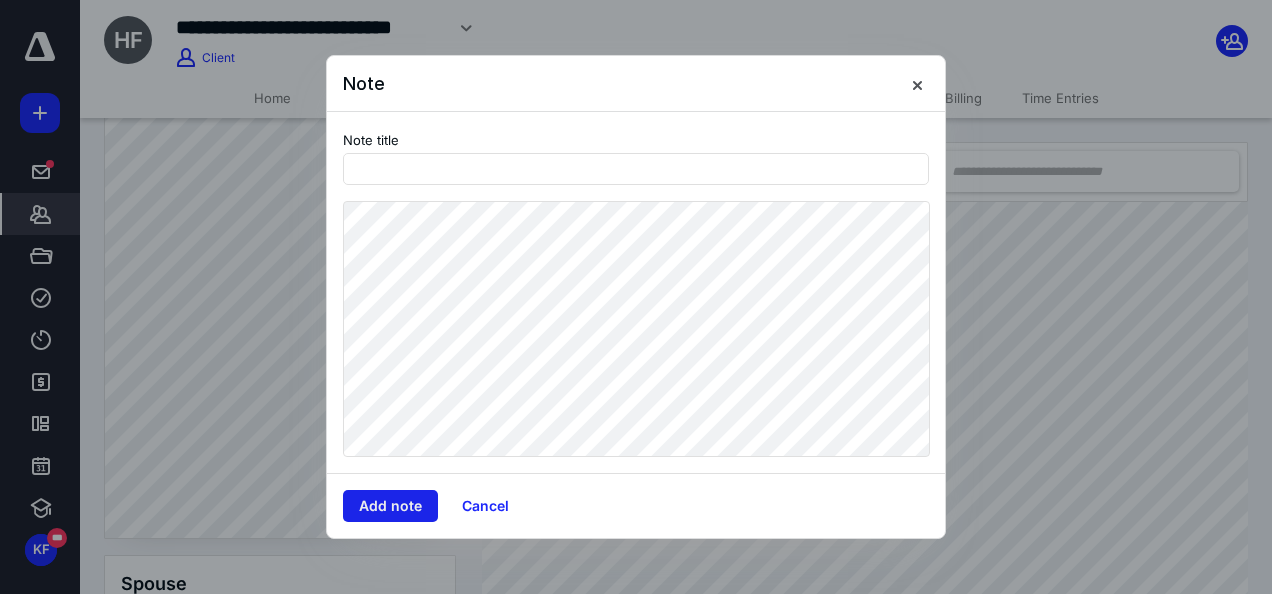 click on "Add note" at bounding box center (390, 506) 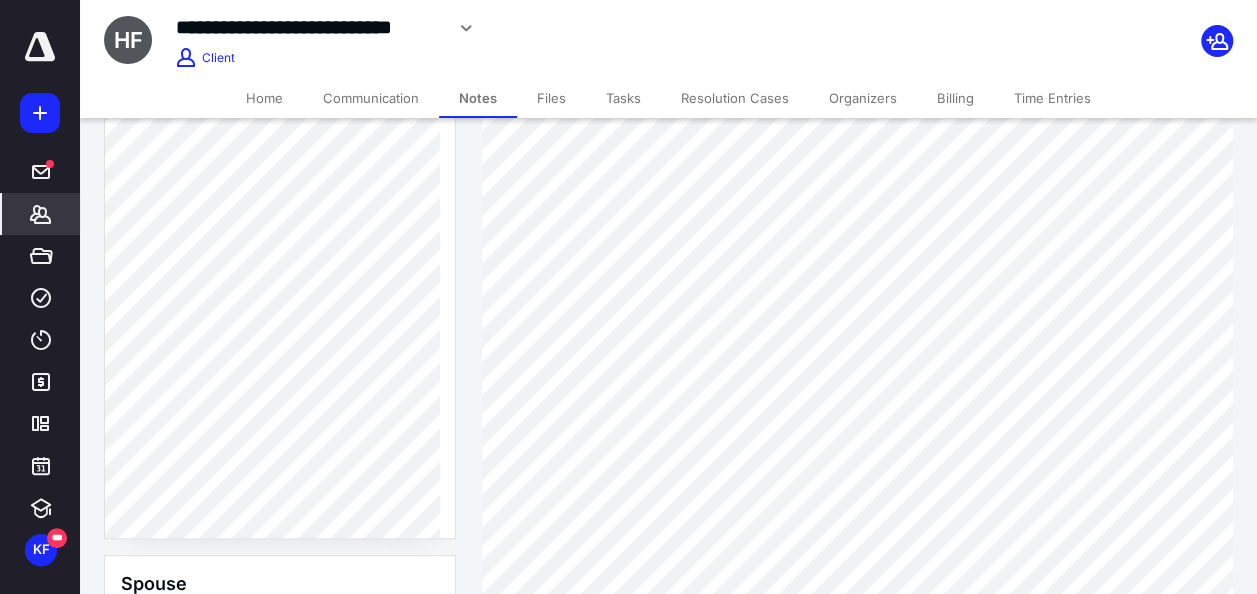 scroll, scrollTop: 248, scrollLeft: 0, axis: vertical 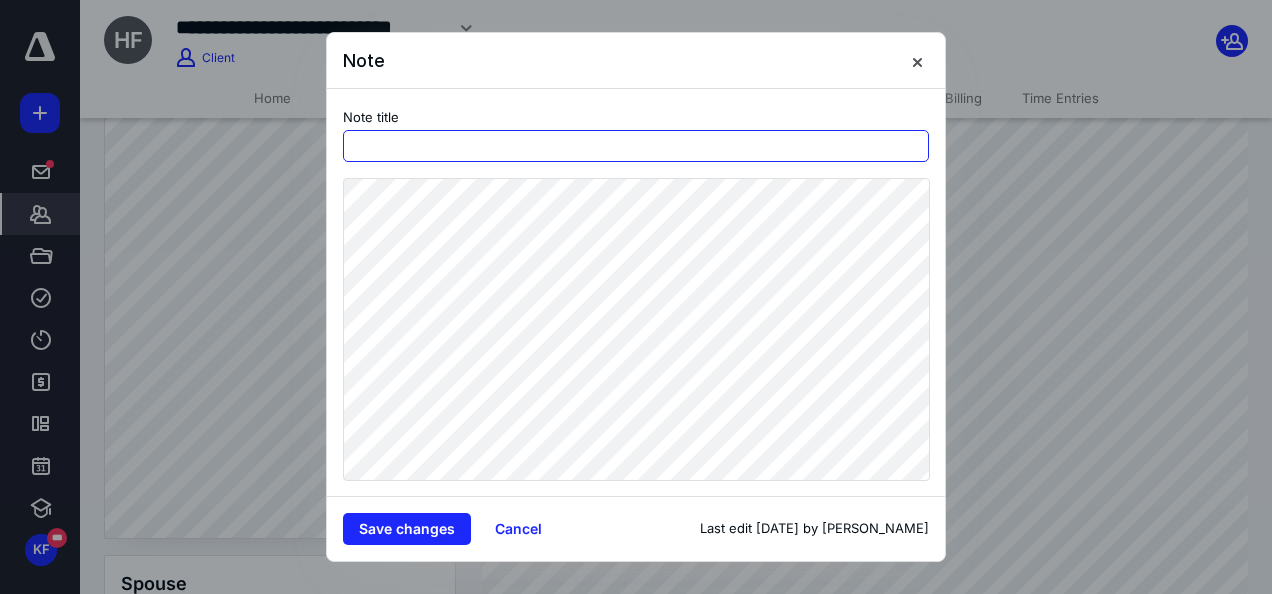 click at bounding box center (636, 146) 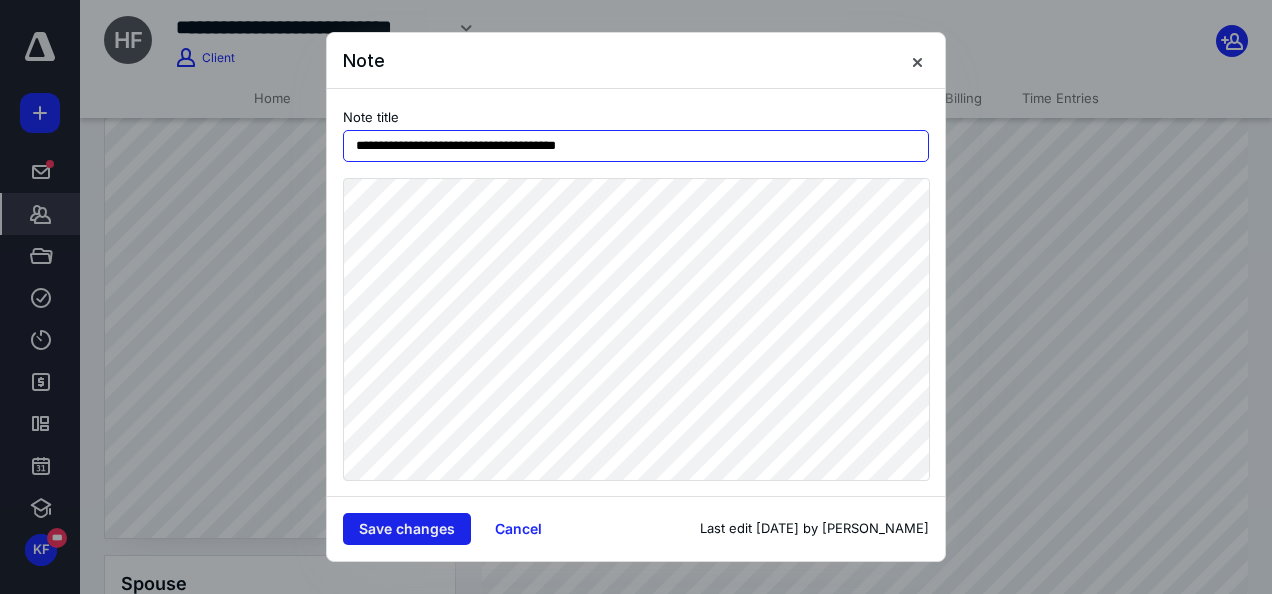 type on "**********" 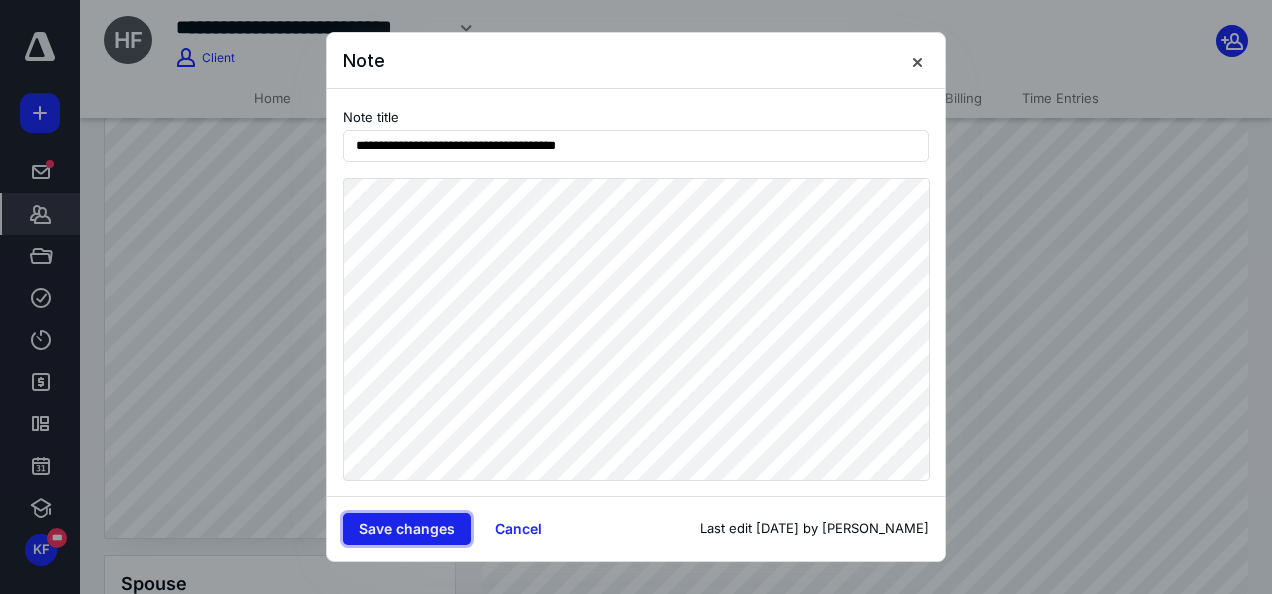 click on "Save changes" at bounding box center (407, 529) 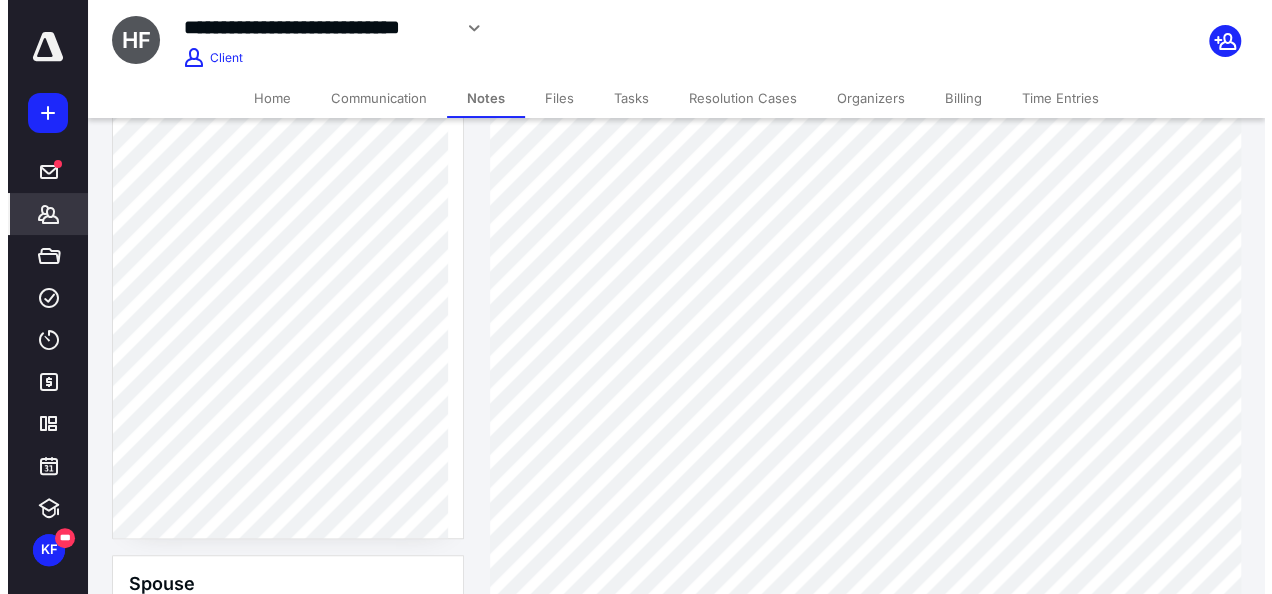scroll, scrollTop: 248, scrollLeft: 0, axis: vertical 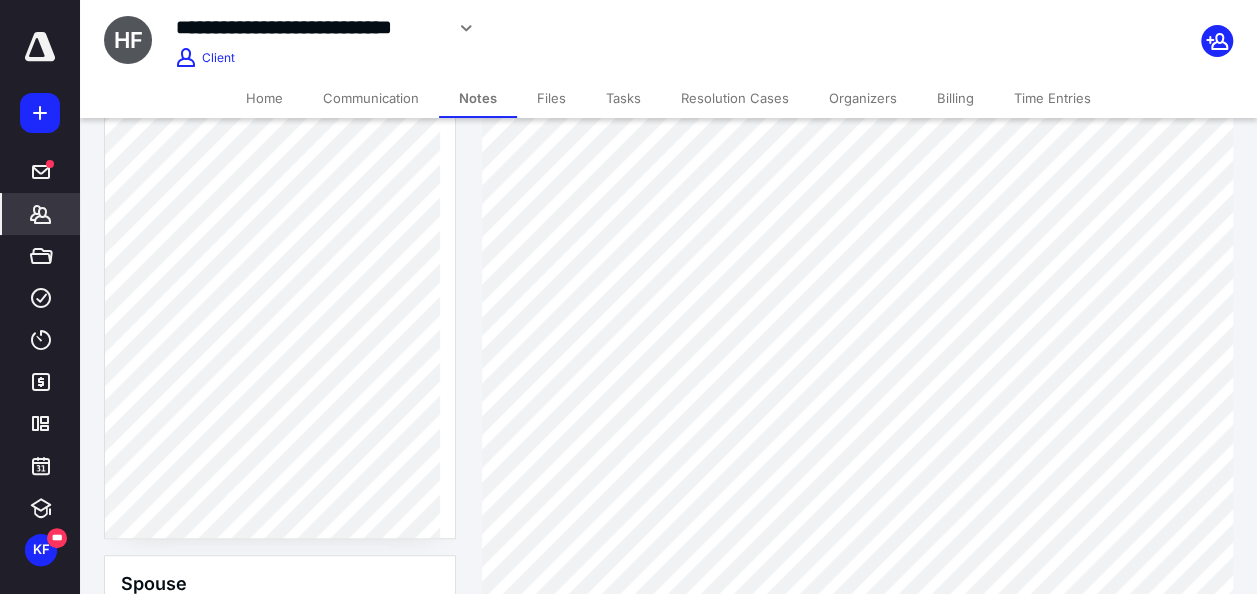click at bounding box center (40, 113) 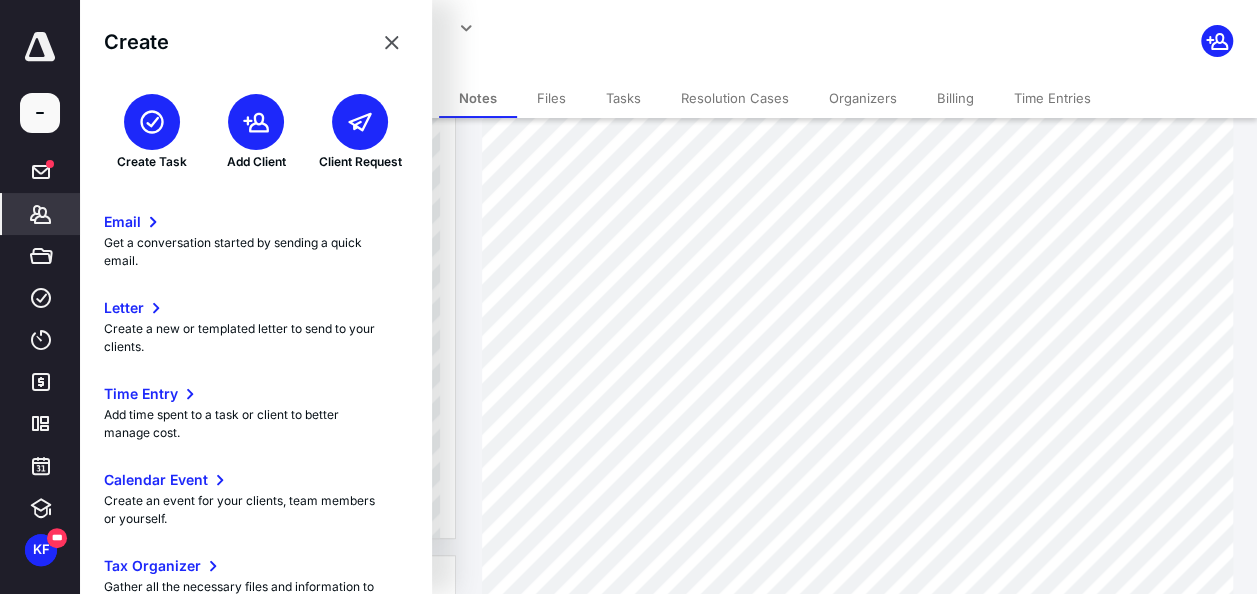 click 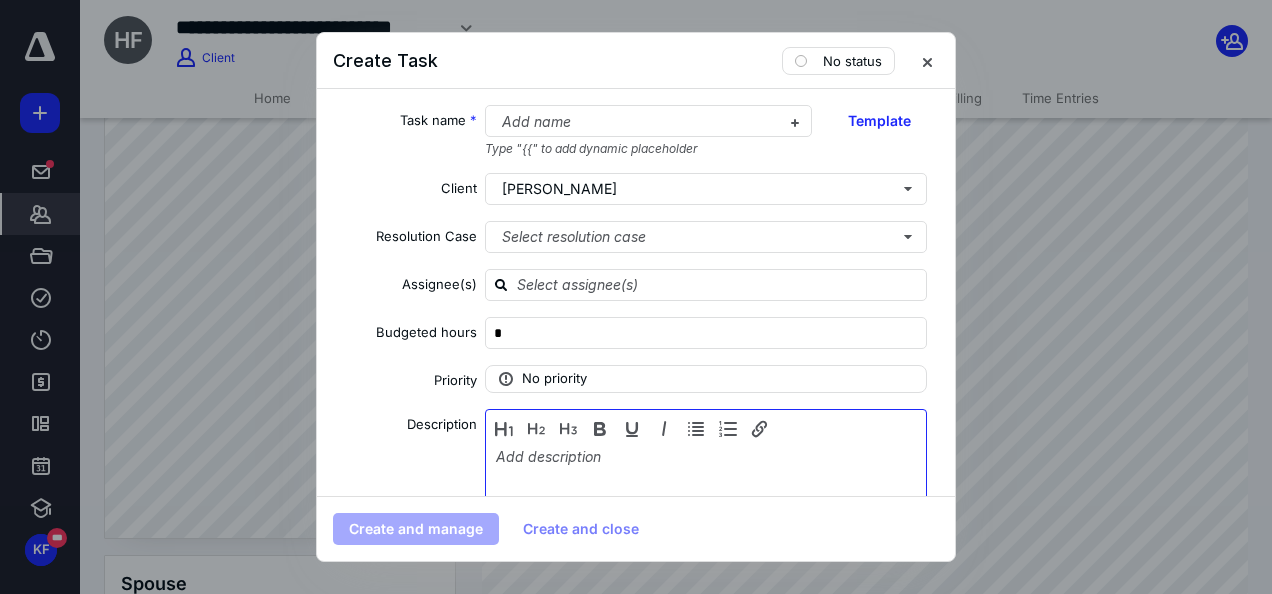 click at bounding box center (706, 498) 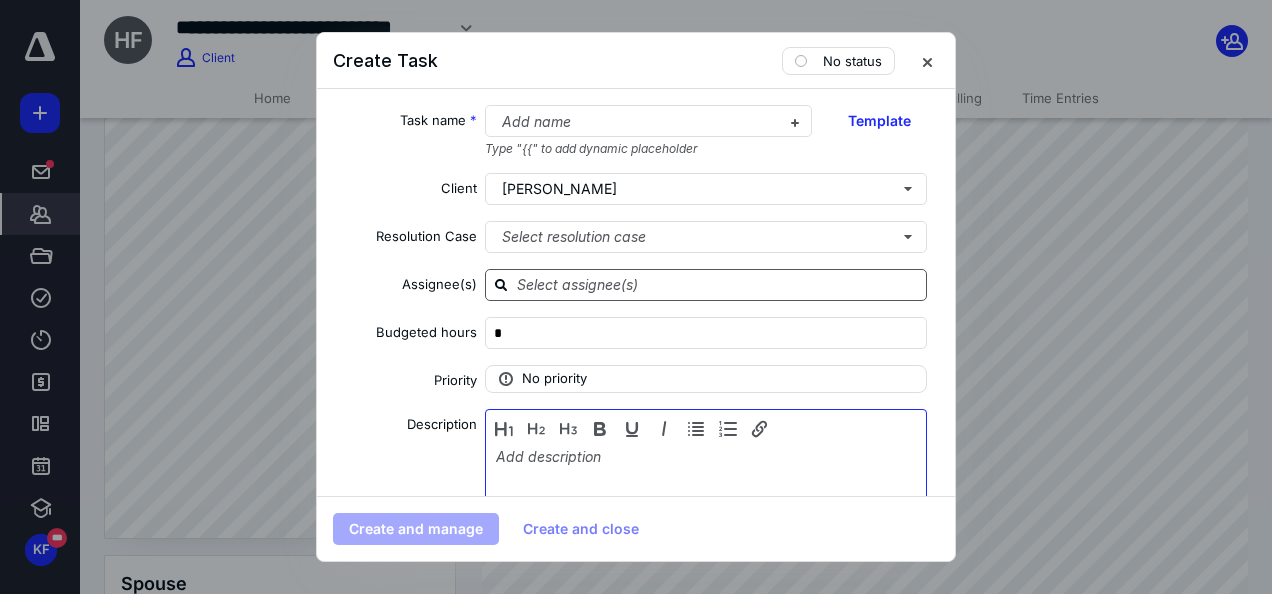 type 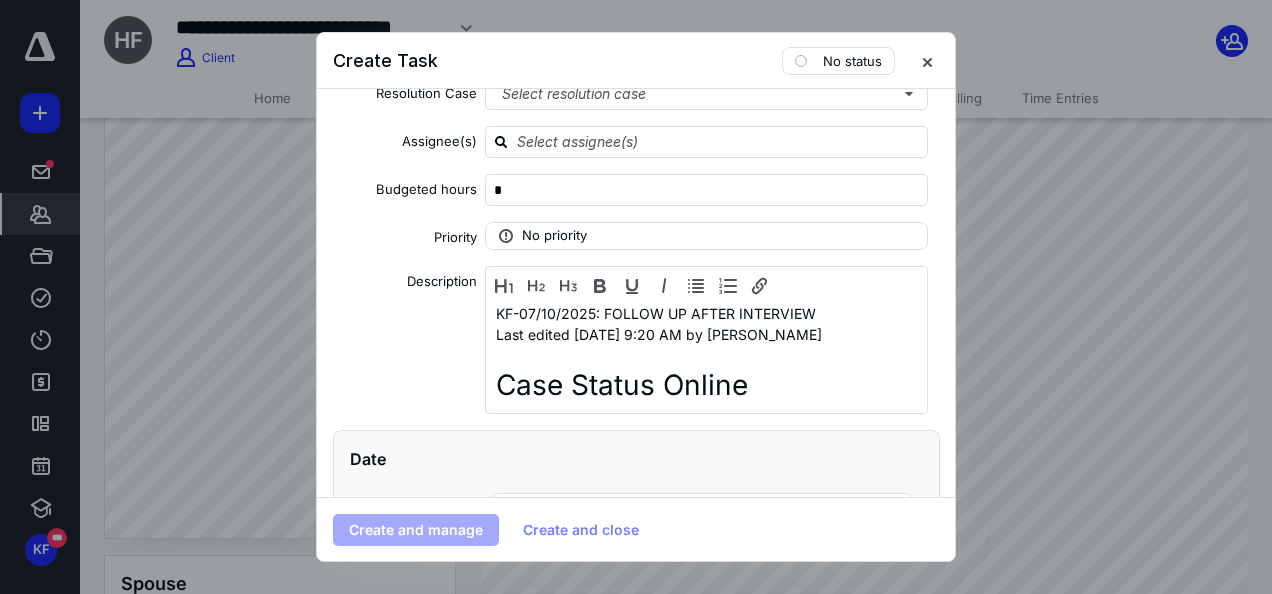 scroll, scrollTop: 150, scrollLeft: 0, axis: vertical 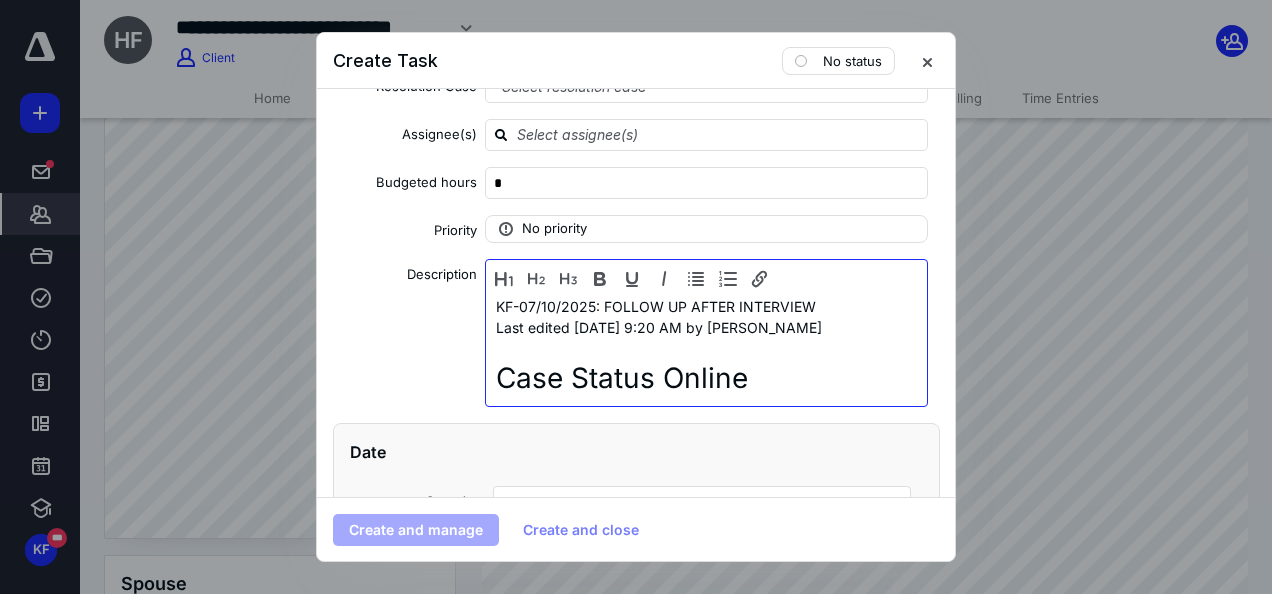 drag, startPoint x: 882, startPoint y: 329, endPoint x: 478, endPoint y: 288, distance: 406.0751 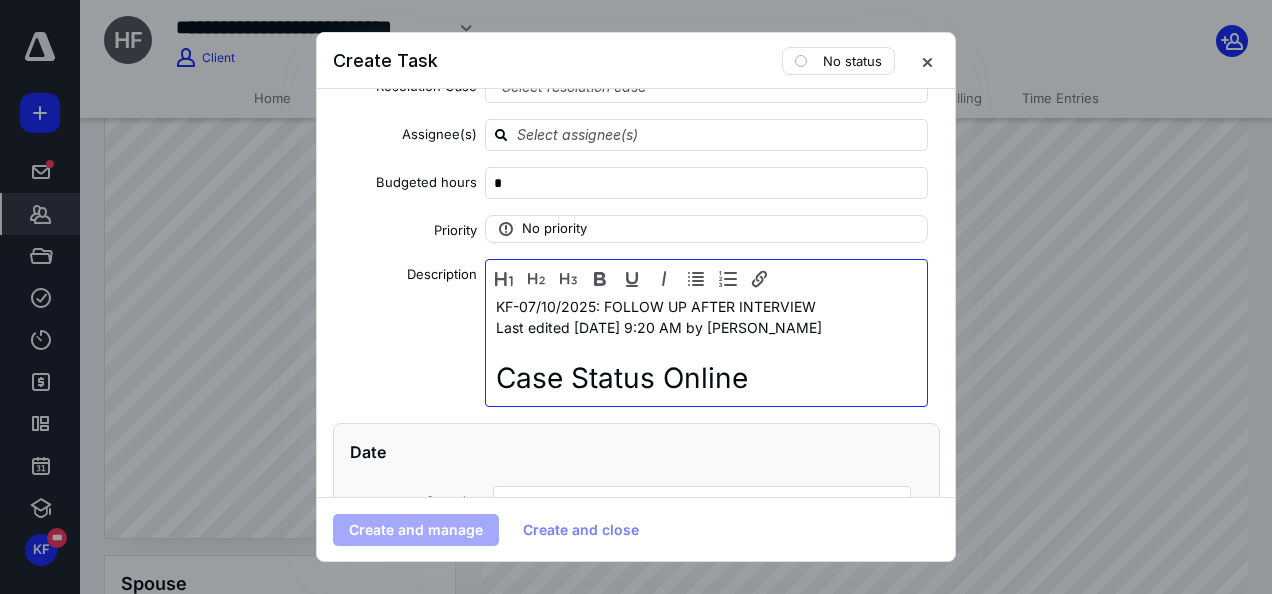 click on "Description KF-07/10/2025: FOLLOW UP AFTER INTERVIEW Last edited [DATE] 9:20 AM by [PERSON_NAME] Status Online Interview Was Scheduled On [DATE], we scheduled an interview for your Form I-485, Application to Register Permanent Residence or Adjust Status, Receipt Number IOE0929884878. We will mail you an interview notice. Please follow any instructions in the notice. If you move, go to [DOMAIN_NAME][URL] to give us your new mailing address. Case Status Online Interview Was Scheduled On [DATE], we scheduled an interview for your Form I-130, Petition for Alien Relative, Receipt Number IOE0929884880. We will mail you an interview notice. Please follow any instructions in the notice. If you move, go to [DOMAIN_NAME][URL] to give us your new mailing address Created by [PERSON_NAME] on [DATE]" at bounding box center [636, 333] 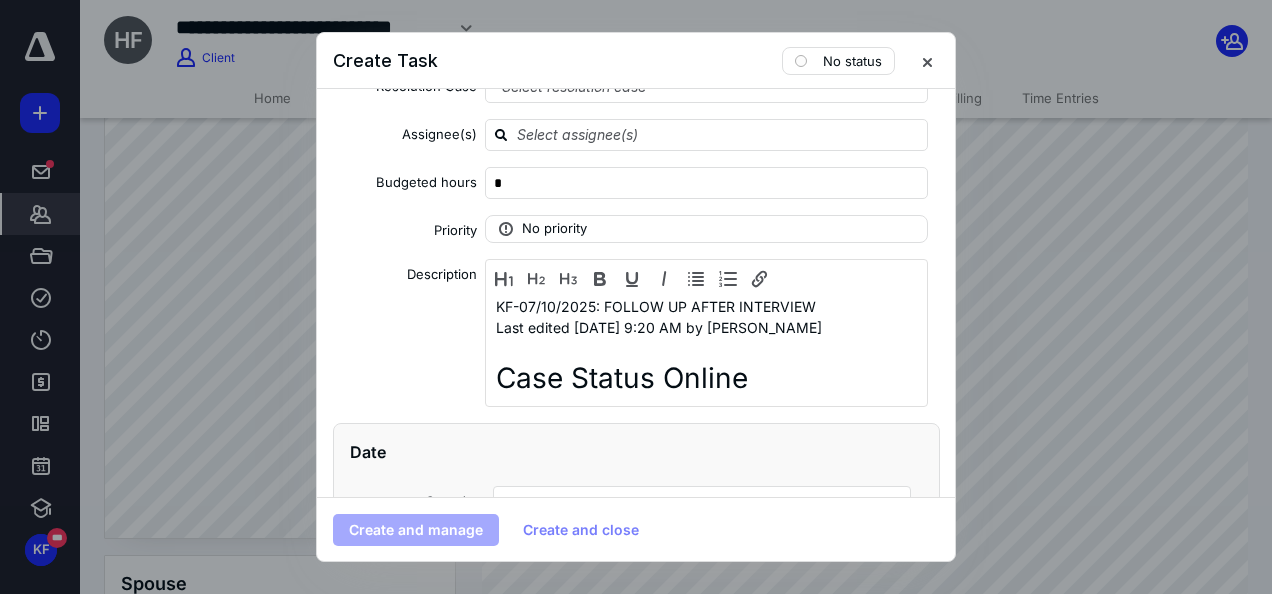 scroll, scrollTop: 0, scrollLeft: 0, axis: both 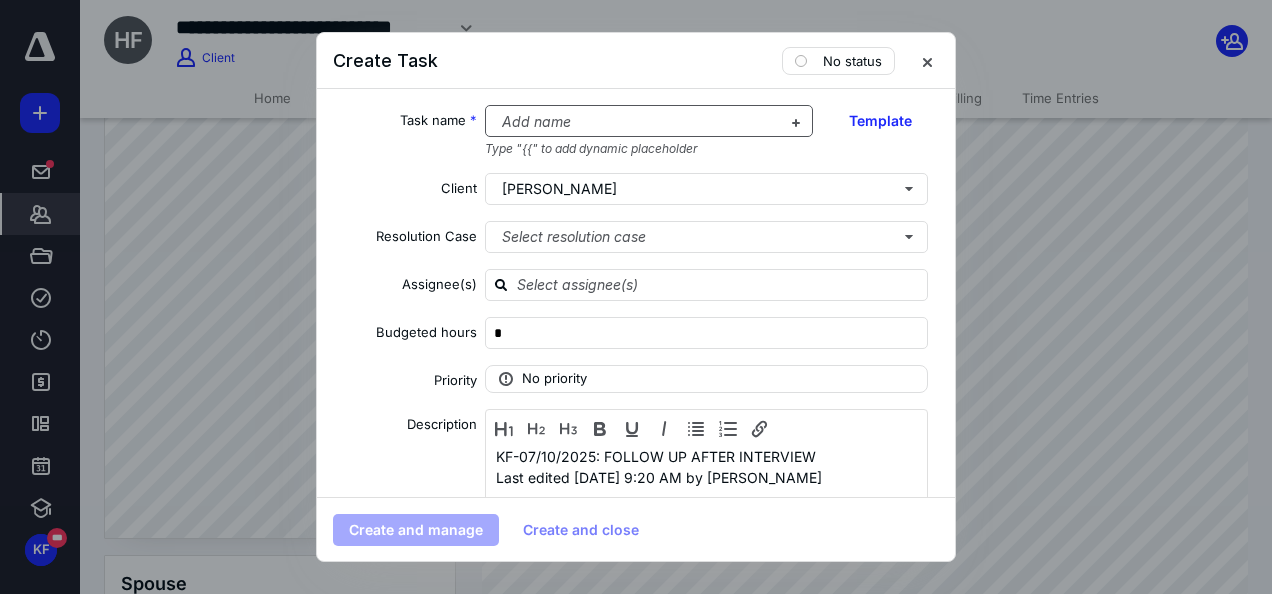 click at bounding box center (637, 122) 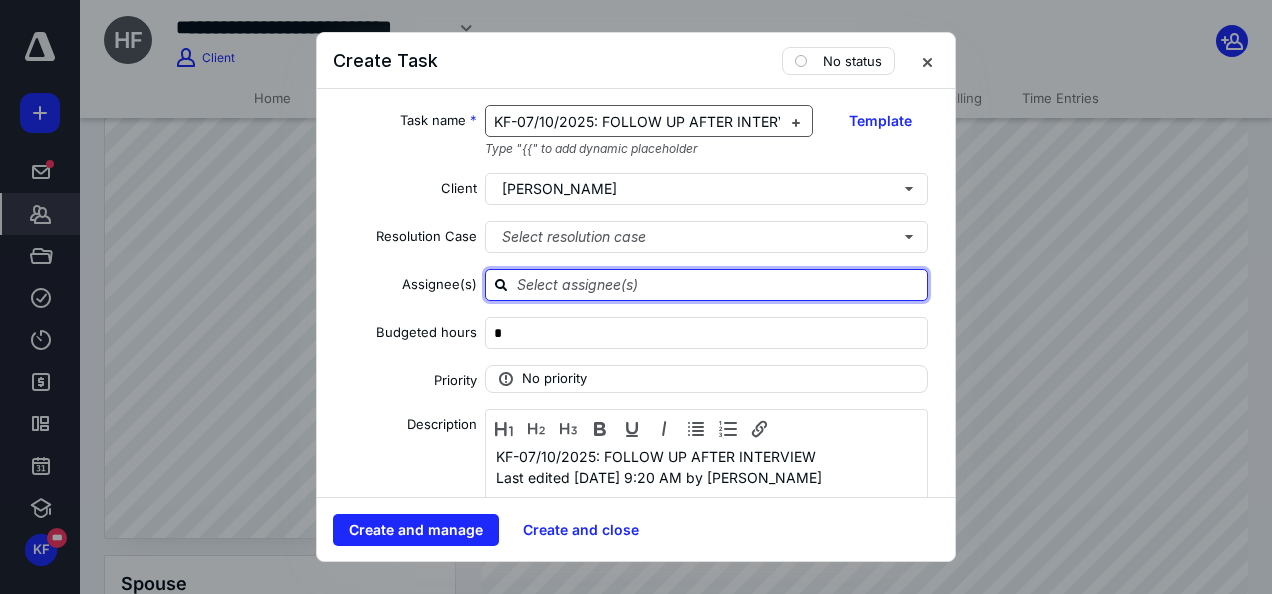 click at bounding box center (718, 284) 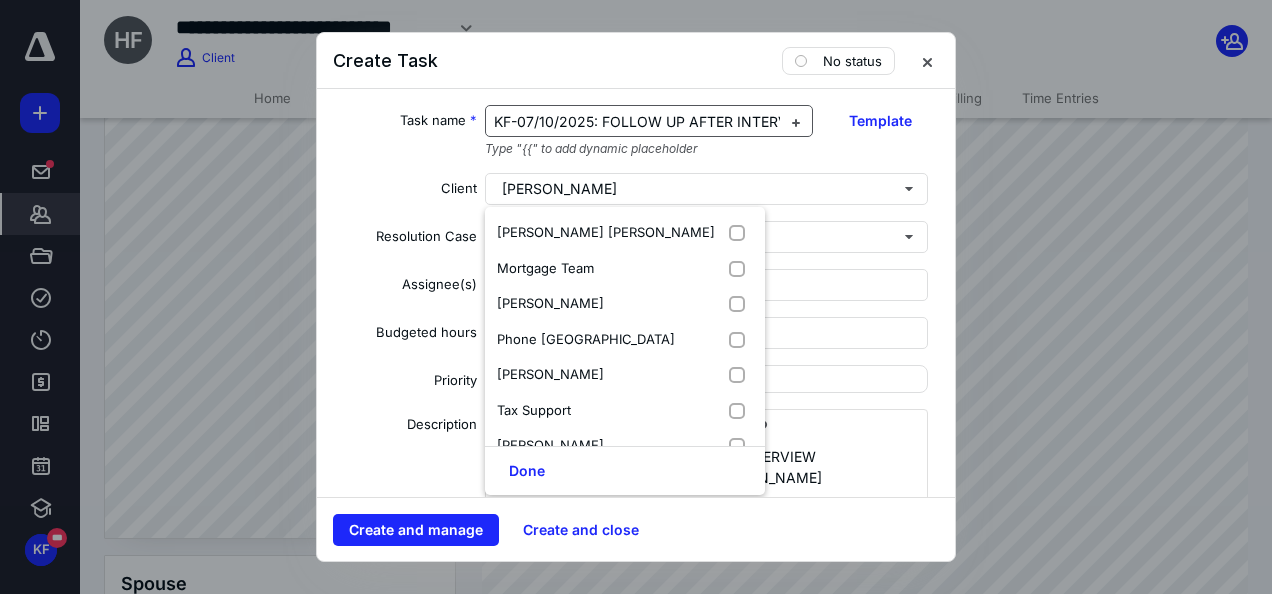 scroll, scrollTop: 309, scrollLeft: 0, axis: vertical 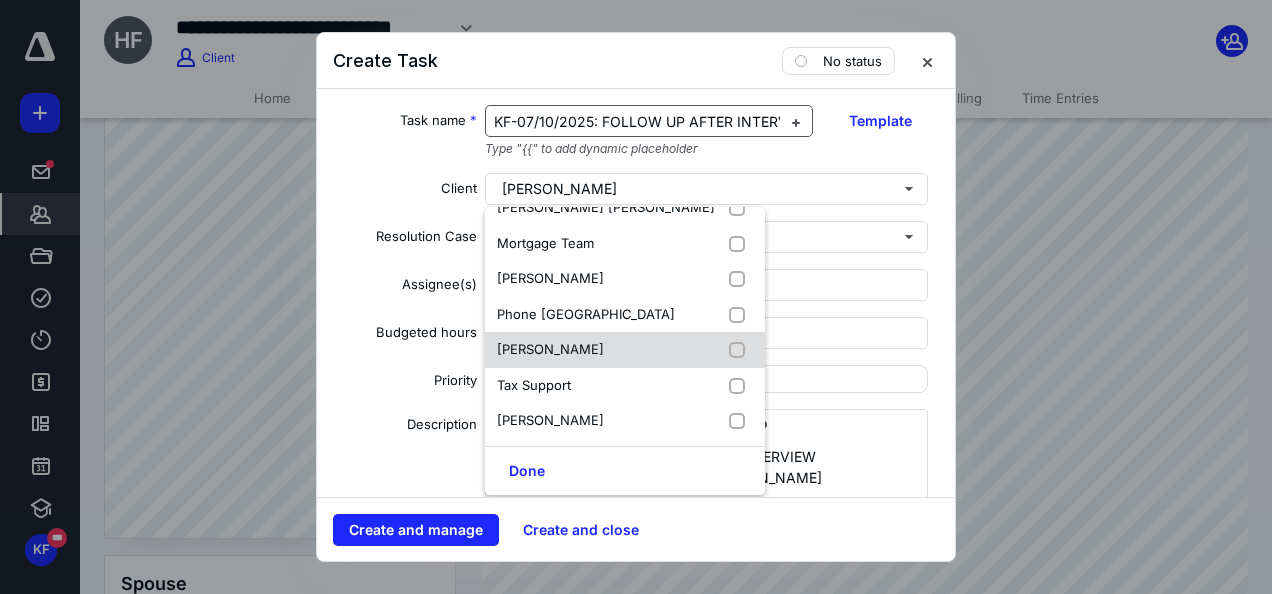 click on "[PERSON_NAME]" at bounding box center [625, 350] 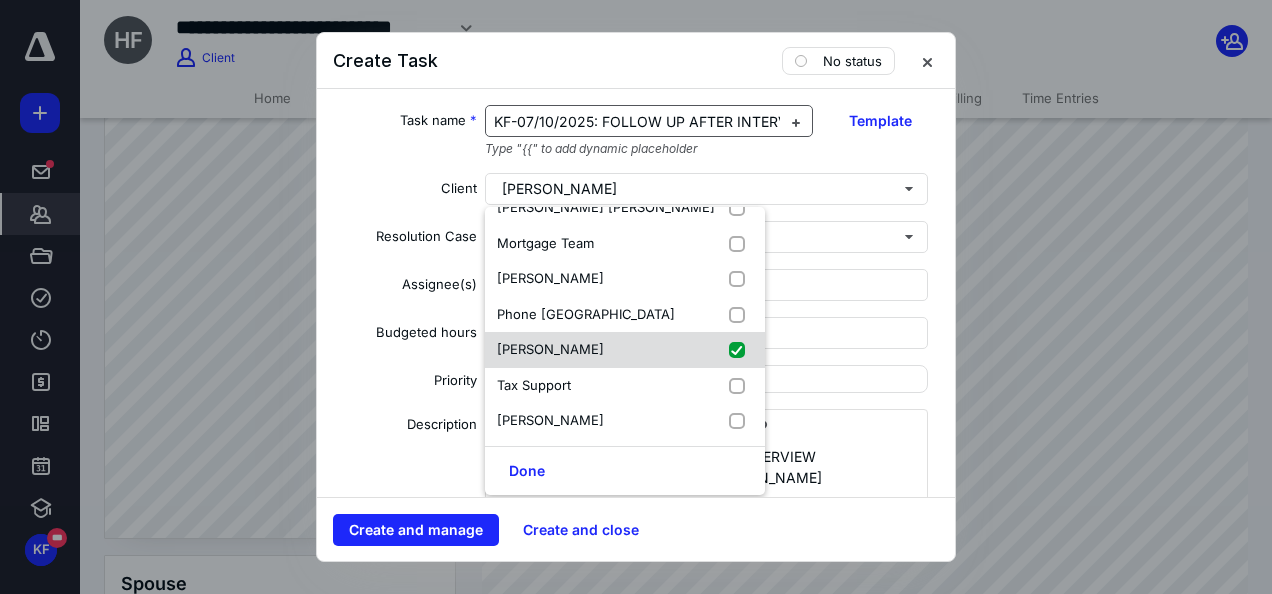 checkbox on "true" 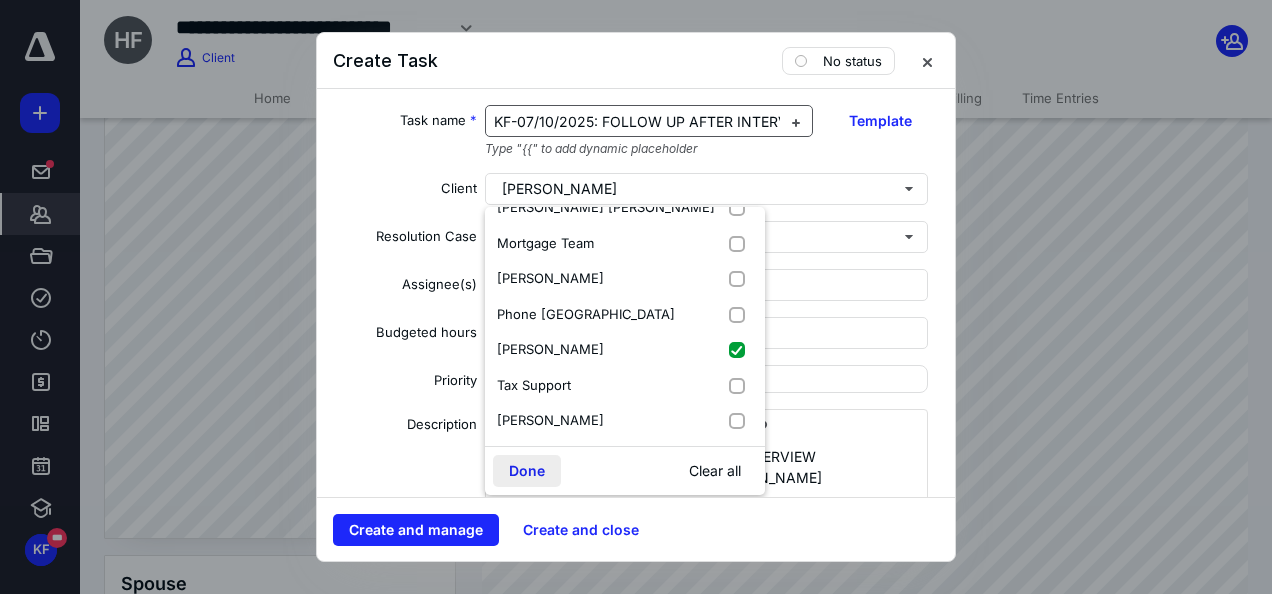 click on "Done" at bounding box center [527, 471] 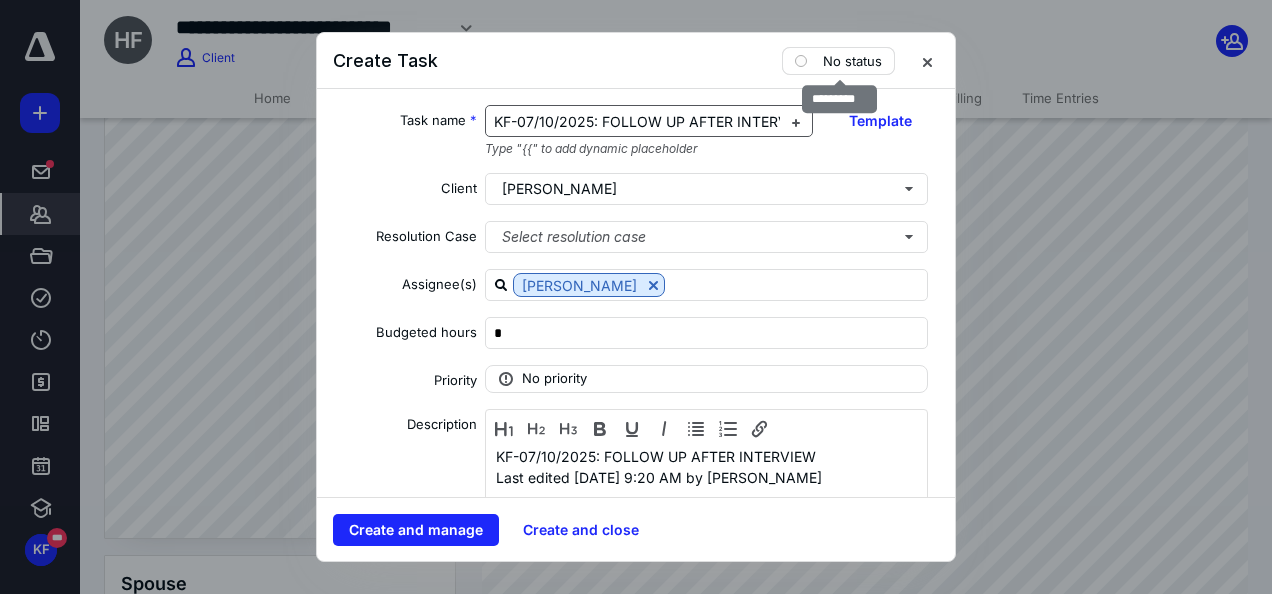 click on "No status" at bounding box center [852, 61] 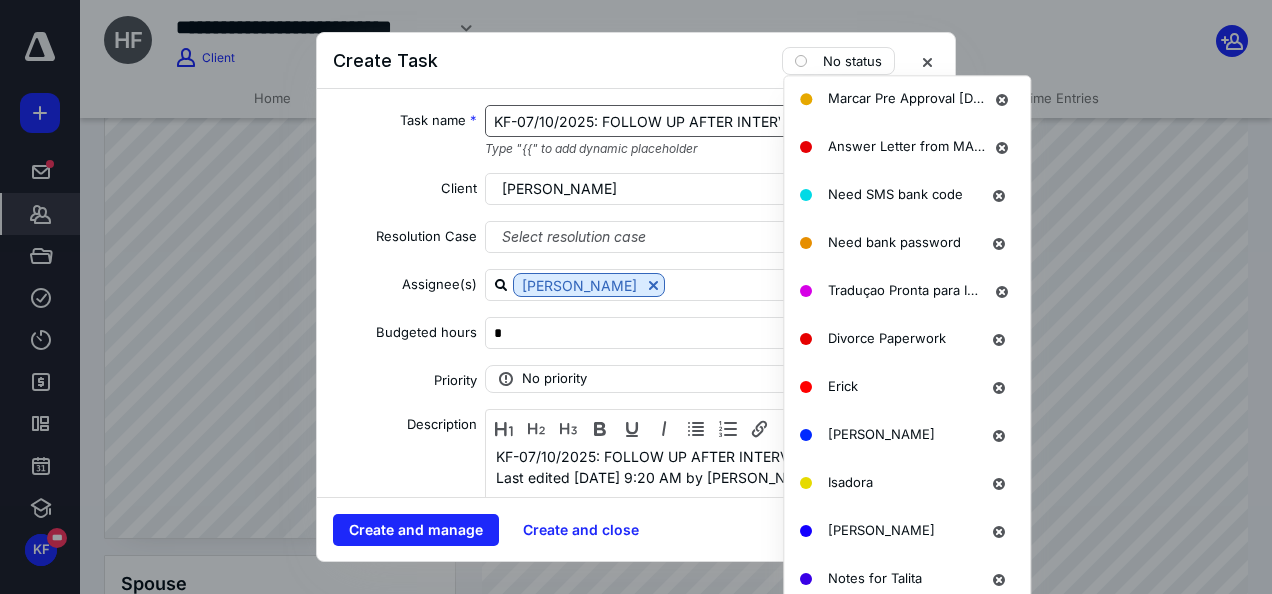 scroll, scrollTop: 1528, scrollLeft: 0, axis: vertical 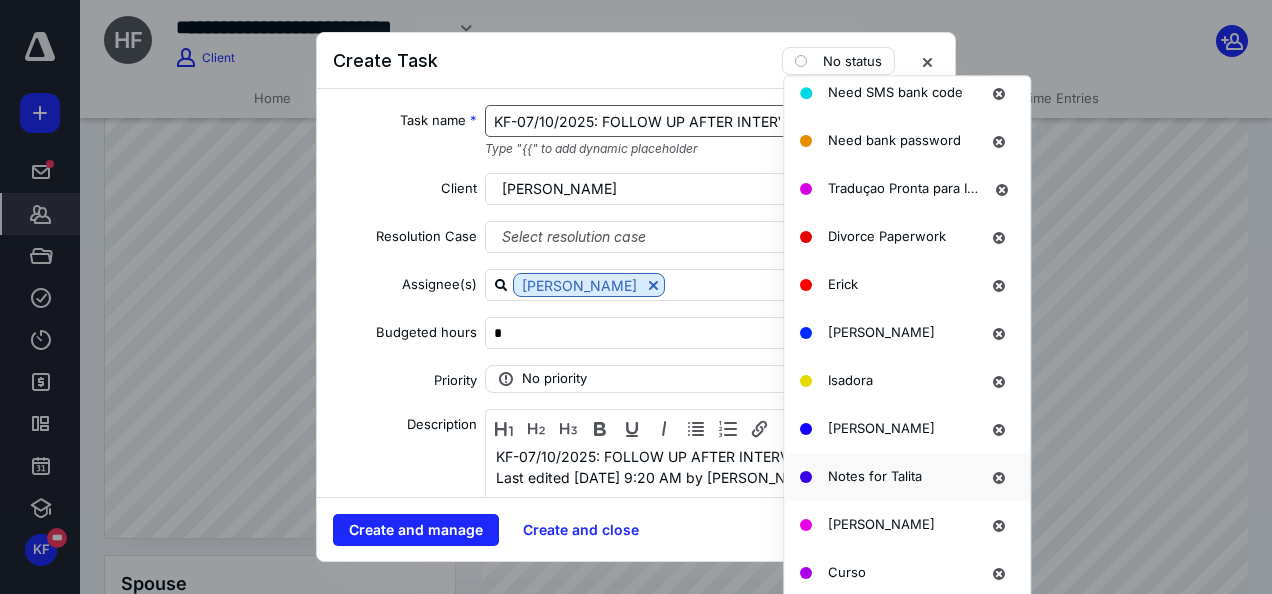 click on "Notes for Talita" at bounding box center (875, 476) 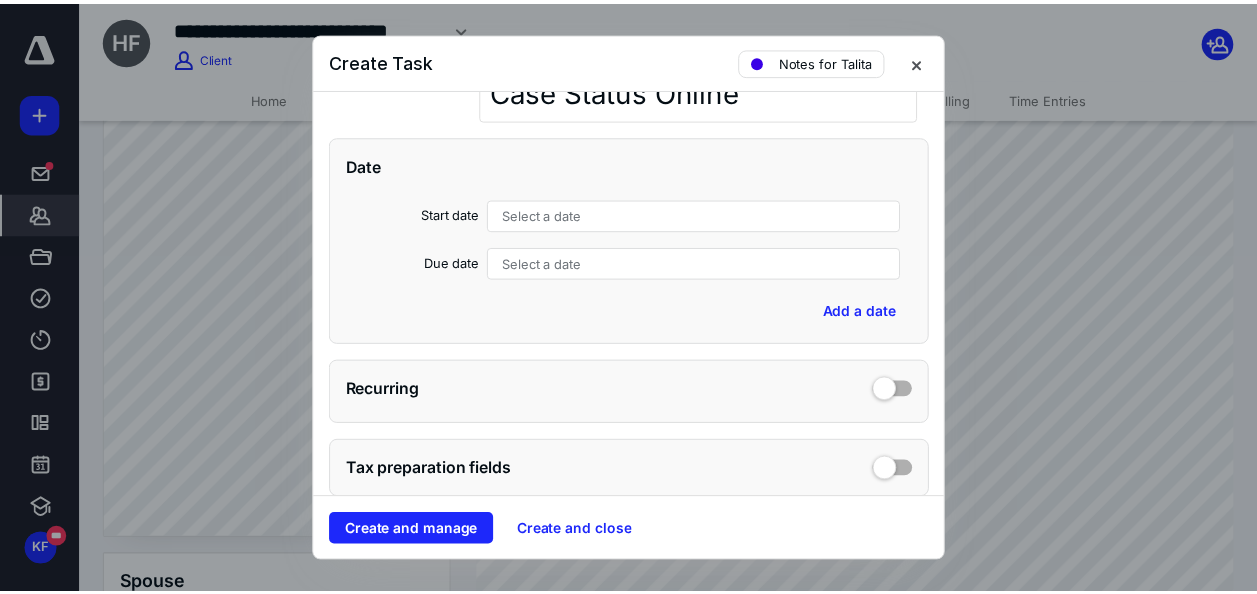 scroll, scrollTop: 446, scrollLeft: 0, axis: vertical 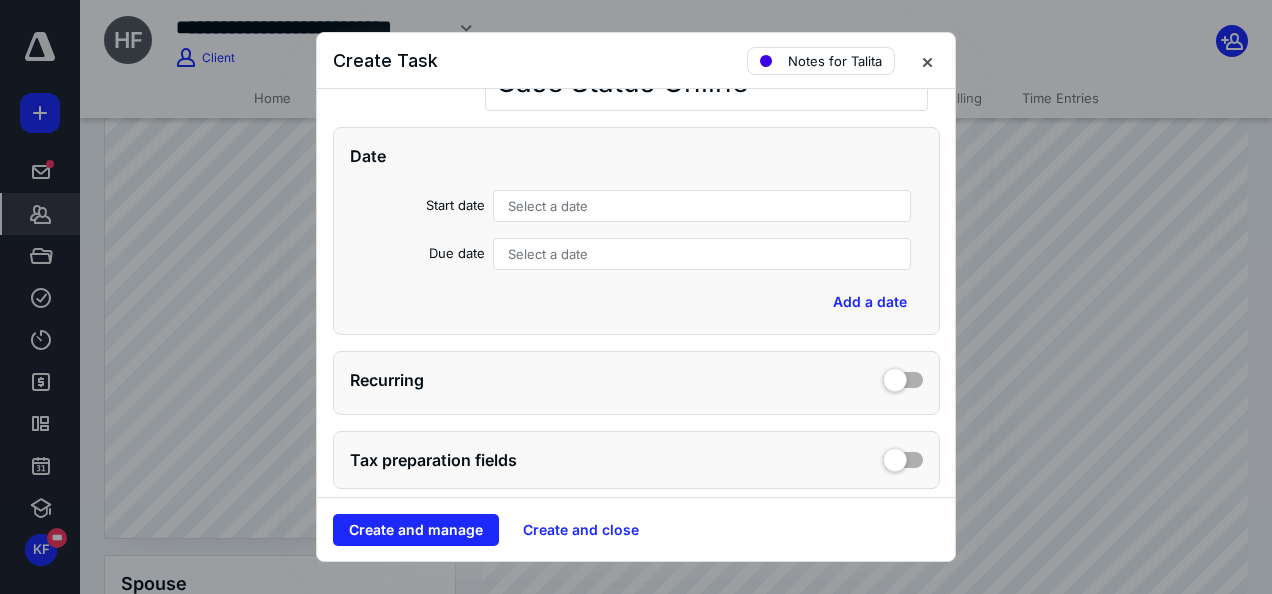 click on "Select a date" at bounding box center [548, 206] 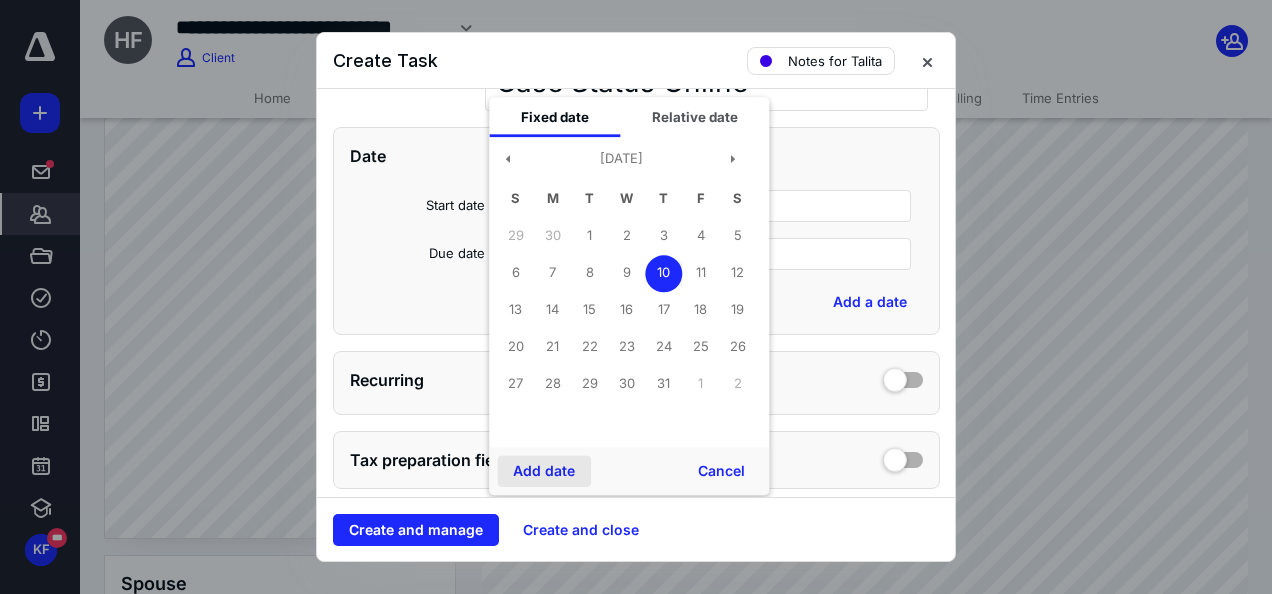 click on "Add date" at bounding box center [544, 471] 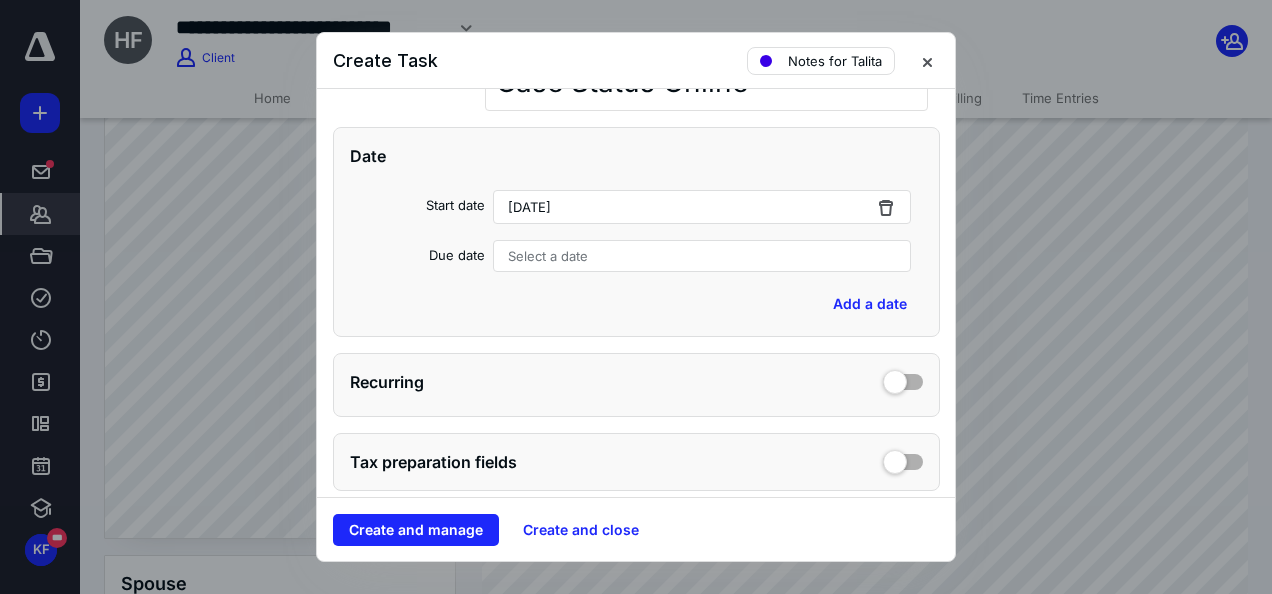 click on "Select a date" at bounding box center [548, 256] 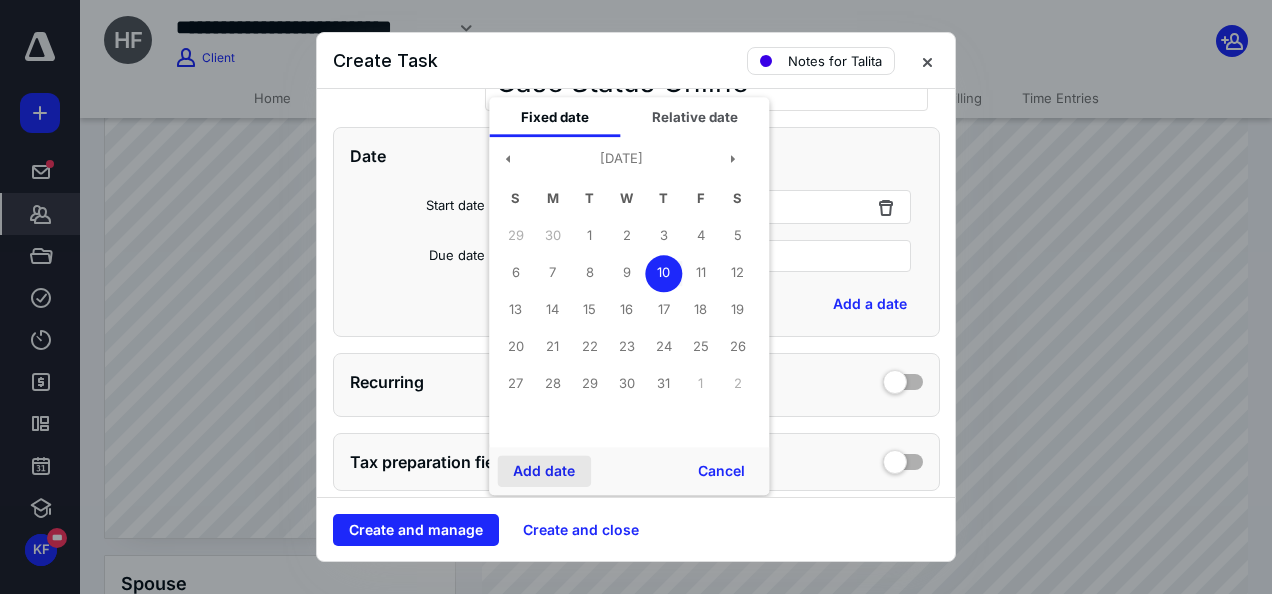click on "Add date" at bounding box center [544, 471] 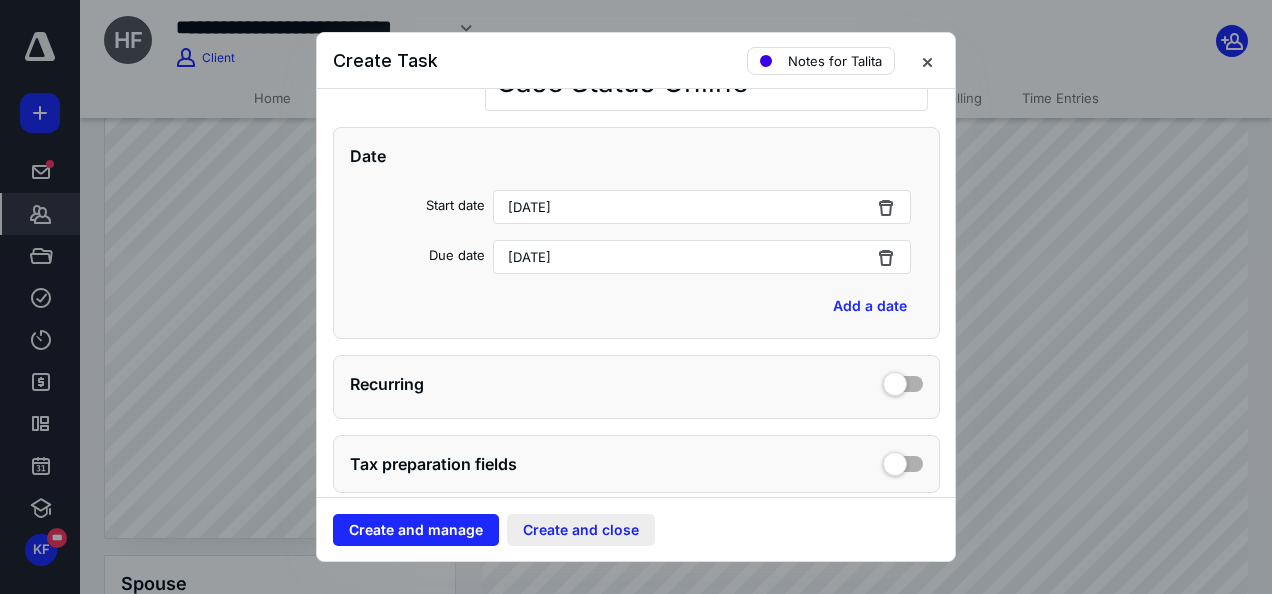 click on "Create and close" at bounding box center [581, 530] 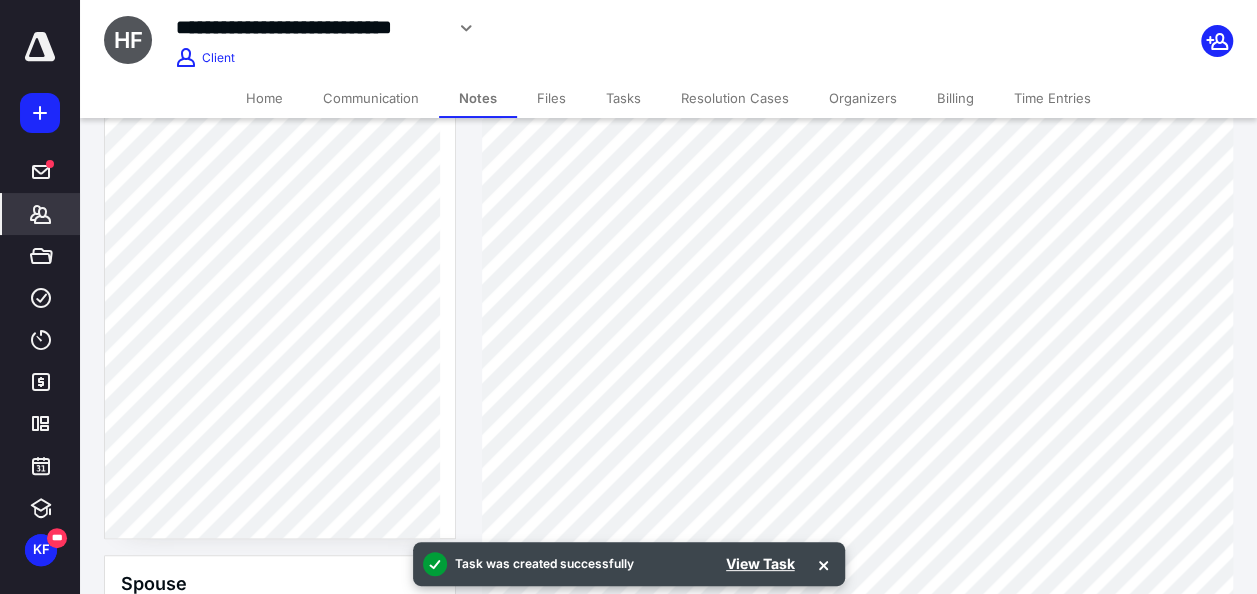 scroll, scrollTop: 1218, scrollLeft: 0, axis: vertical 